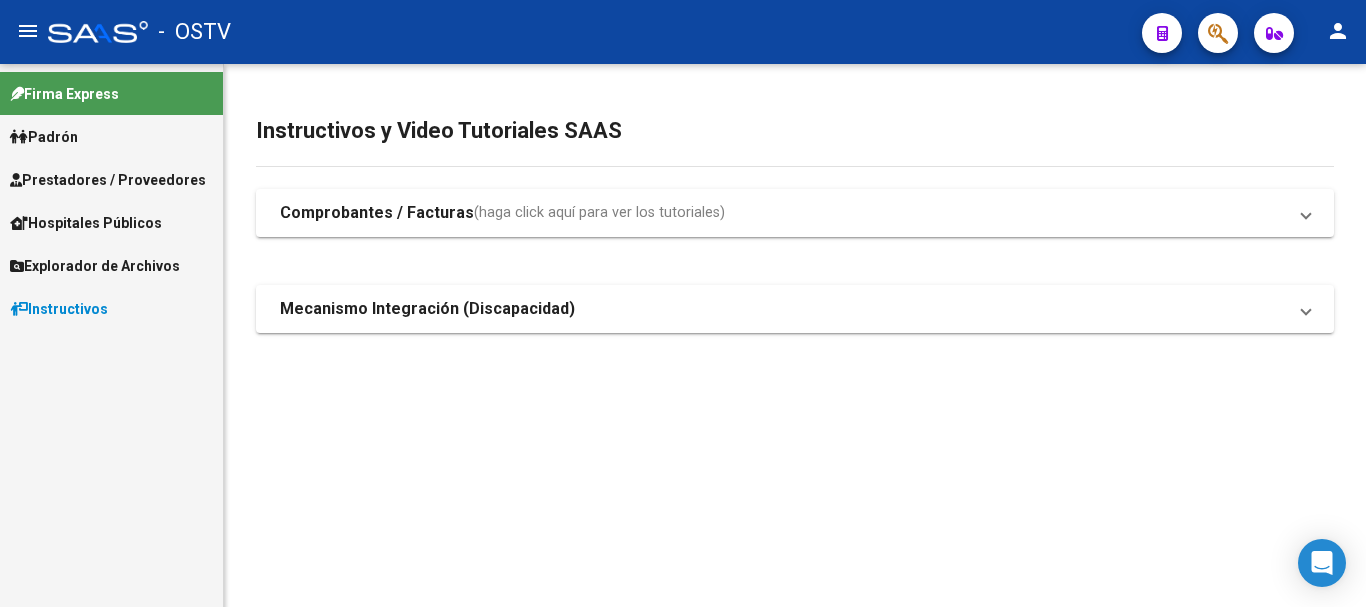 scroll, scrollTop: 0, scrollLeft: 0, axis: both 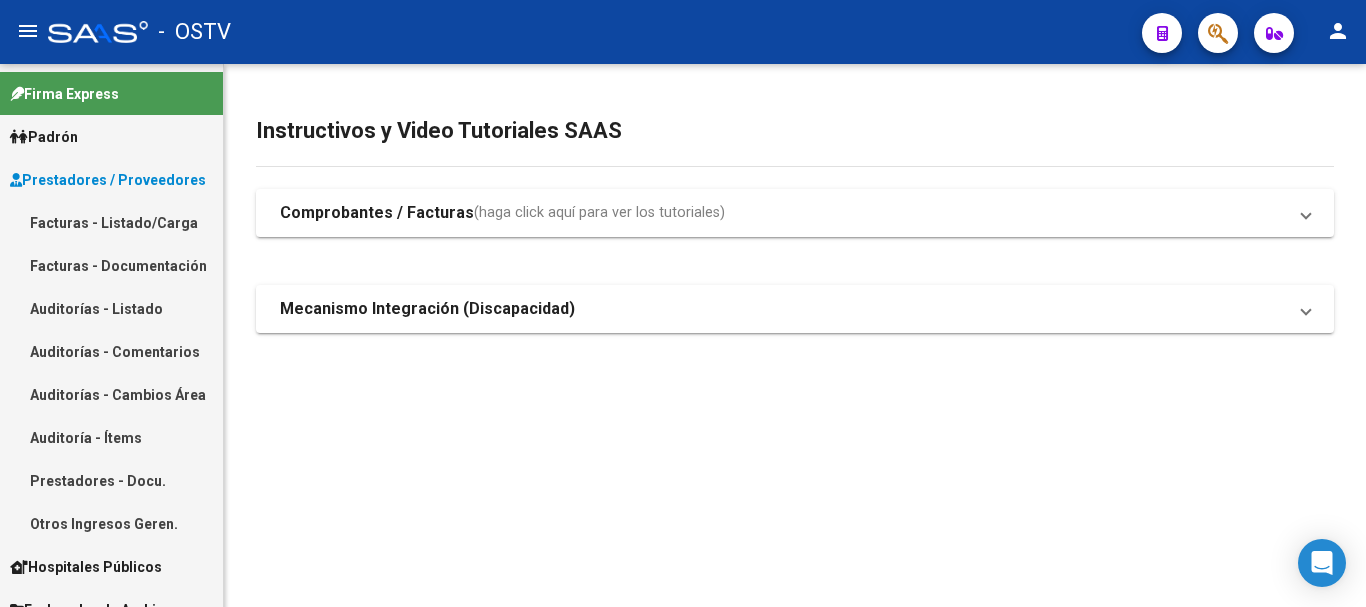 click on "Auditorías - Listado" at bounding box center (111, 308) 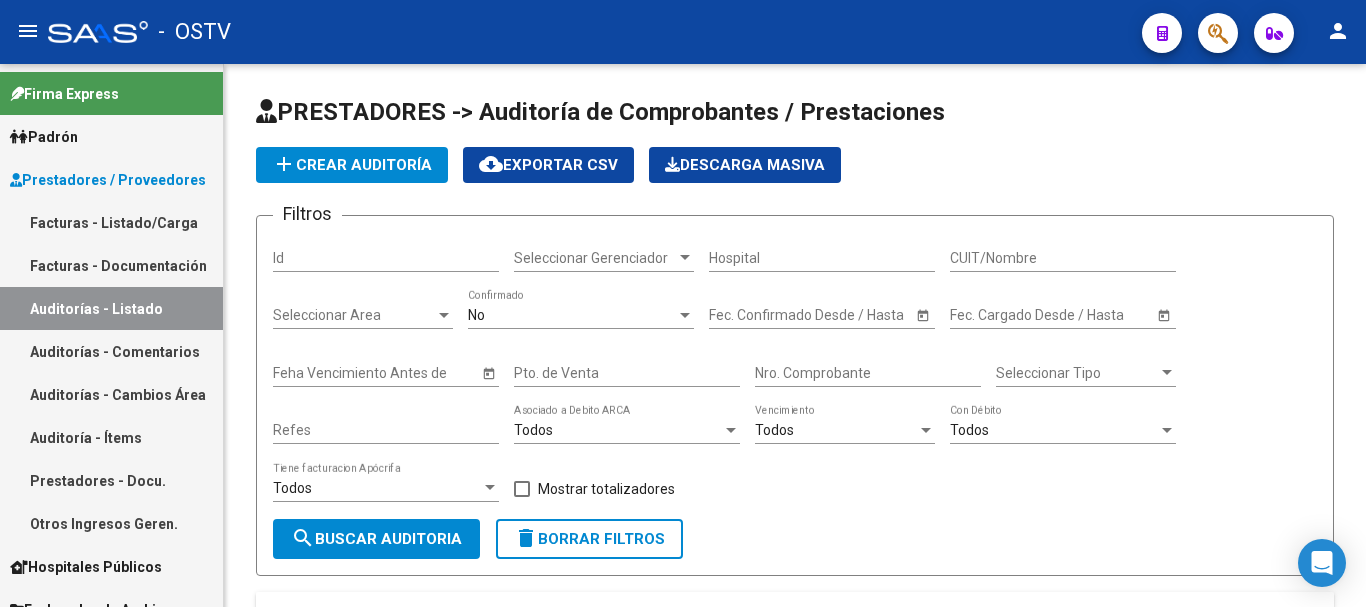click on "add  Crear Auditoría" 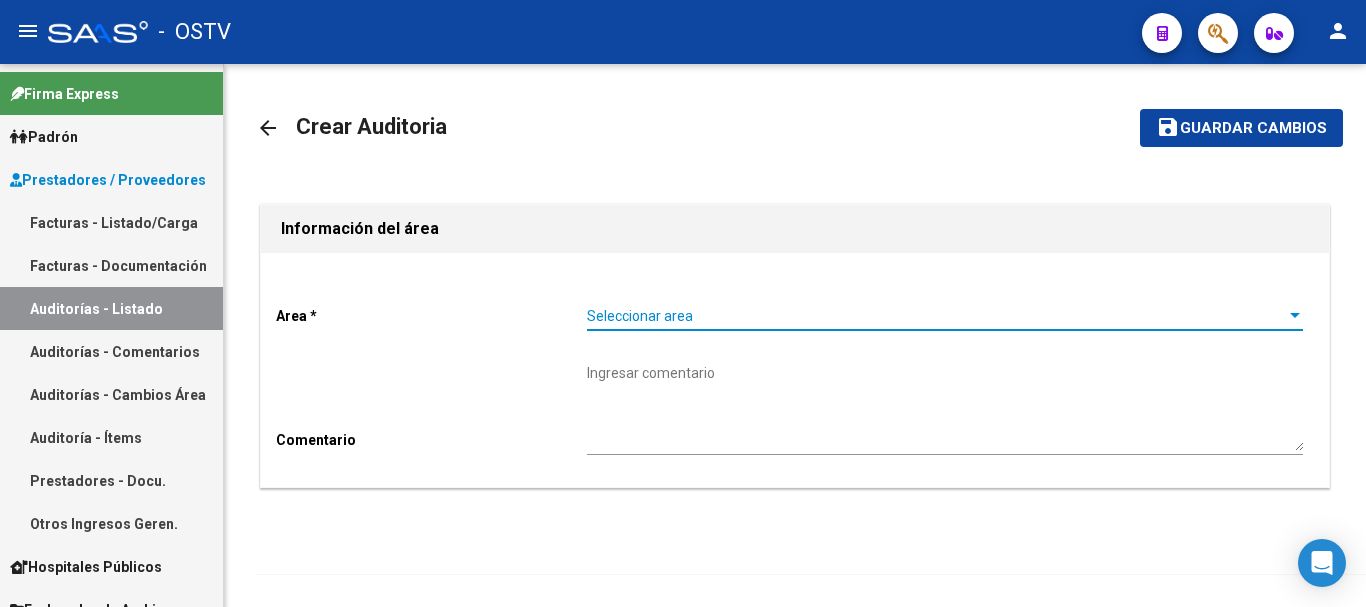 click on "Seleccionar area" at bounding box center [936, 316] 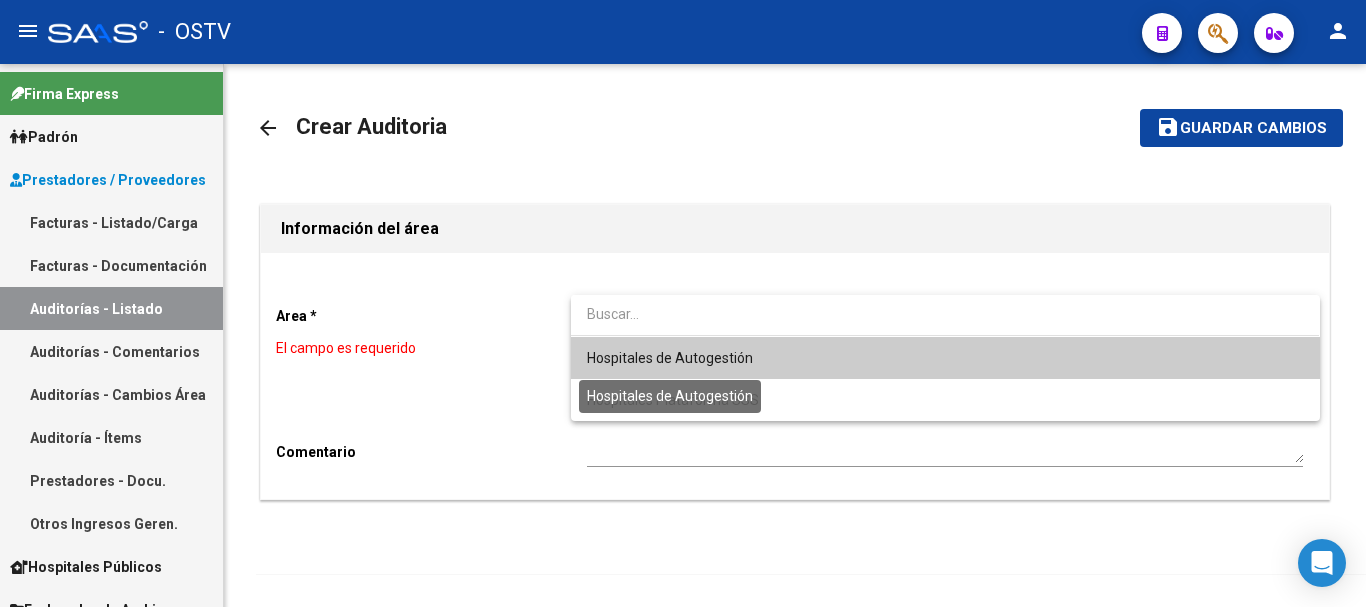 click on "Hospitales de Autogestión" at bounding box center (670, 358) 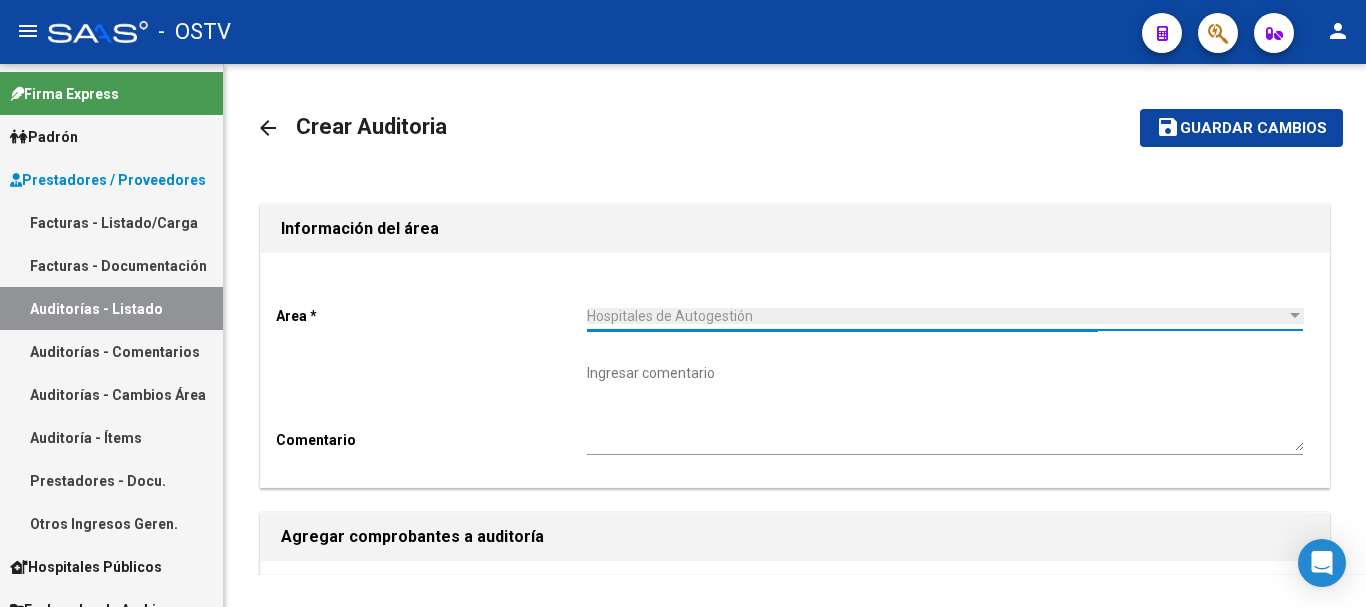 scroll, scrollTop: 200, scrollLeft: 0, axis: vertical 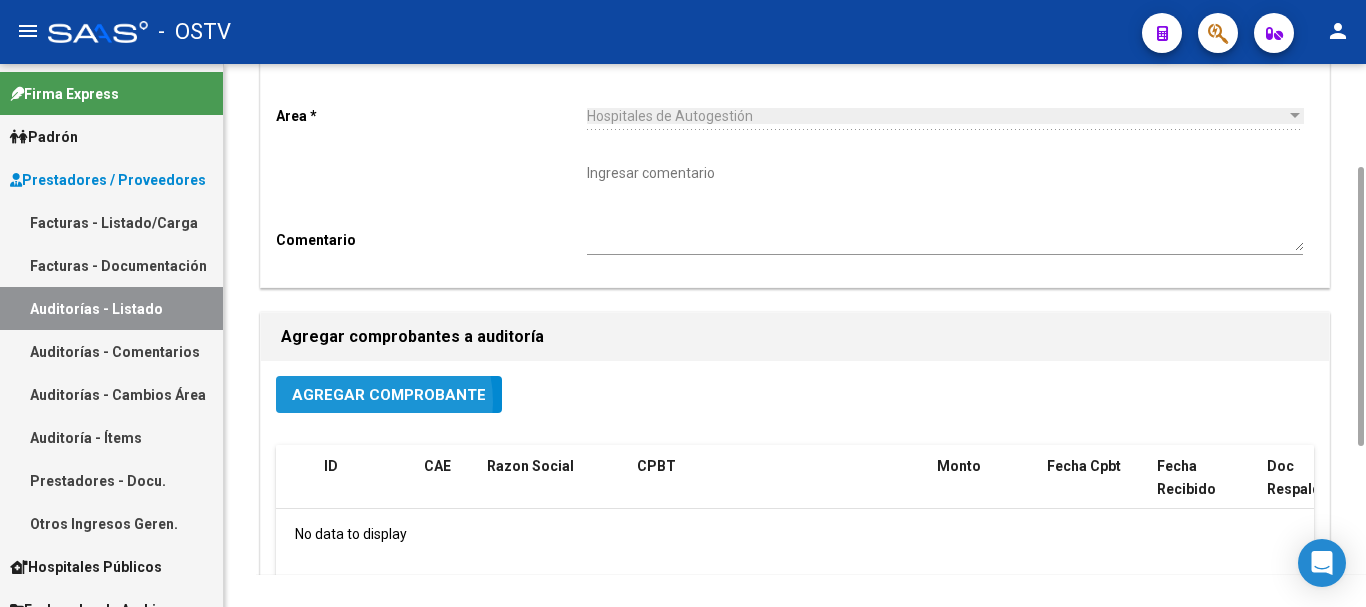 click on "Agregar Comprobante" 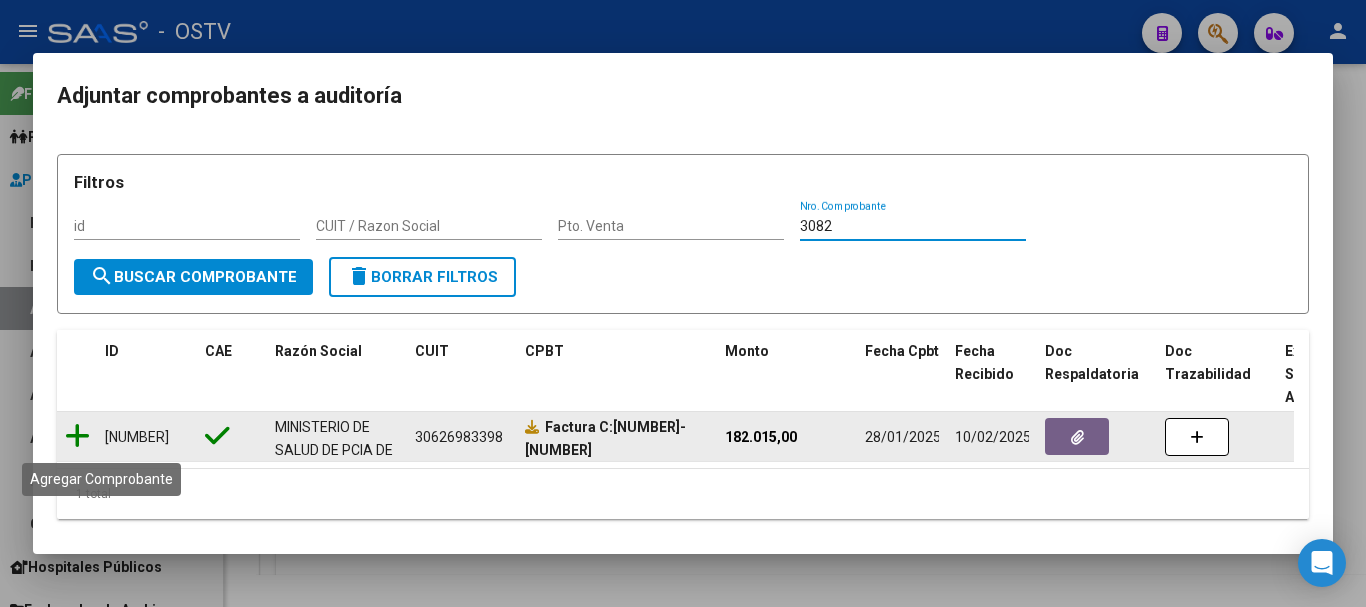 type on "3082" 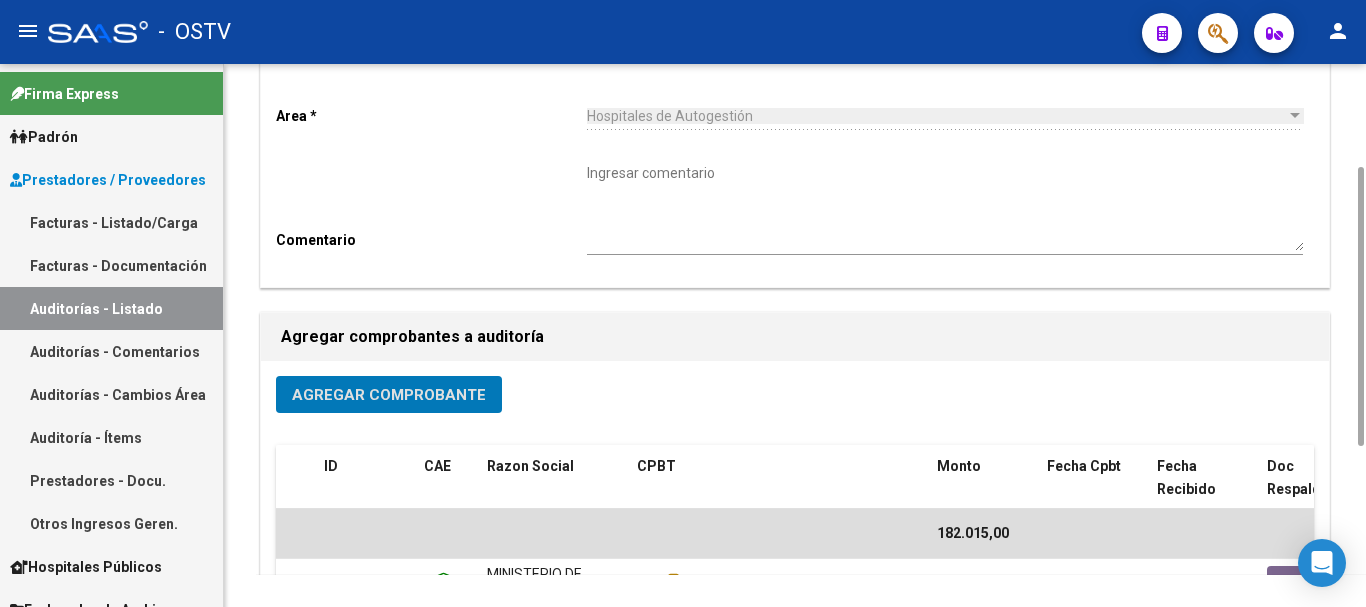 scroll, scrollTop: 512, scrollLeft: 0, axis: vertical 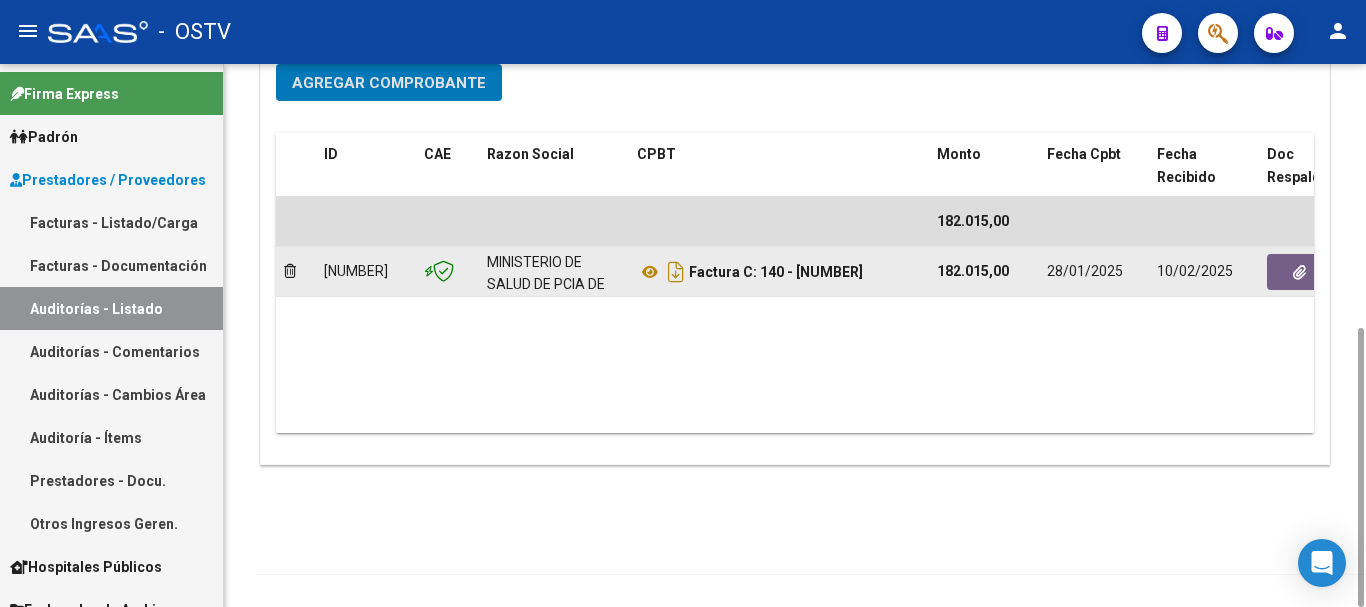 click 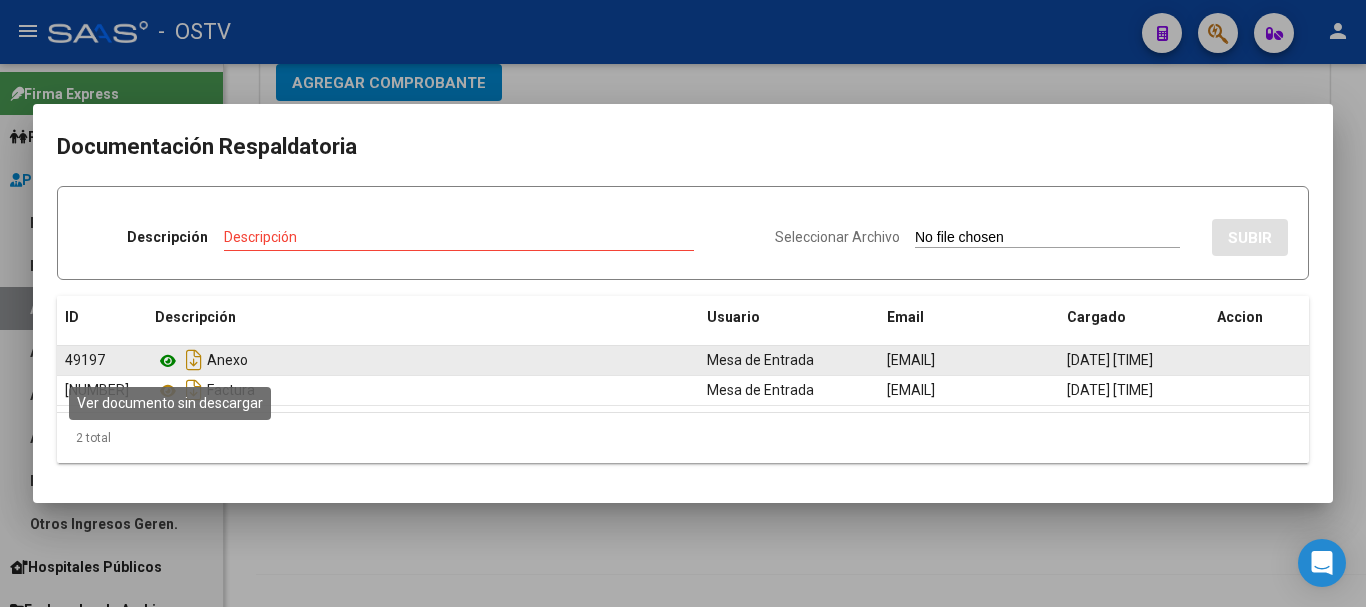 click 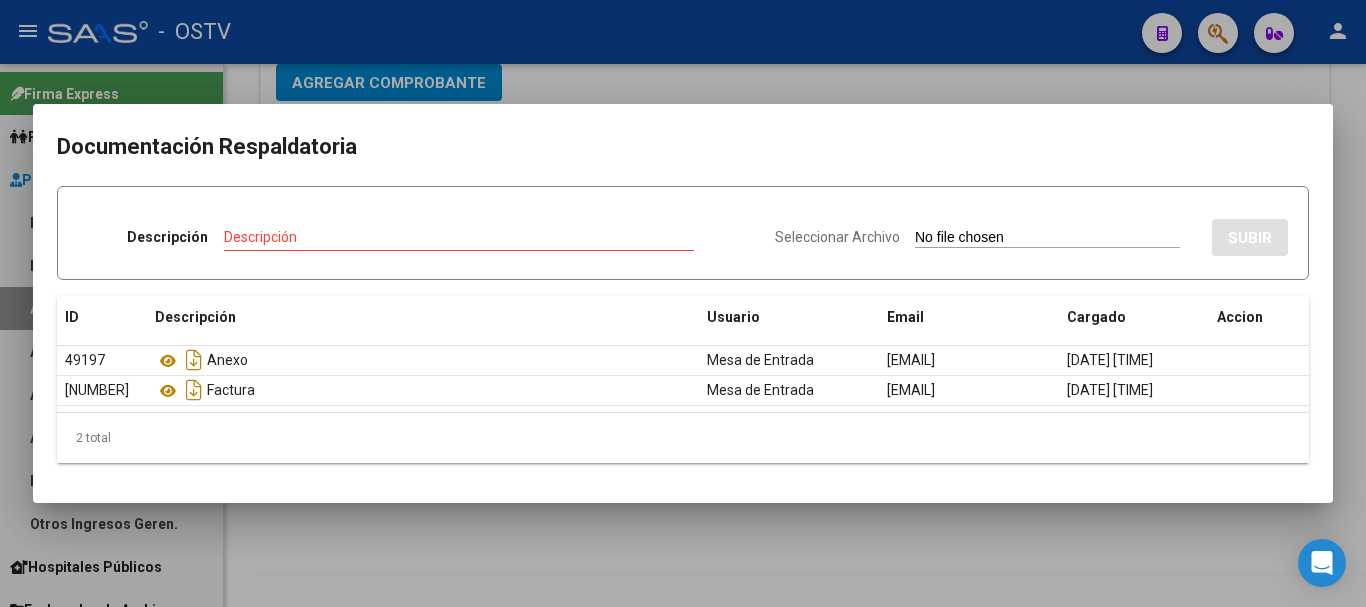 click at bounding box center (683, 303) 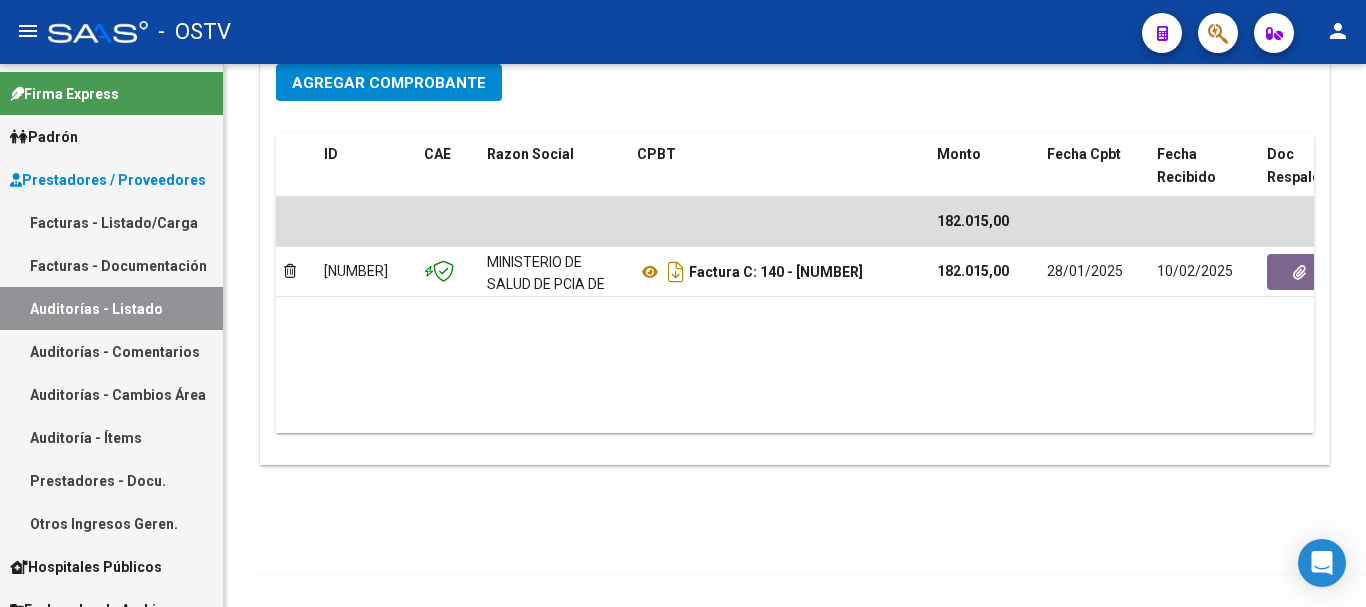 scroll, scrollTop: 0, scrollLeft: 0, axis: both 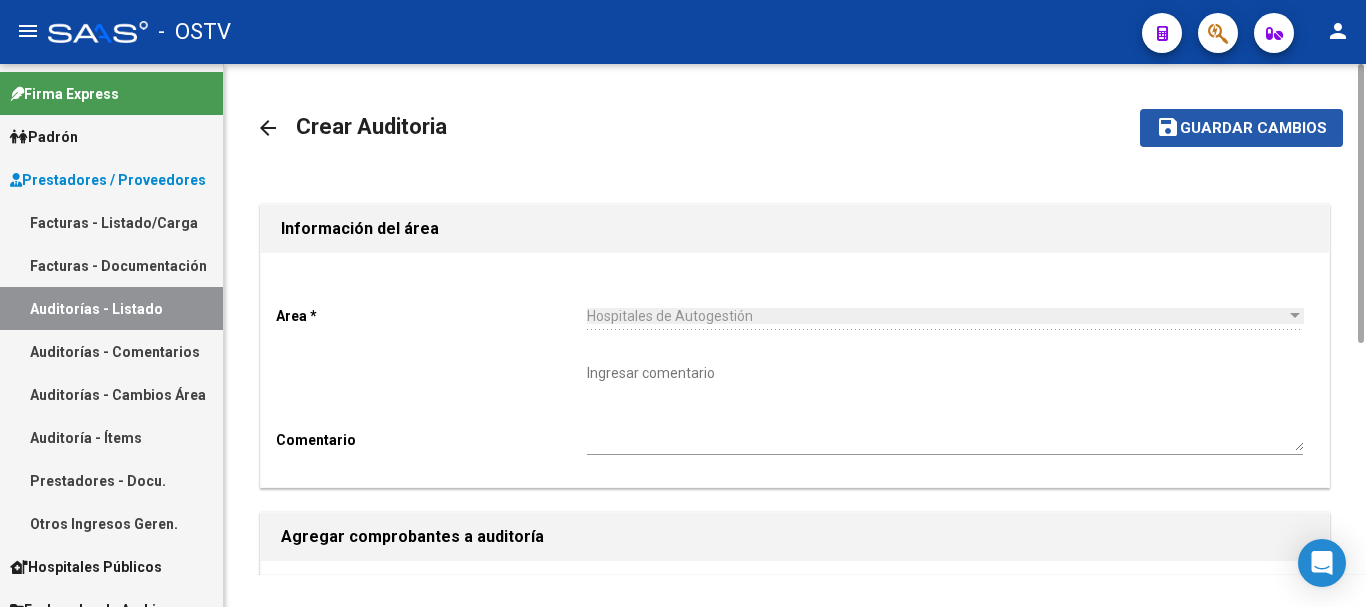 click on "Guardar cambios" 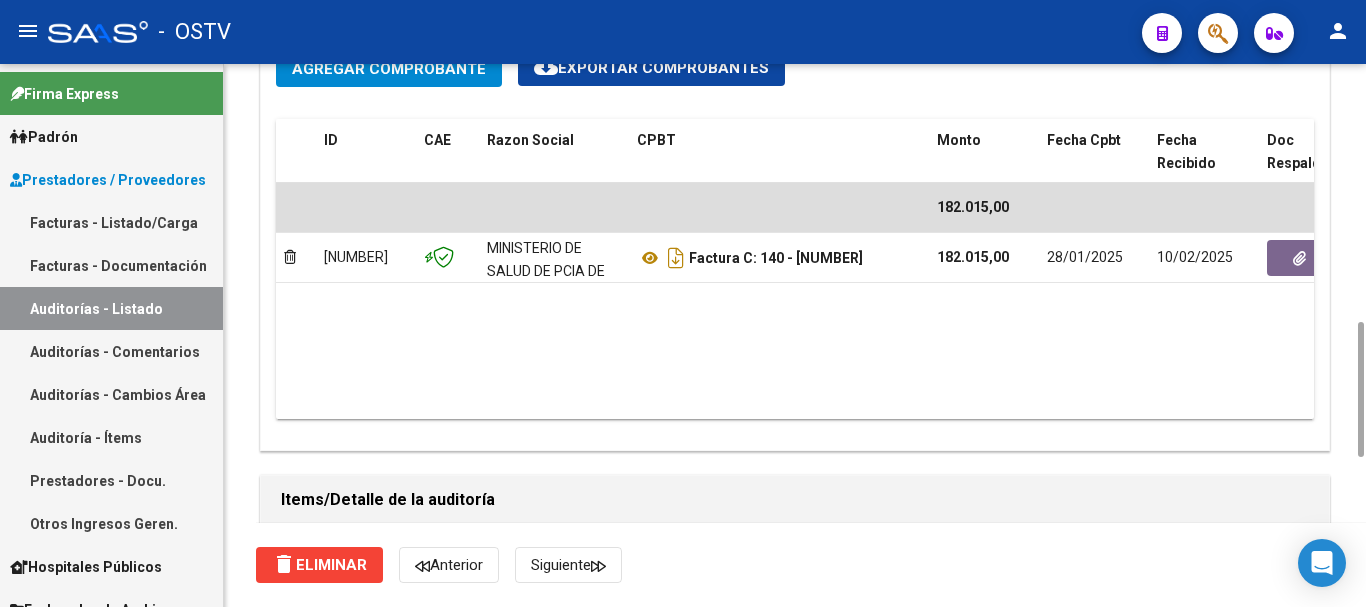 scroll, scrollTop: 1233, scrollLeft: 0, axis: vertical 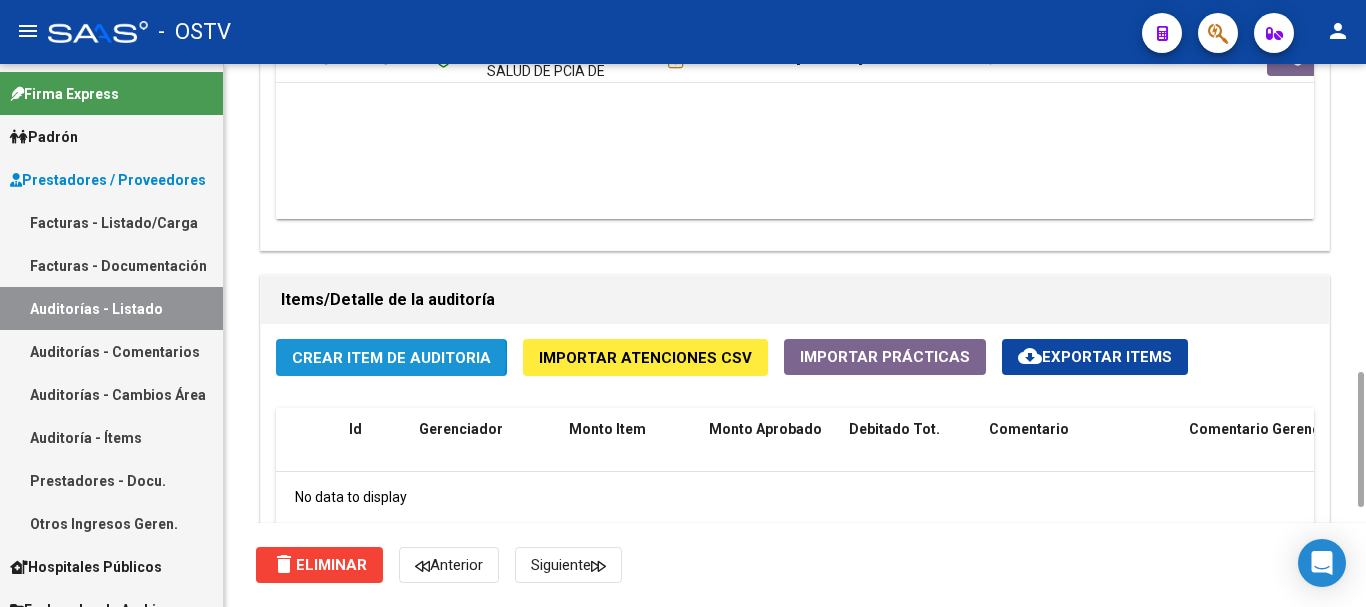 click on "Crear Item de Auditoria" 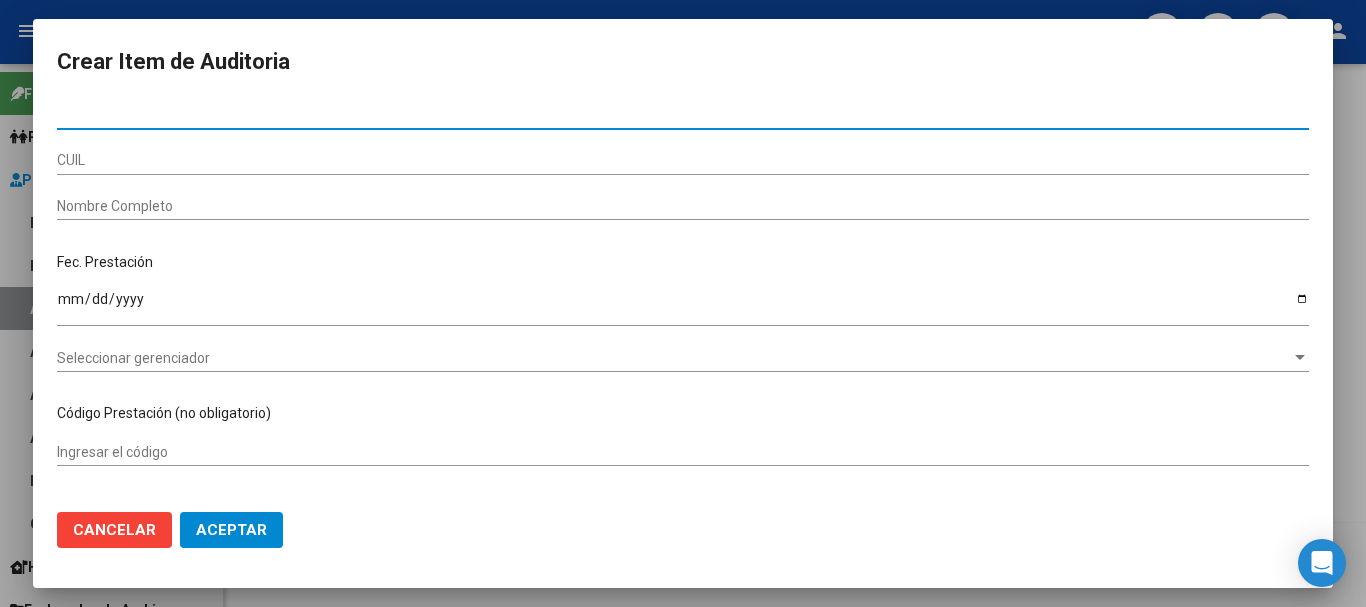 paste on "[NUMBER]" 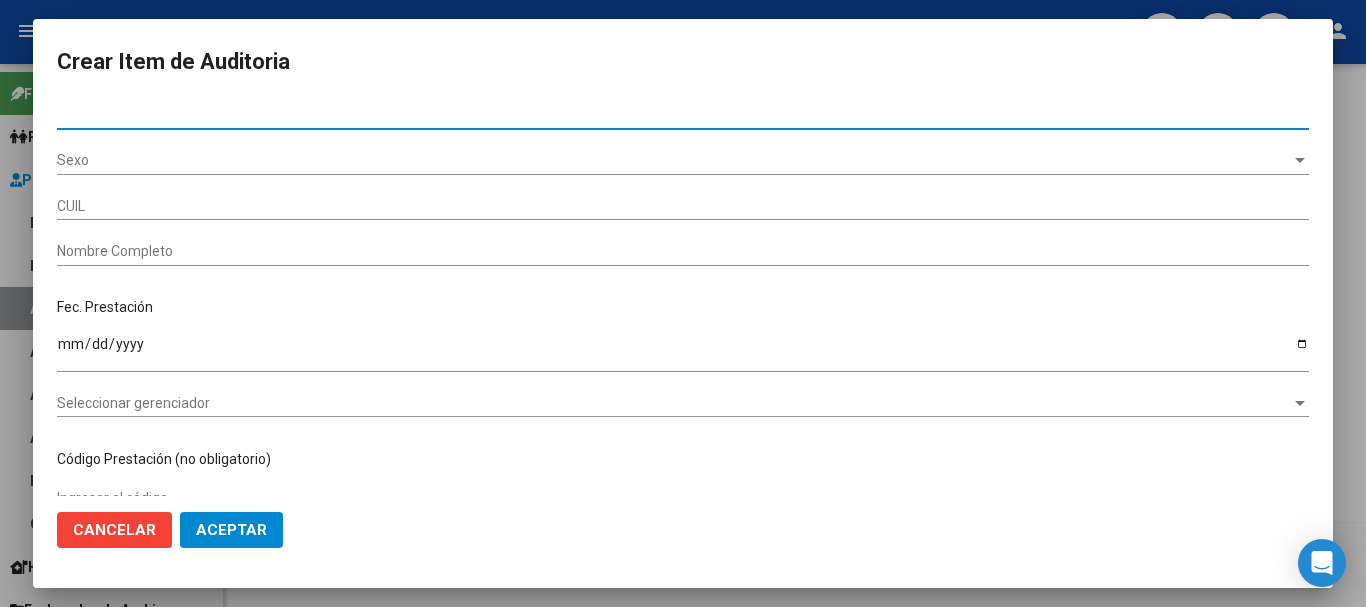 type on "[NUMBER]" 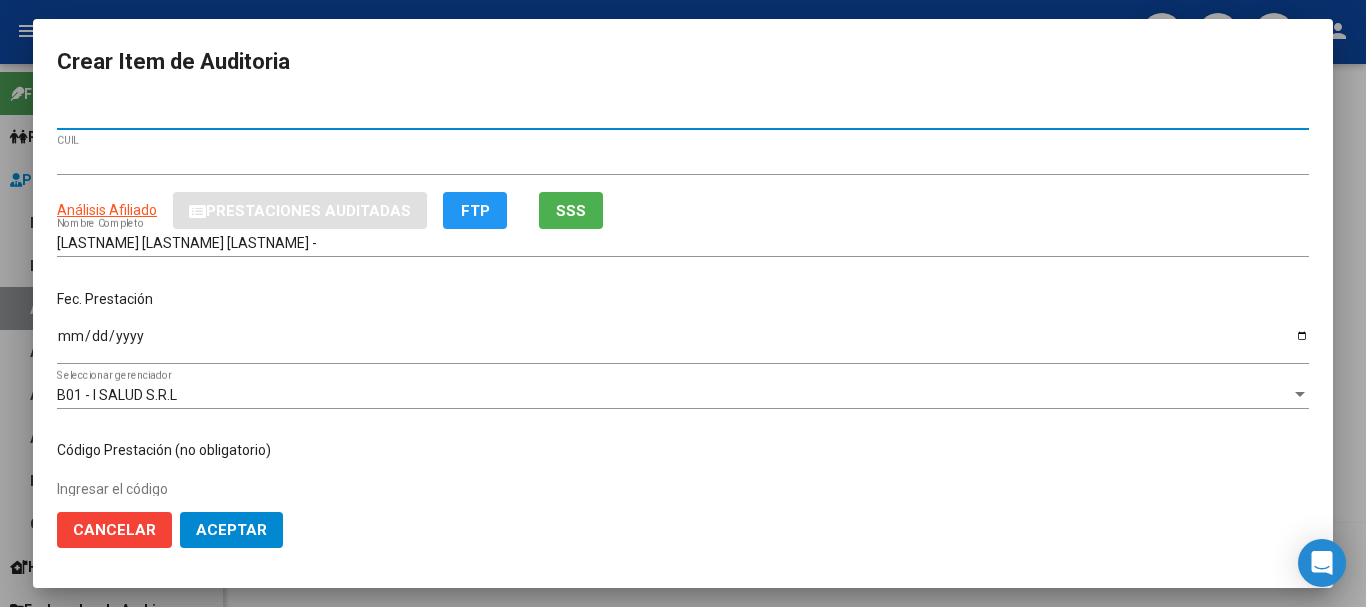 type on "[NUMBER]" 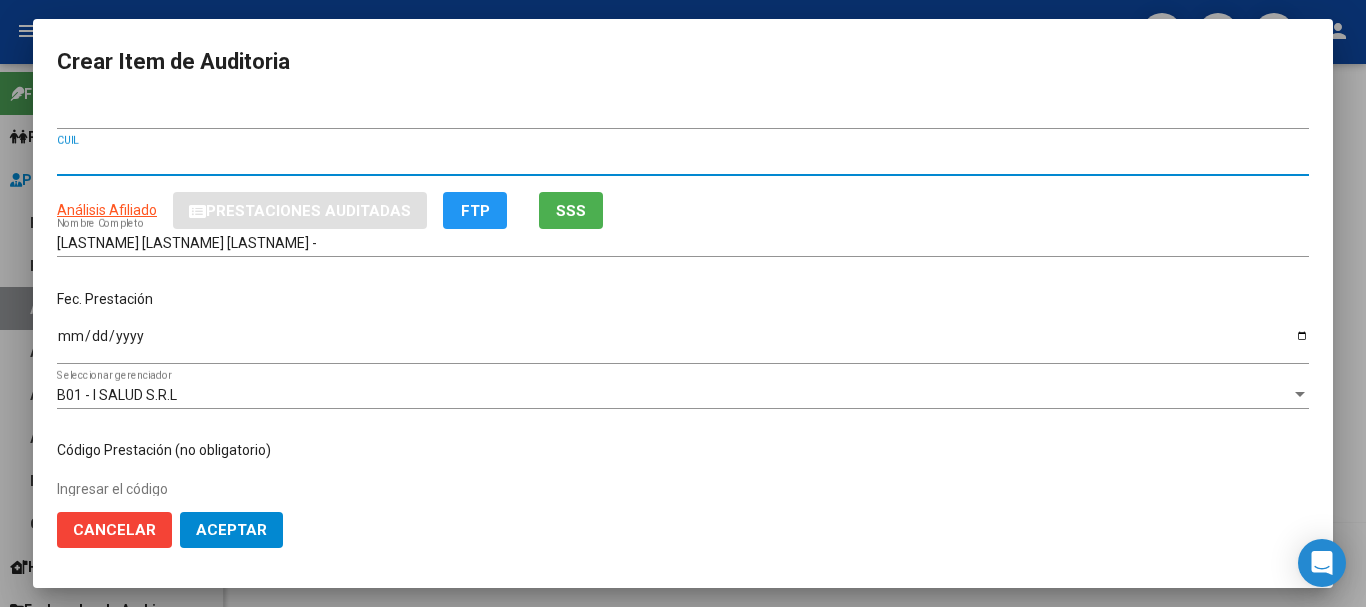 type 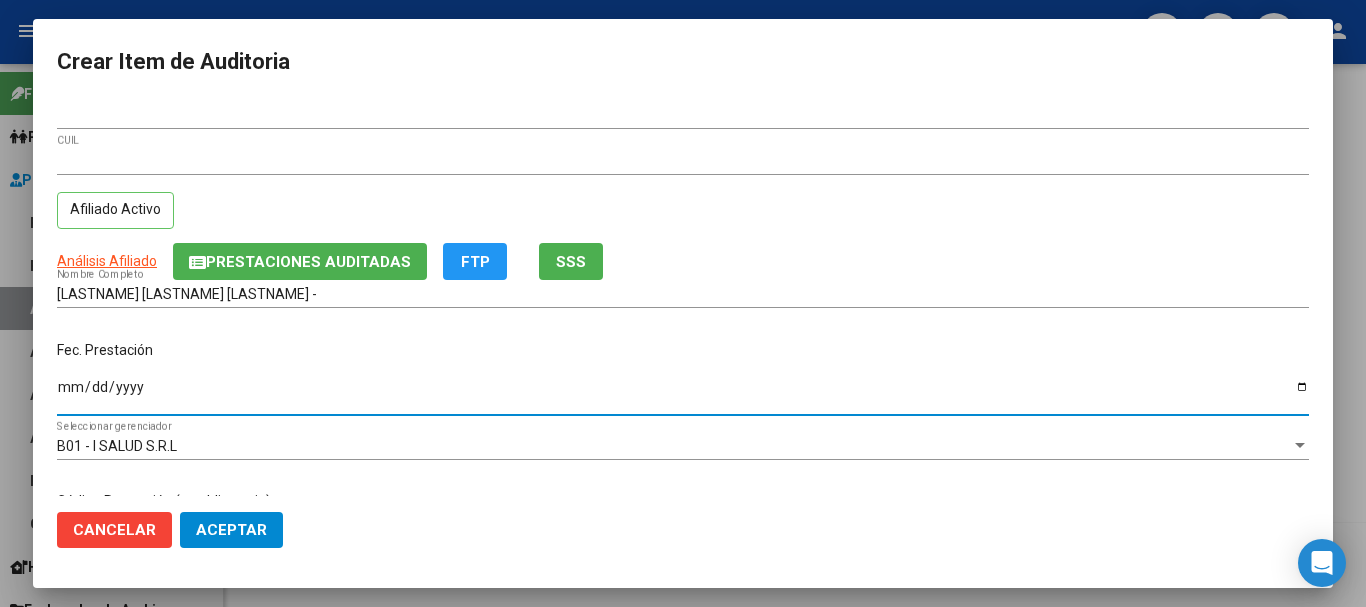 type on "[DATE]" 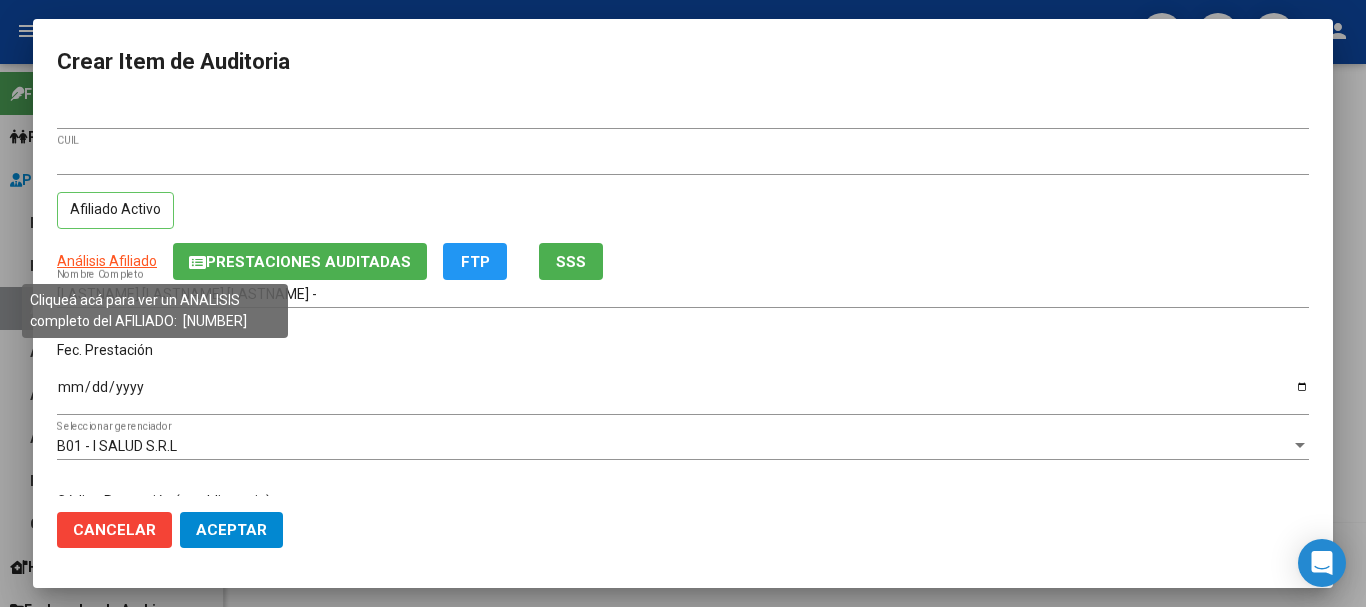 click on "Análisis Afiliado" at bounding box center (107, 261) 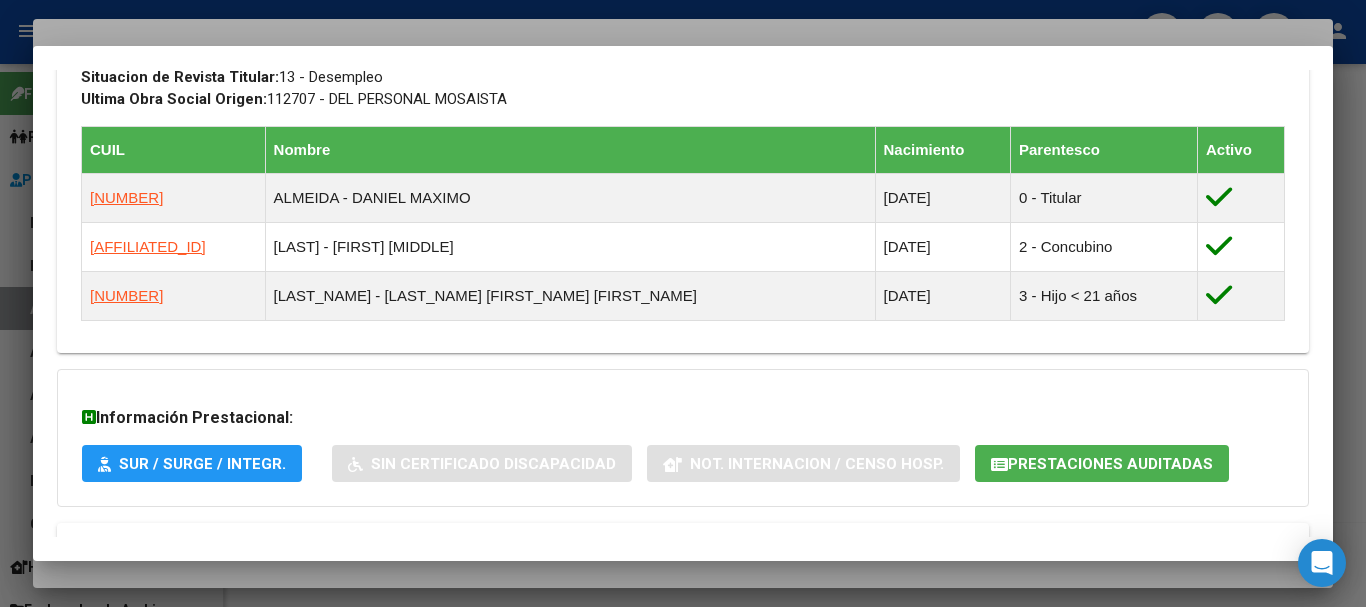 scroll, scrollTop: 1218, scrollLeft: 0, axis: vertical 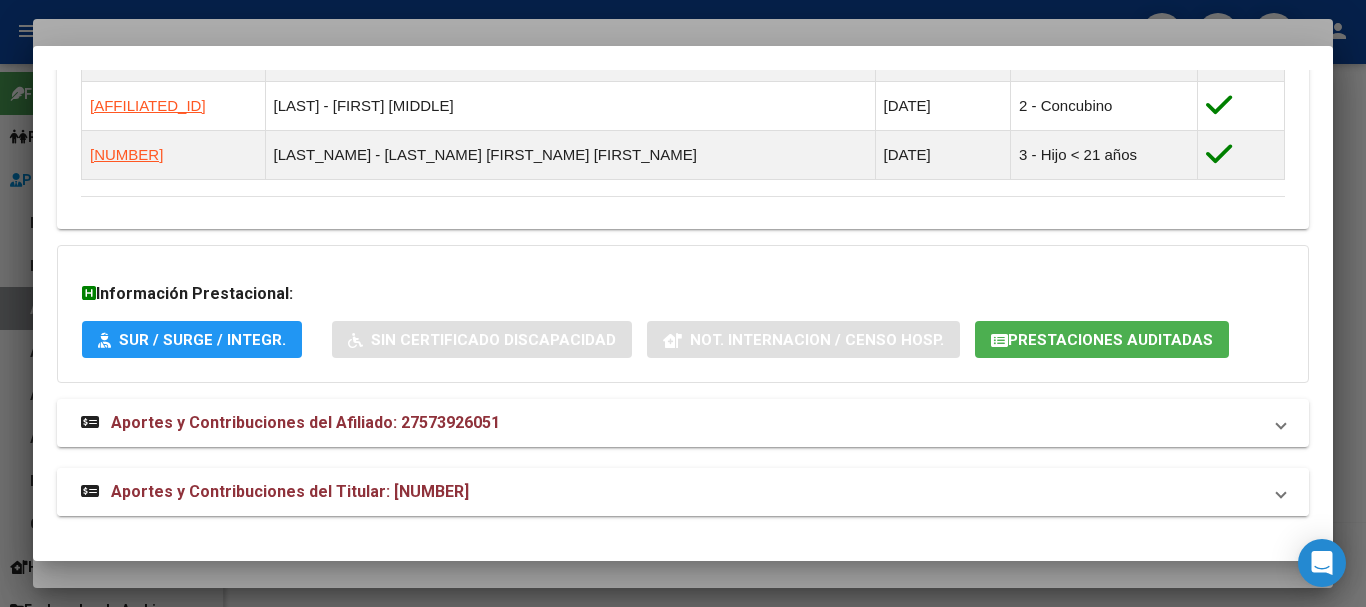 click on "Aportes y Contribuciones del Titular: [NUMBER]" at bounding box center (290, 491) 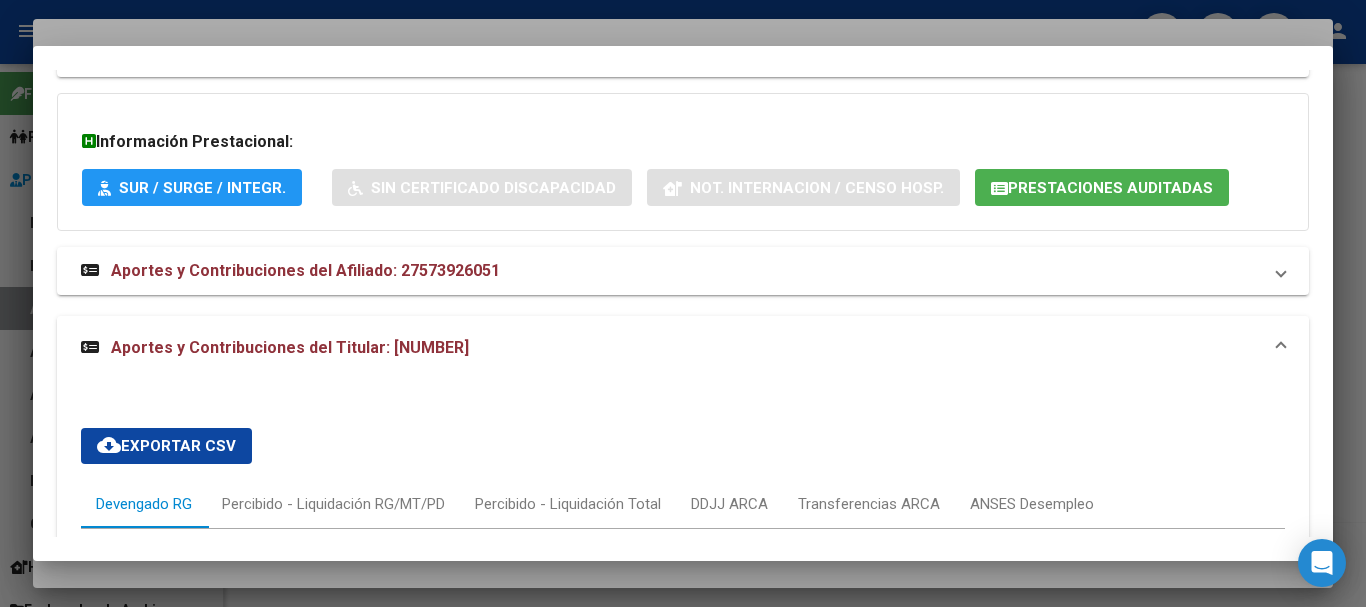 scroll, scrollTop: 1396, scrollLeft: 0, axis: vertical 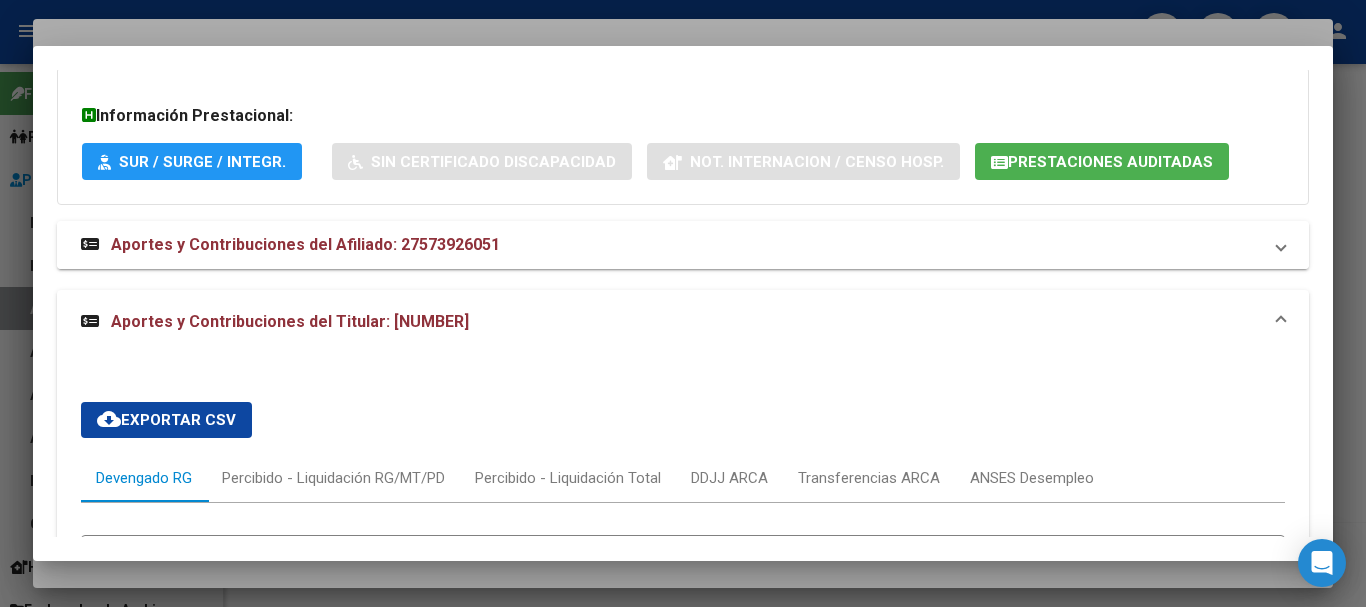 click on "Aportes y Contribuciones del Afiliado: 27573926051" at bounding box center [305, 244] 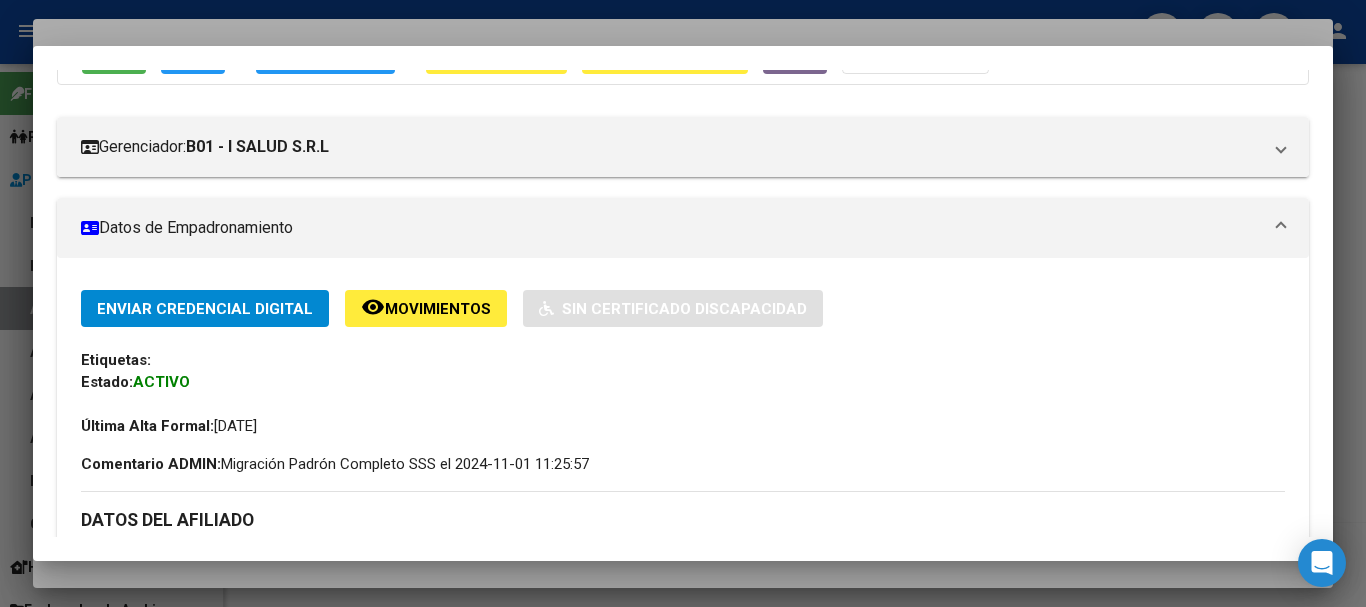 scroll, scrollTop: 0, scrollLeft: 0, axis: both 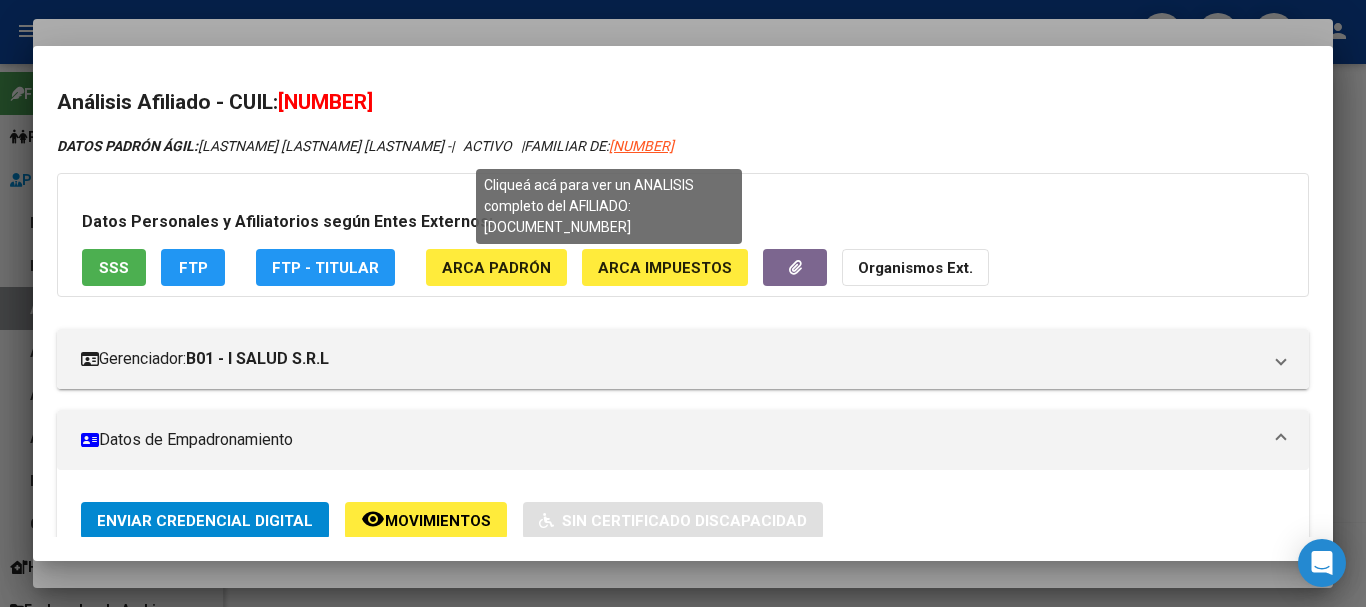click on "[NUMBER]" at bounding box center [641, 146] 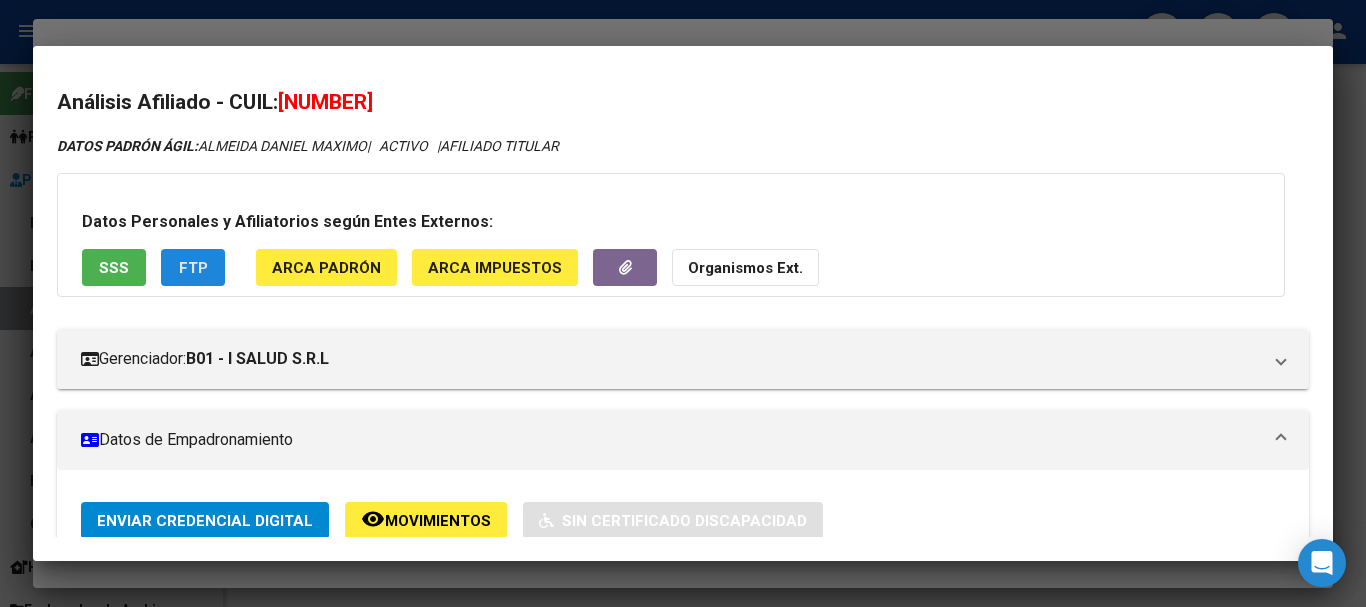 click on "FTP" 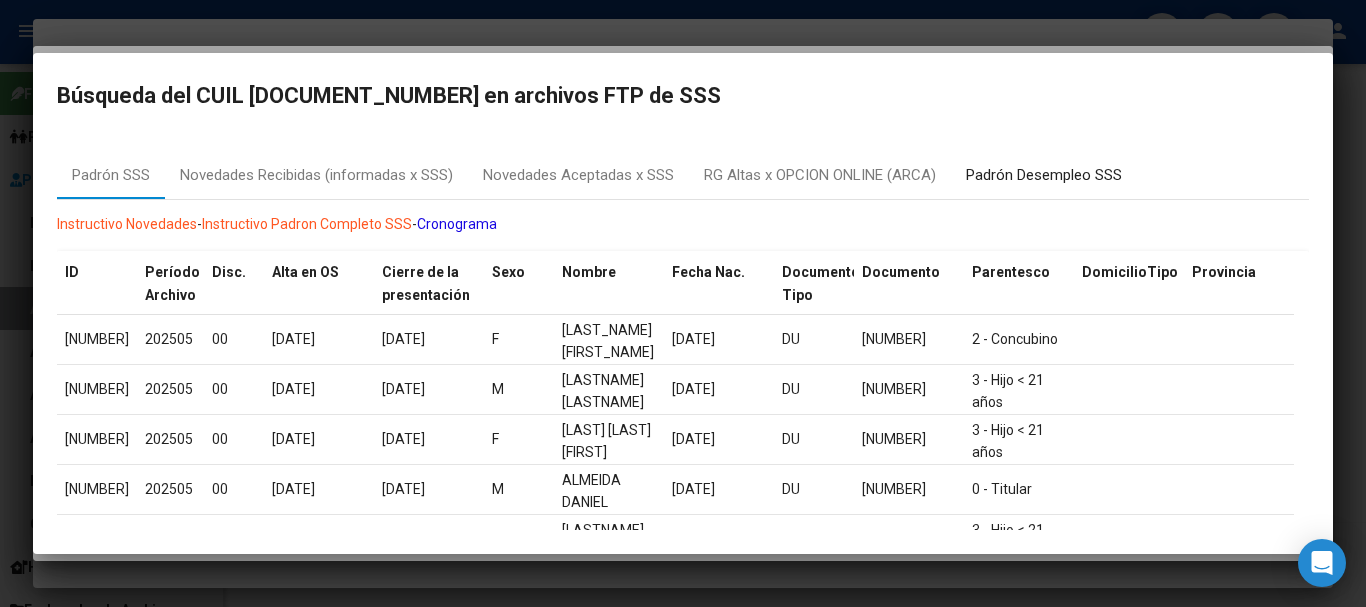 click on "Padrón Desempleo SSS" at bounding box center (1044, 175) 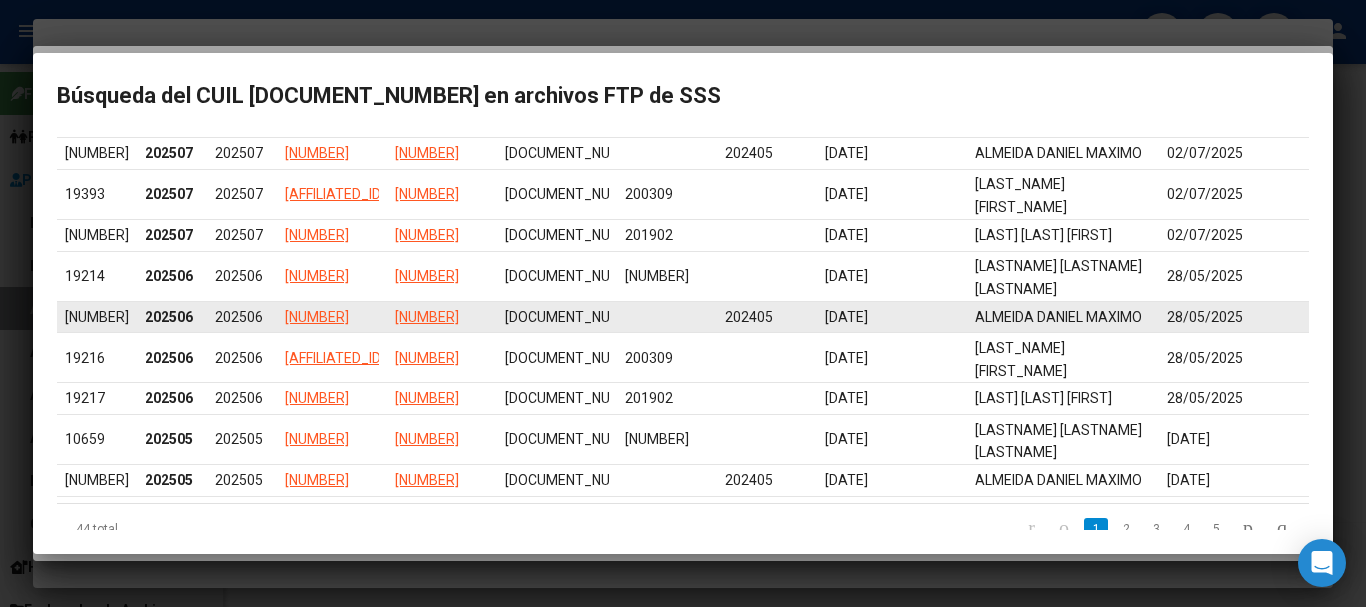 scroll, scrollTop: 230, scrollLeft: 0, axis: vertical 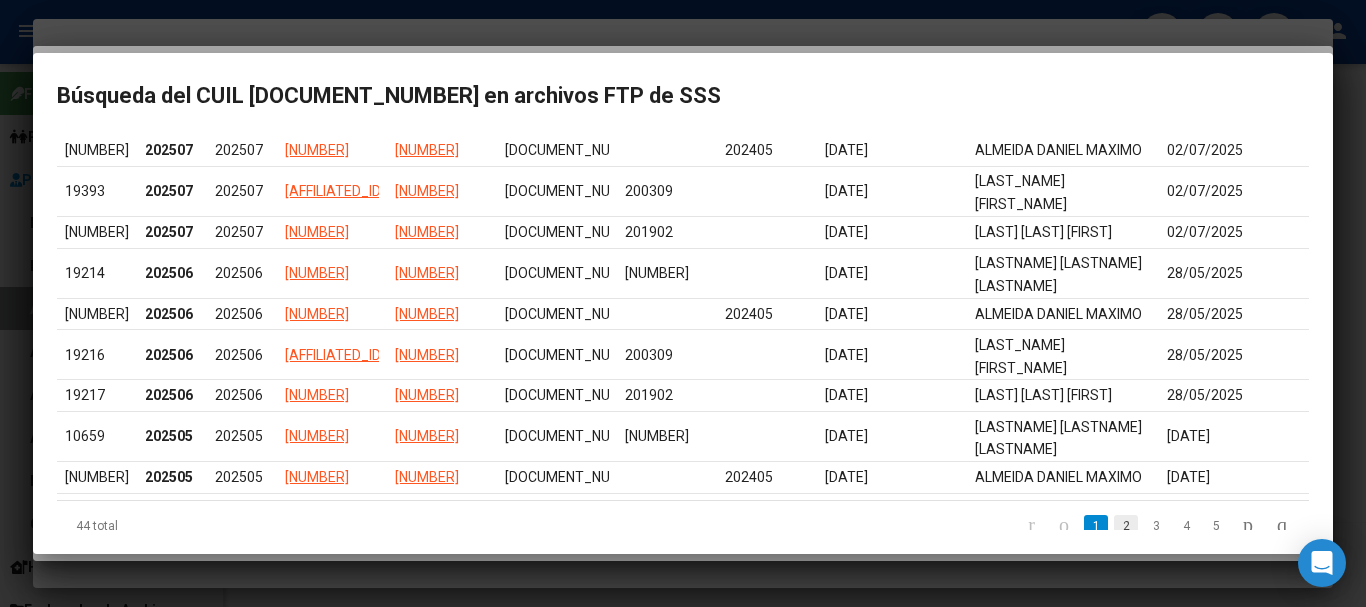 click on "2" 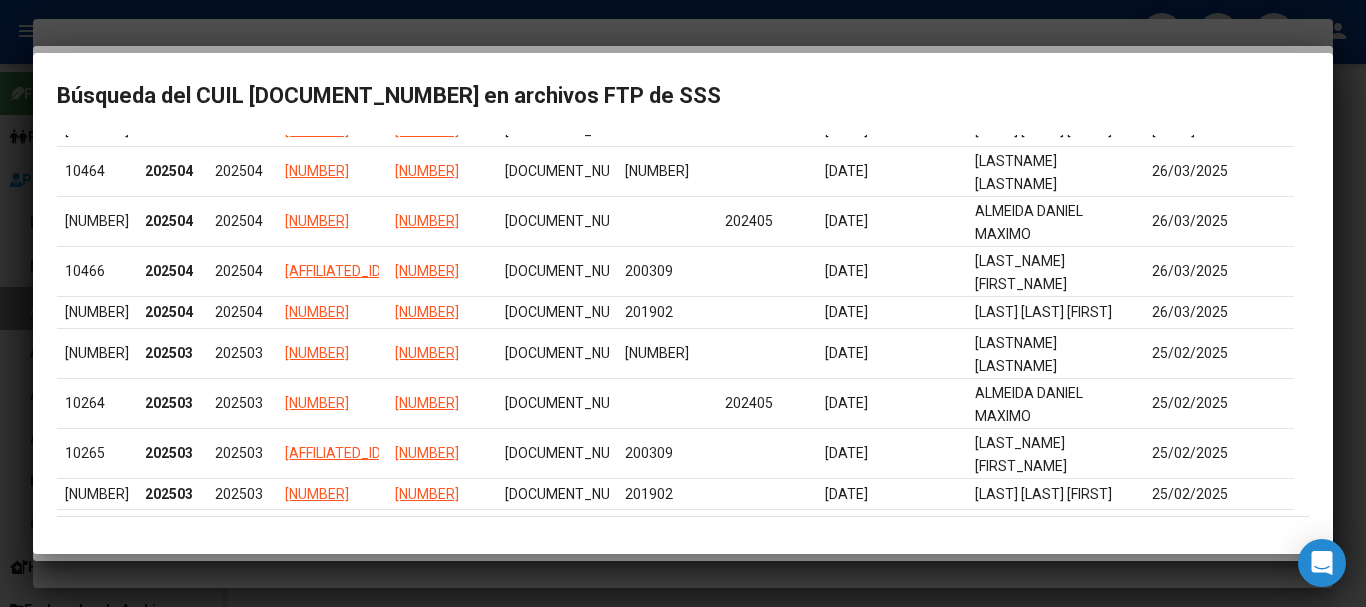 scroll, scrollTop: 230, scrollLeft: 0, axis: vertical 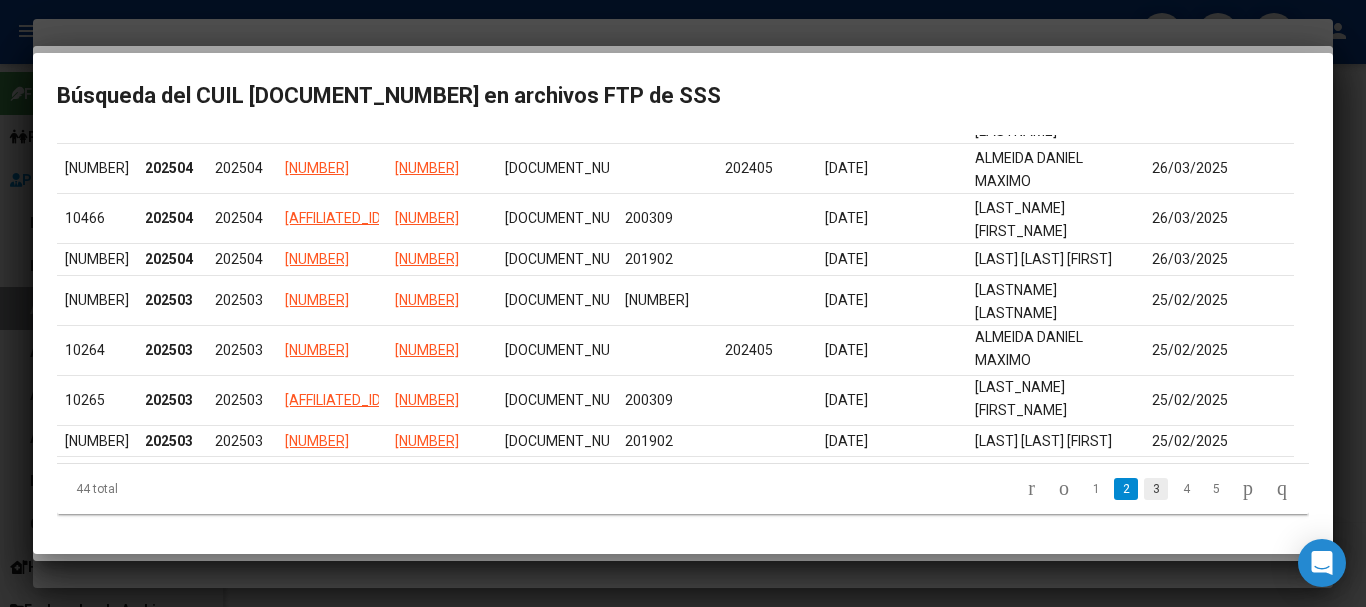 click on "3" 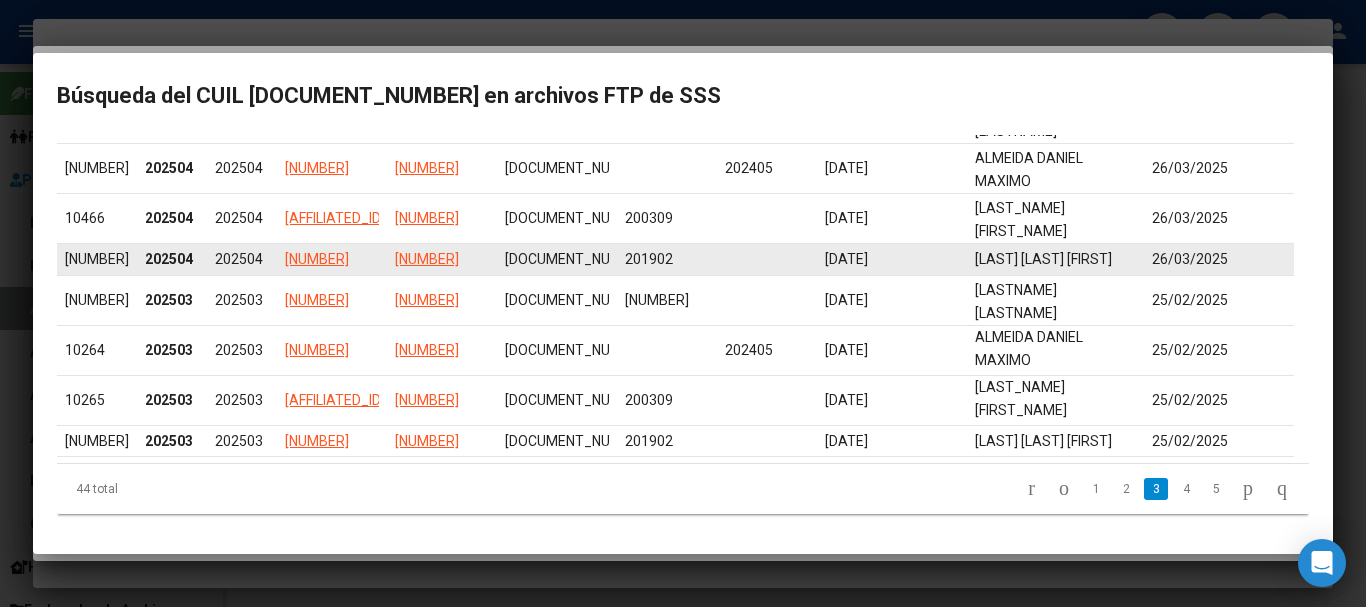 scroll, scrollTop: 358, scrollLeft: 0, axis: vertical 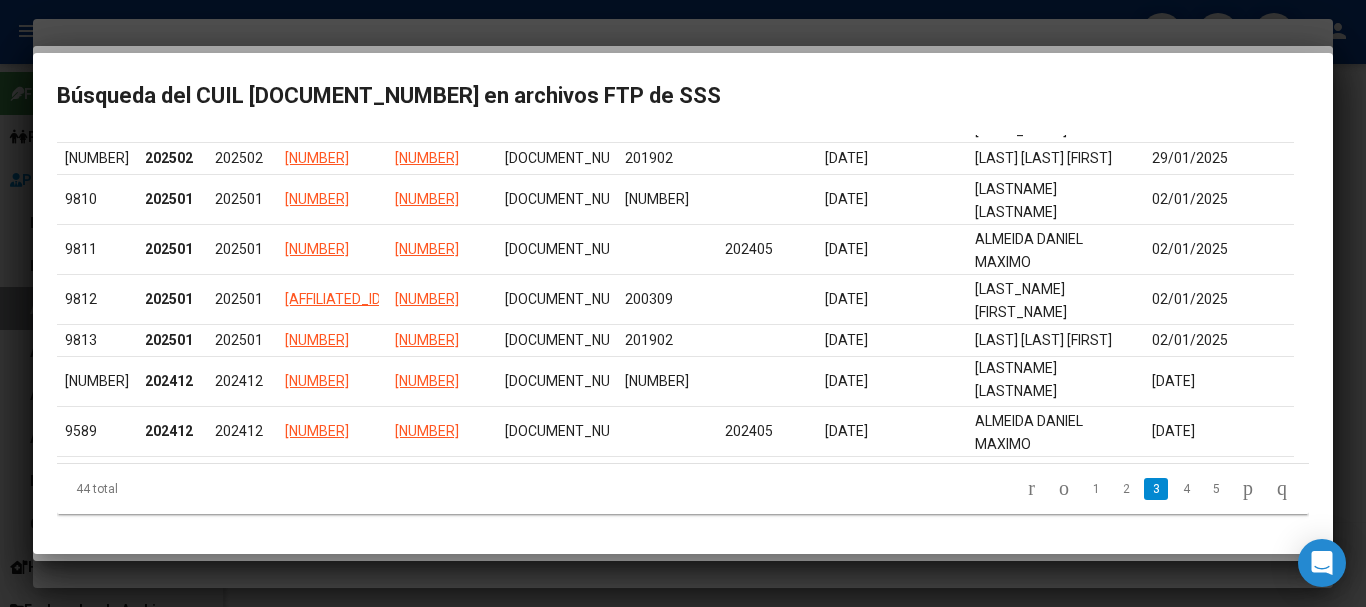 click at bounding box center [683, 303] 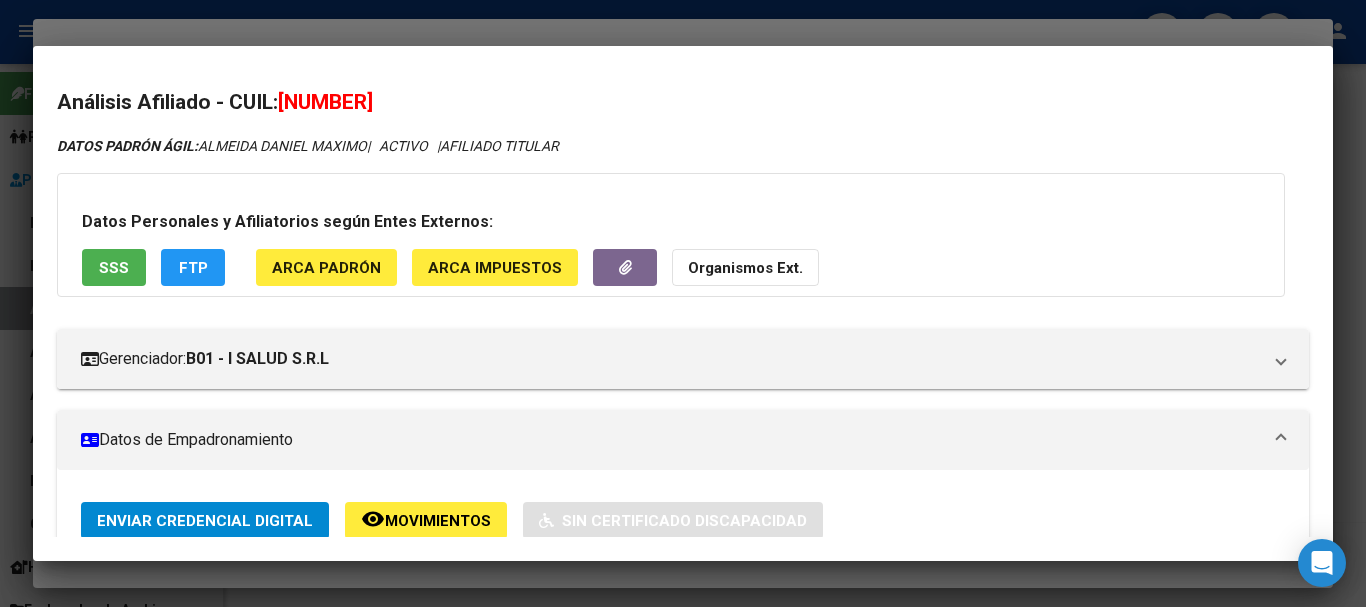 click on "DATOS PADRÓN ÁGIL:  [FIRST_NAME] [FIRST_NAME] [LAST_NAME]     |   ACTIVO   |     AFILIADO TITULAR  Datos Personales y Afiliatorios según Entes Externos: SSS FTP ARCA Padrón ARCA Impuestos Organismos Ext.    Gerenciador:      B01 - I SALUD S.R.L Atención telefónica: Direccion Oficina:   Alsina 756 - 9 - C Afiliaciones Isalud:    [PHONE] / [PHONE] / [PHONE] Atención emergencias: Emergencia:   [PHONE] Otros Datos Útiles:    Datos de Empadronamiento  Enviar Credencial Digital remove_red_eye Movimientos    Sin Certificado Discapacidad Etiquetas: Estado: ACTIVO Última Alta Formal:  [DATE] Ultimo Tipo Movimiento Alta:  ALTA por REINGRESO Ultimo Tipo Movimiento Baja:  FALTA DE DDJJ (+ 3 MESE) Comentario ADMIN:  ALTA AUTOMATICA POR ADHESION AFIP el [DATE] [TIME] DATOS DEL AFILIADO Apellido:  [FIRST_NAME] [FIRST_NAME] [LAST_NAME] CUIL:  [DOCUMENT_NUMBER] Documento:  DU - DOCUMENTO UNICO [DOCUMENT_NUMBER]  Nacionalidad:  ARGENTINA Parentesco:  0 - Titular Estado Civil:  Soltero Discapacitado:    NO (00) Sexo:  M Nacimiento:" at bounding box center [683, 922] 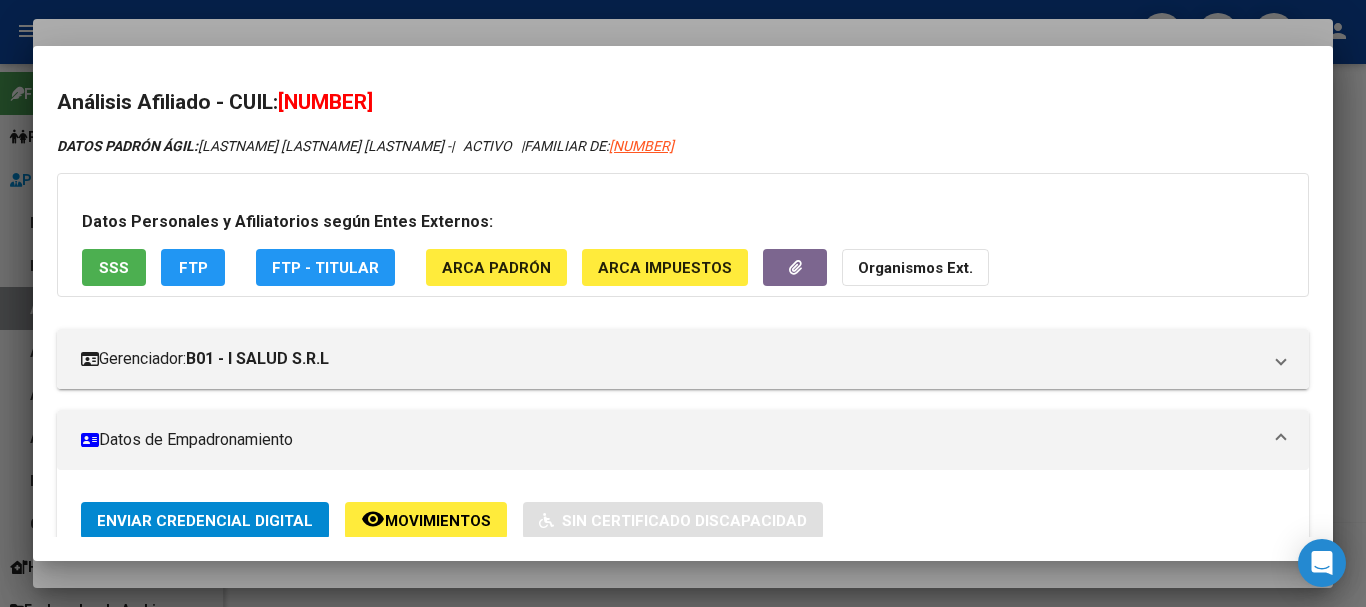 click on "Análisis Afiliado - CUIL:  [NUMBER]" at bounding box center (683, 103) 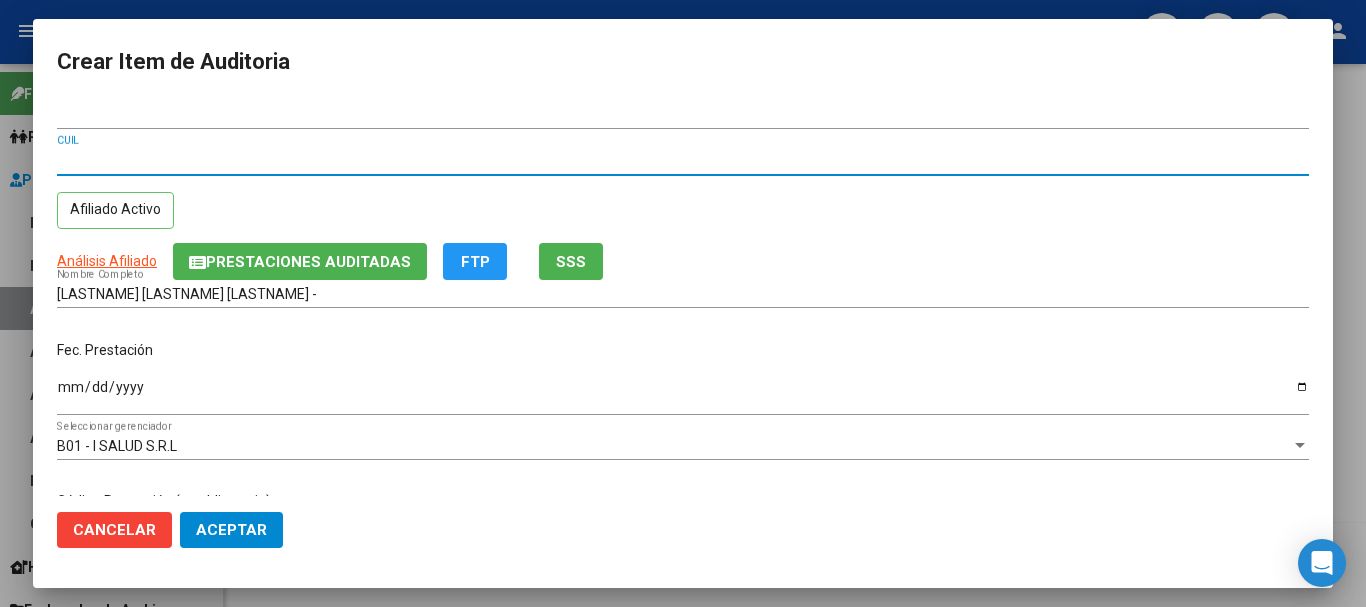 click on "[NUMBER]" at bounding box center (683, 160) 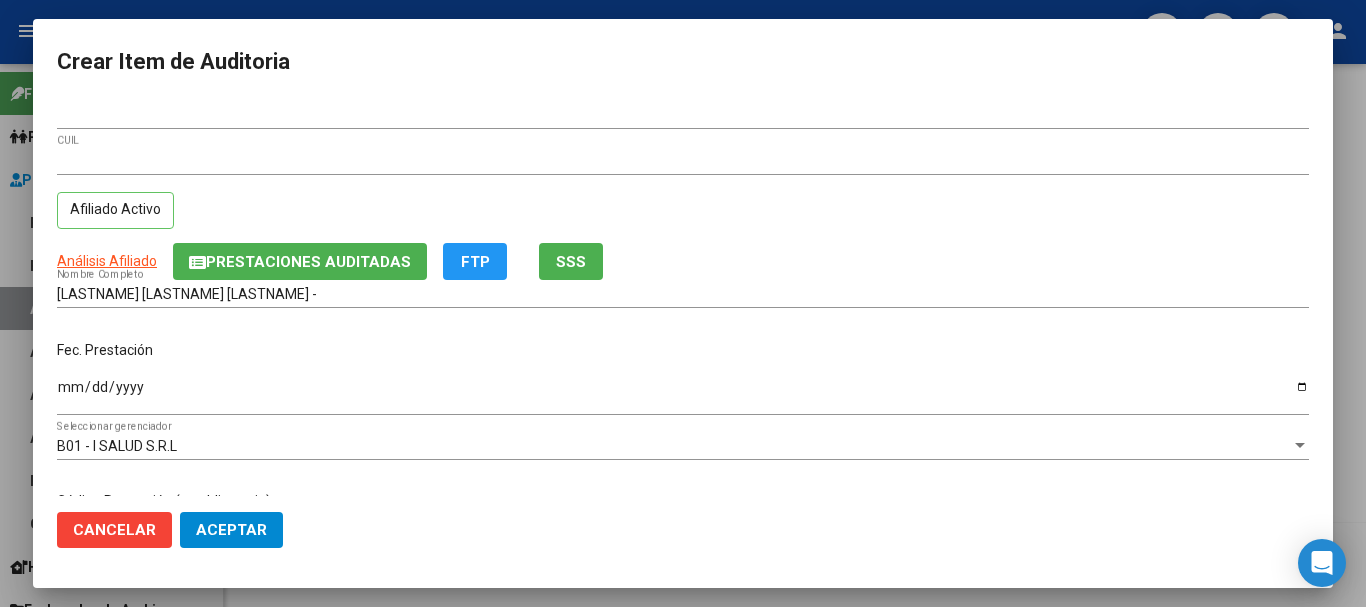 scroll, scrollTop: 242, scrollLeft: 0, axis: vertical 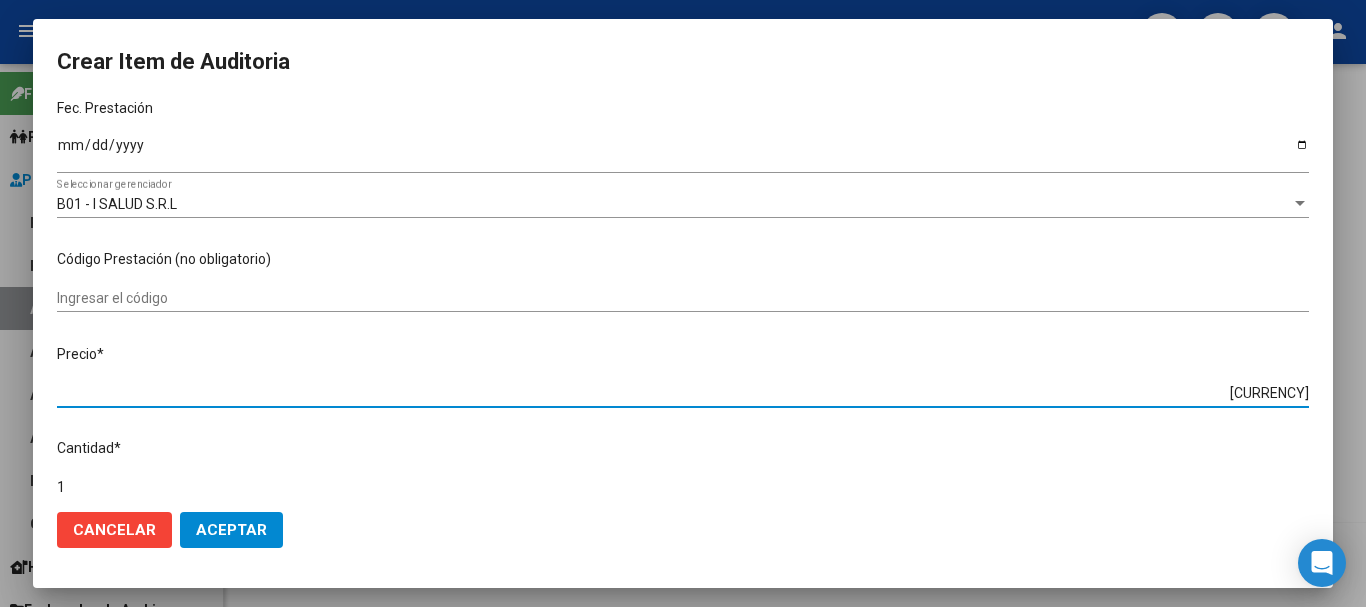 type on "$ 0,01" 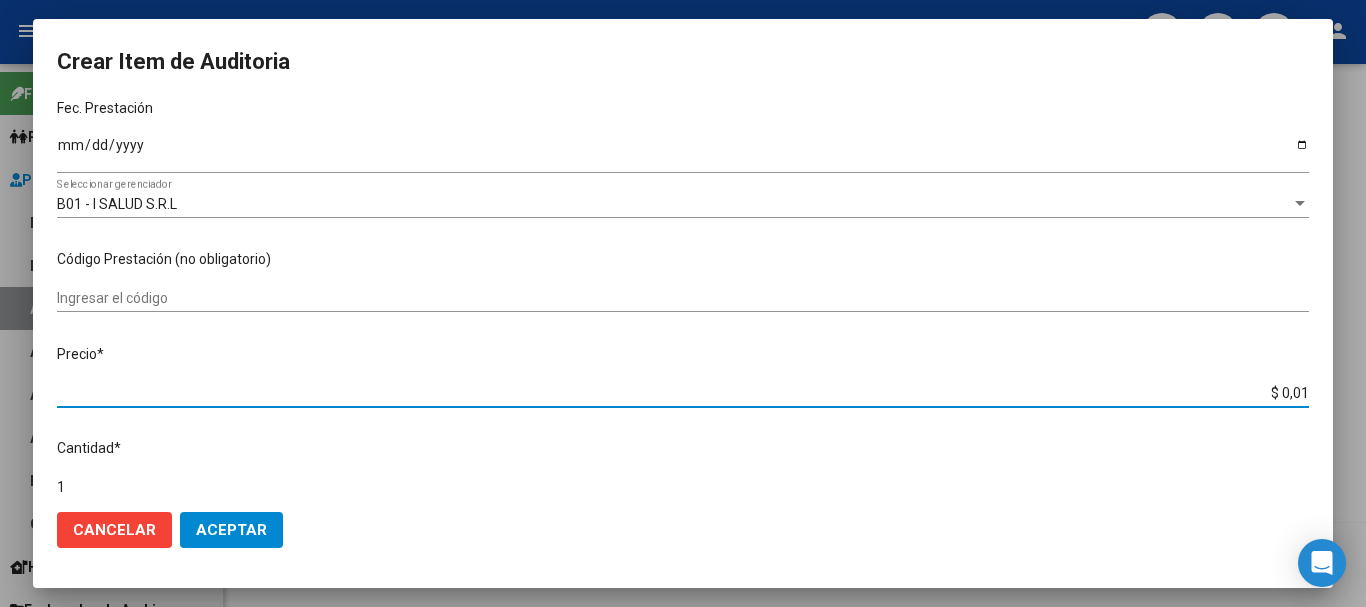 type on "$ 0,11" 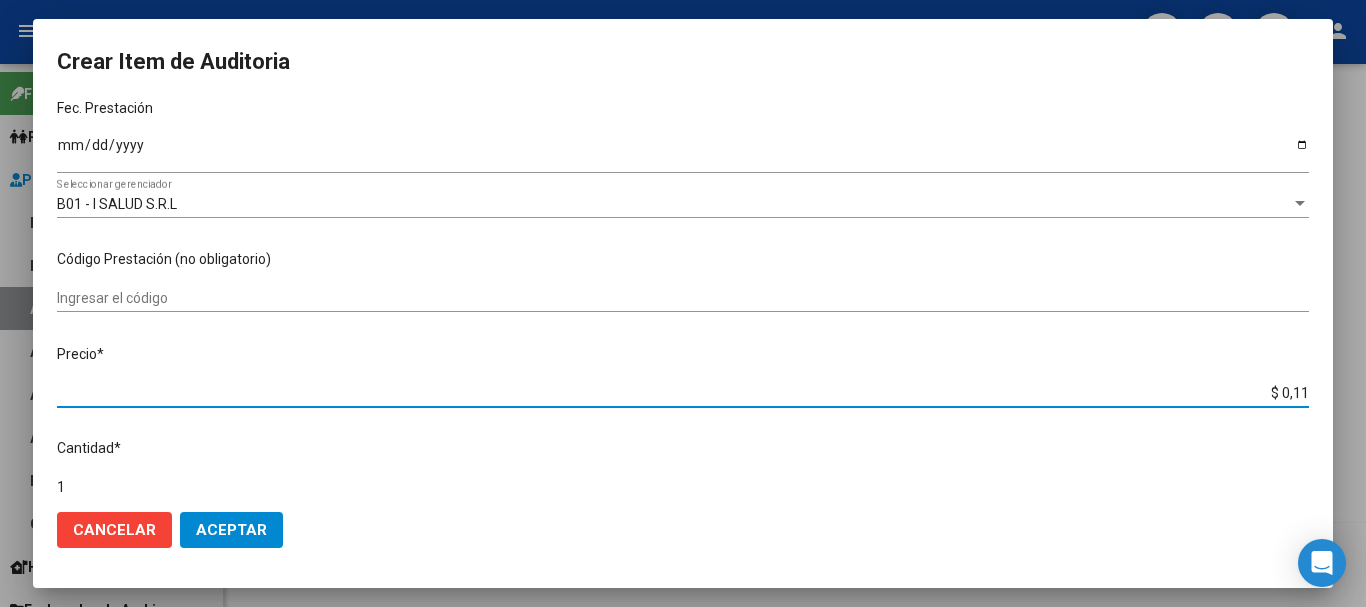 type on "$ 1,18" 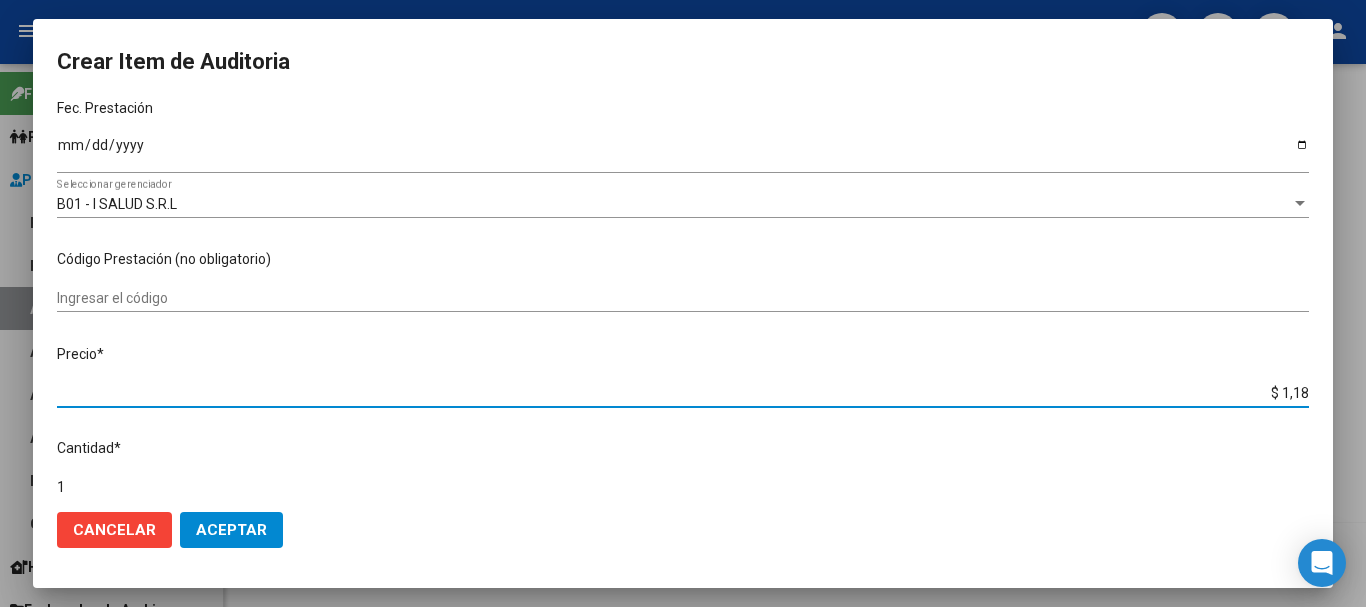 type on "$ 11,88" 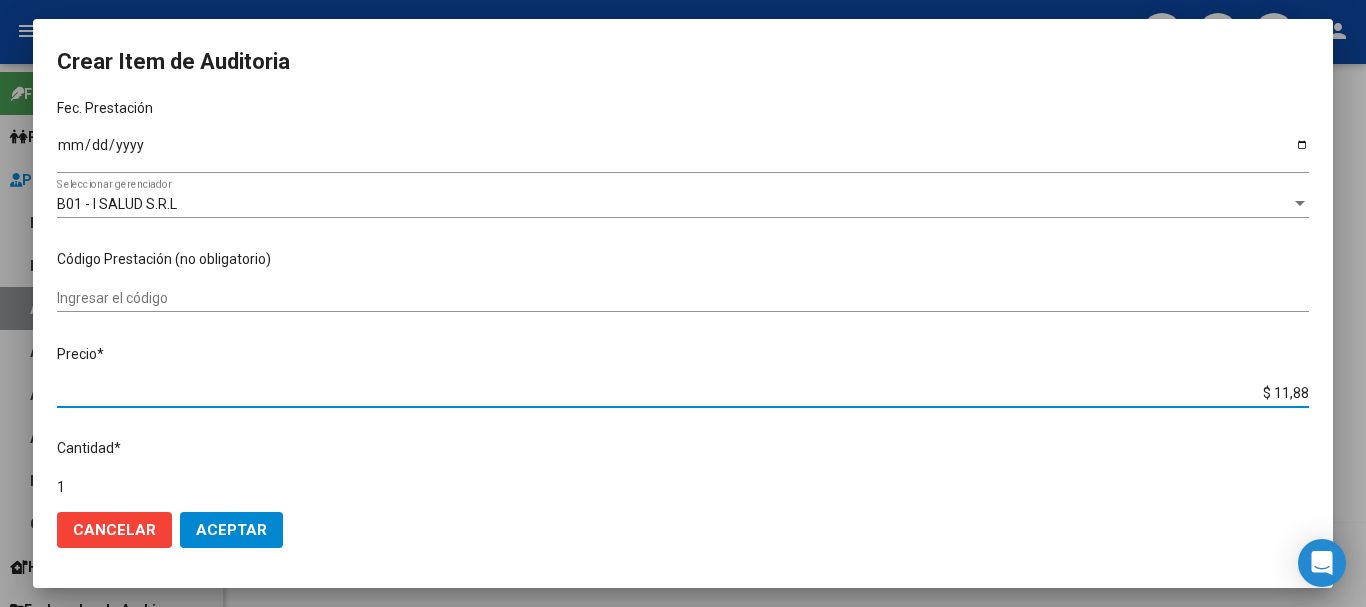type on "$ 118,89" 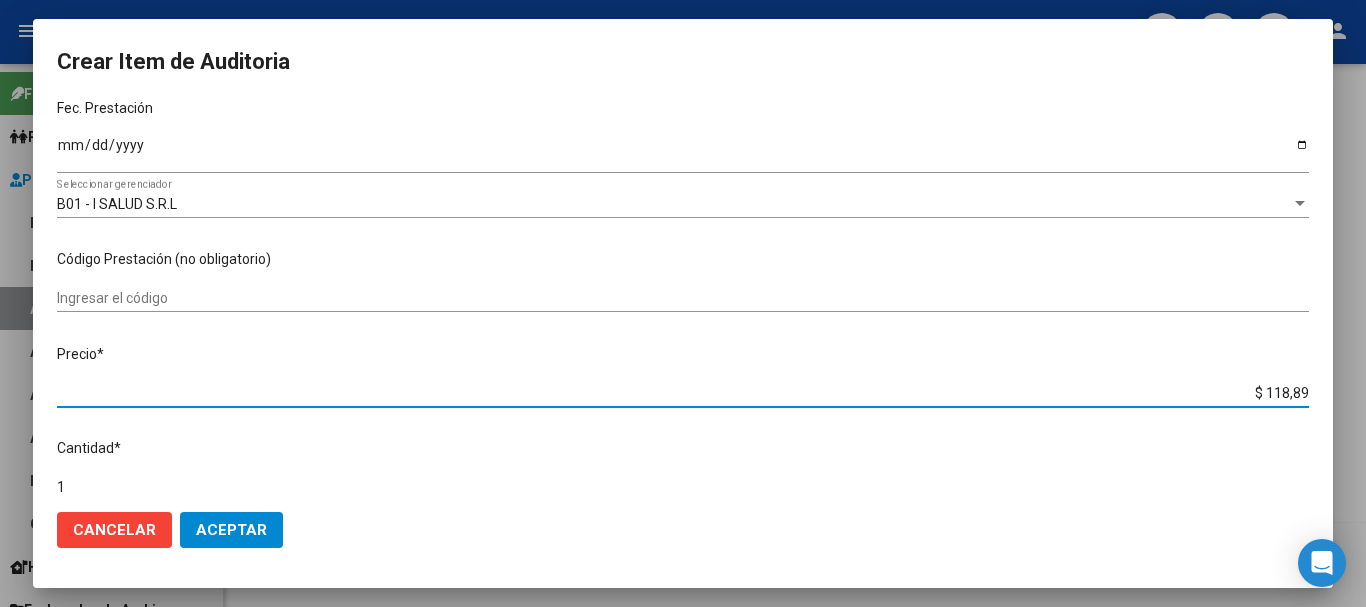 type on "$ 1.188,90" 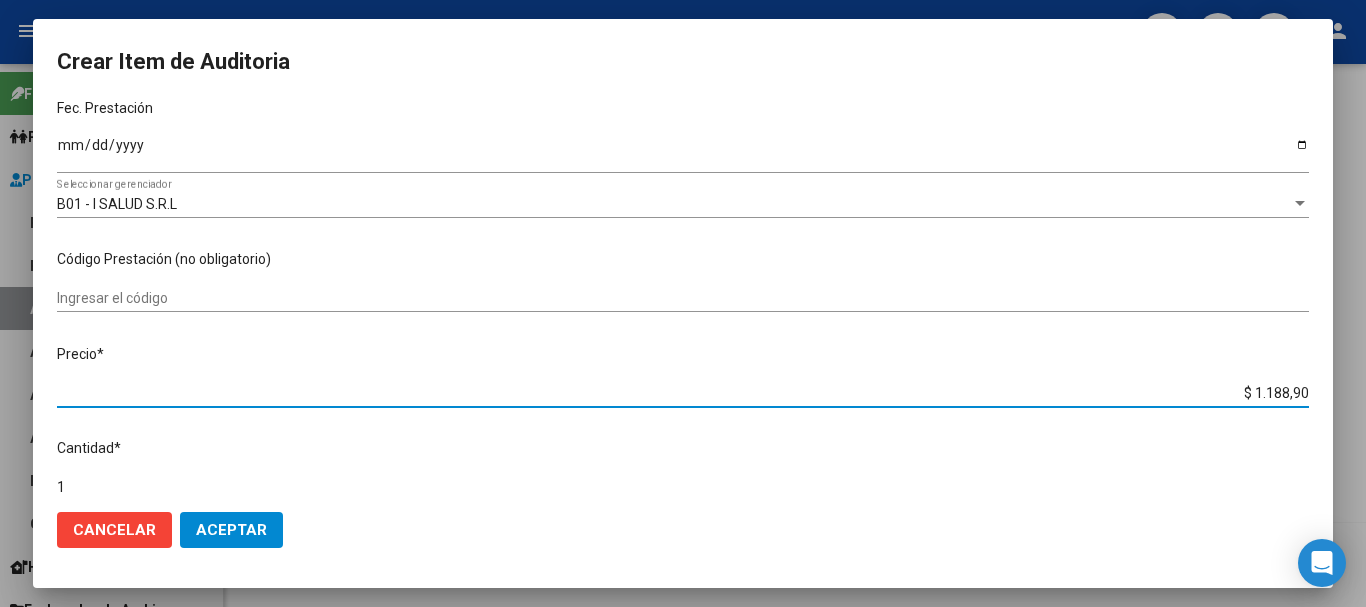 type on "$ 11.889,00" 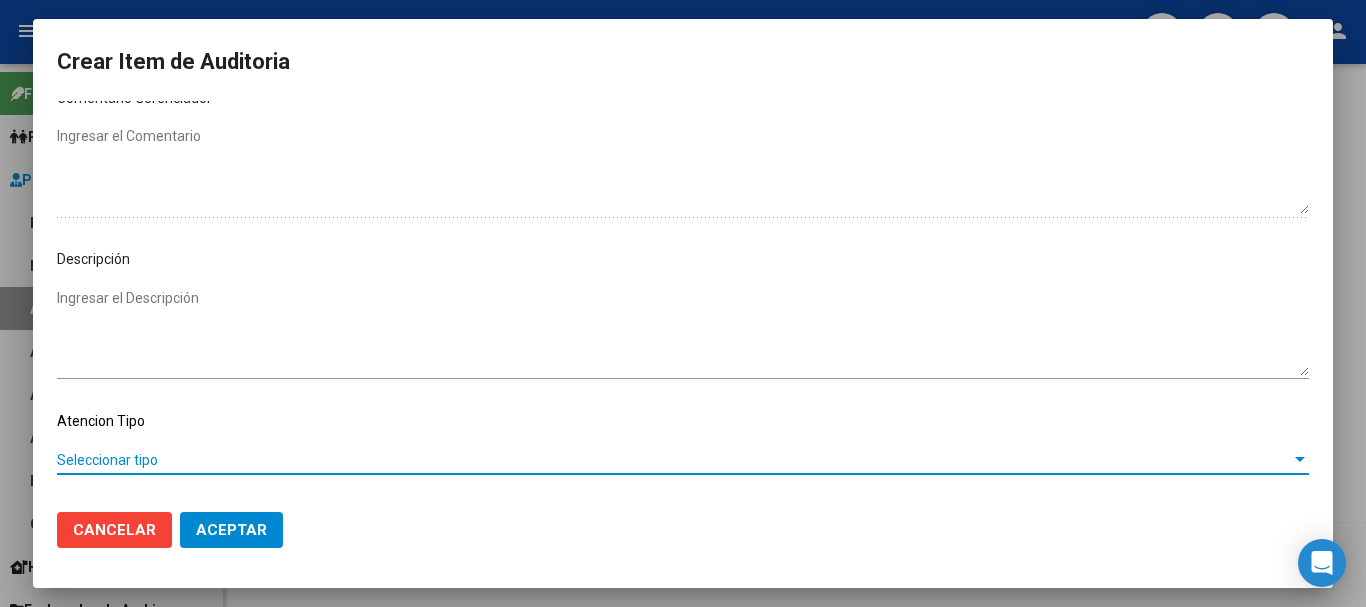 scroll, scrollTop: 1128, scrollLeft: 0, axis: vertical 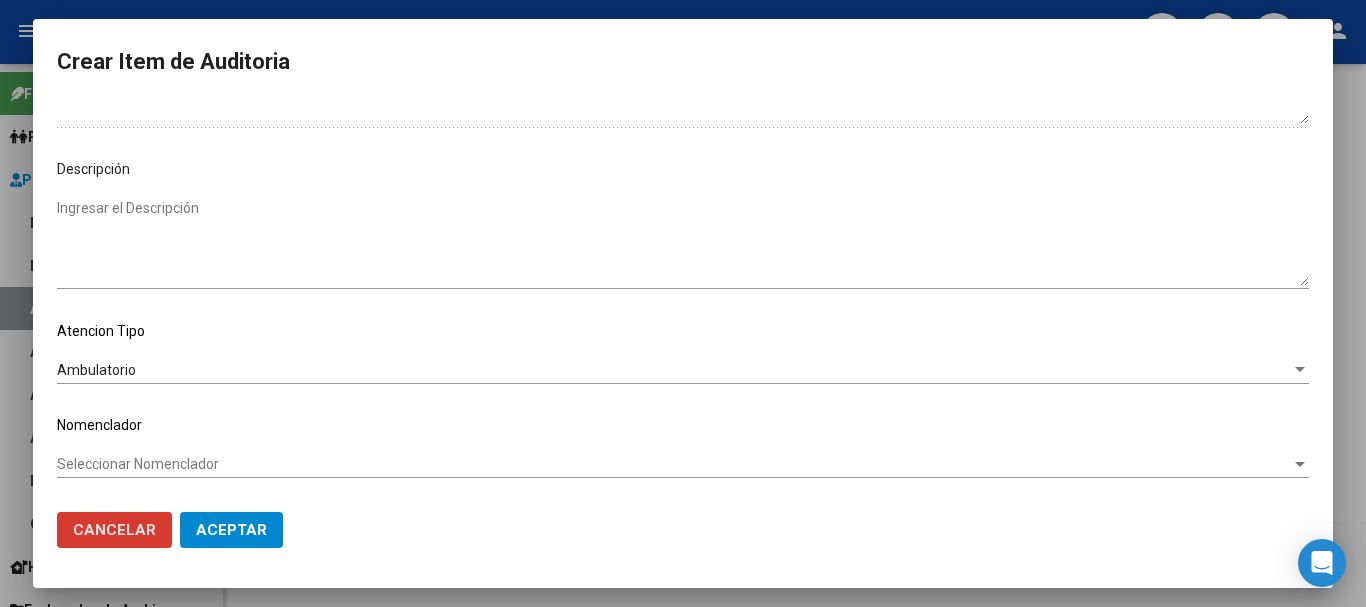 type 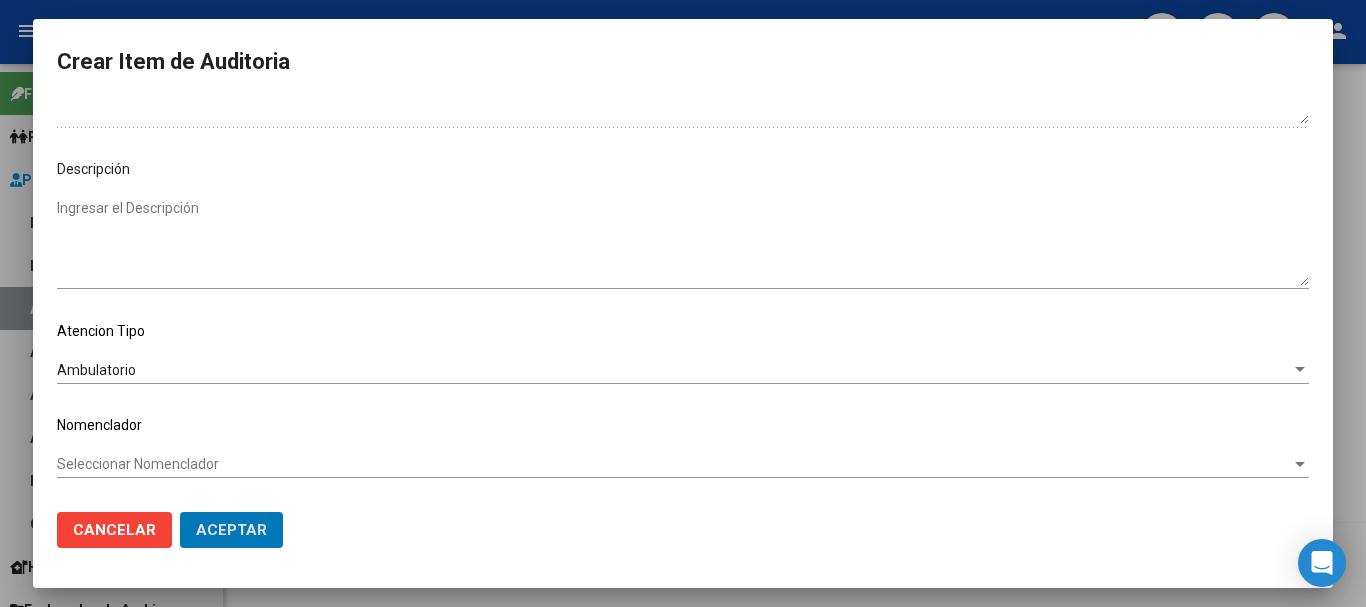 type 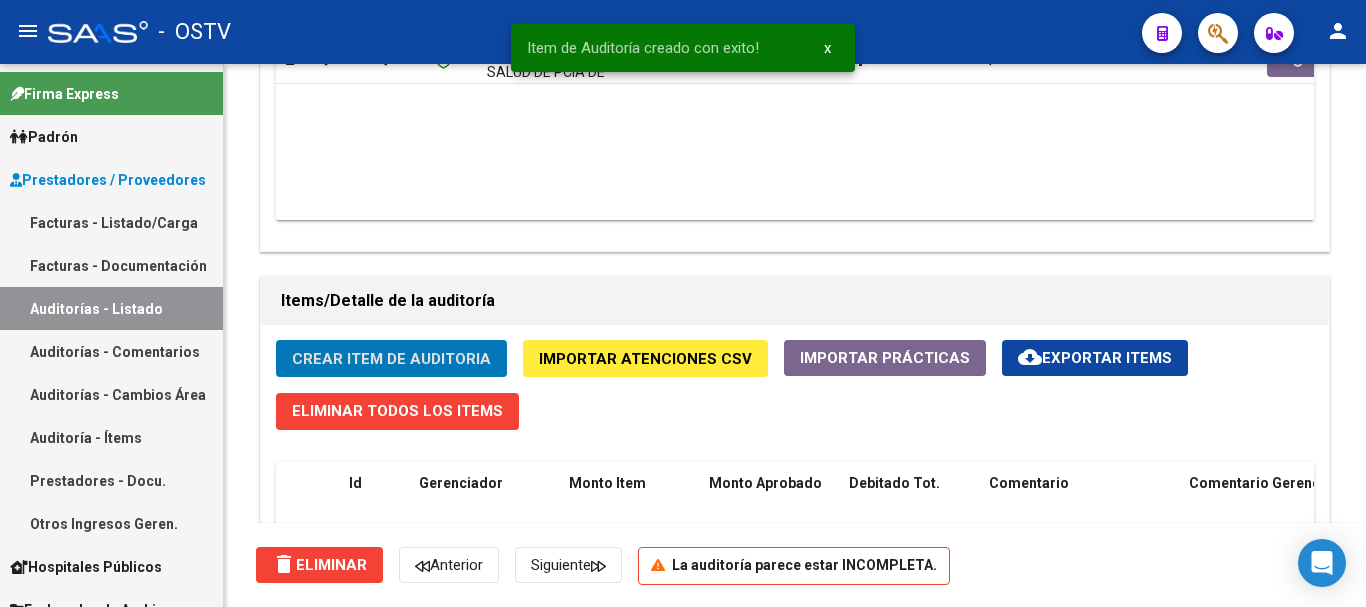 type 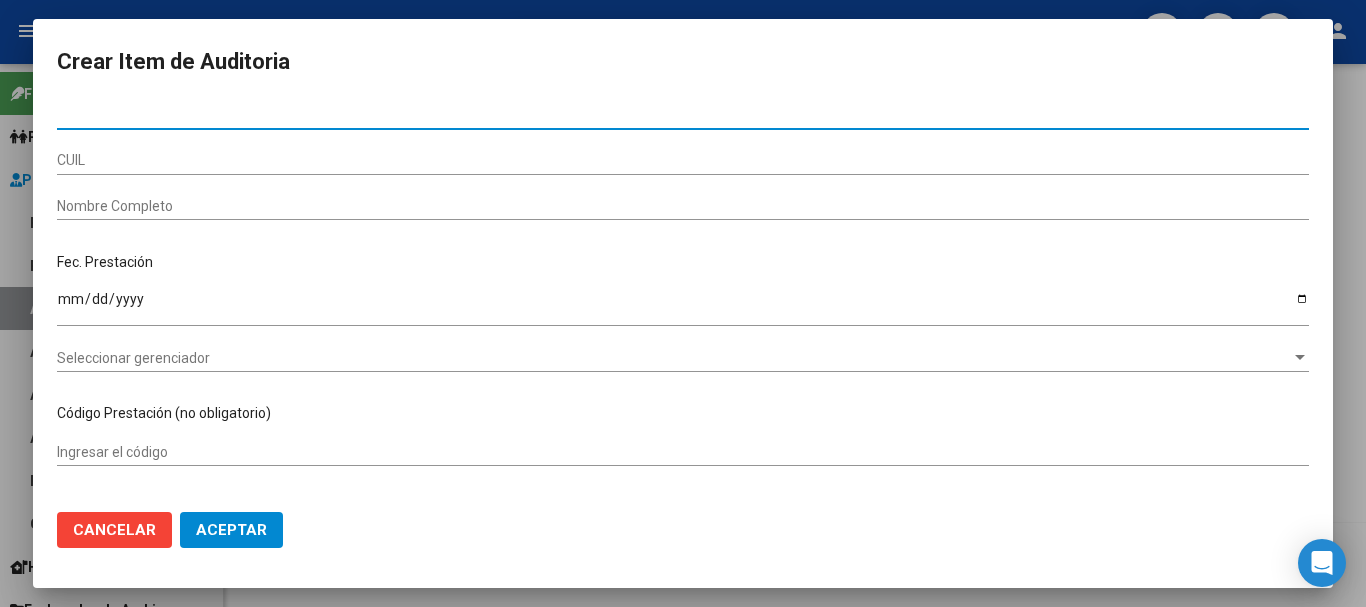 paste on "[NUMBER]" 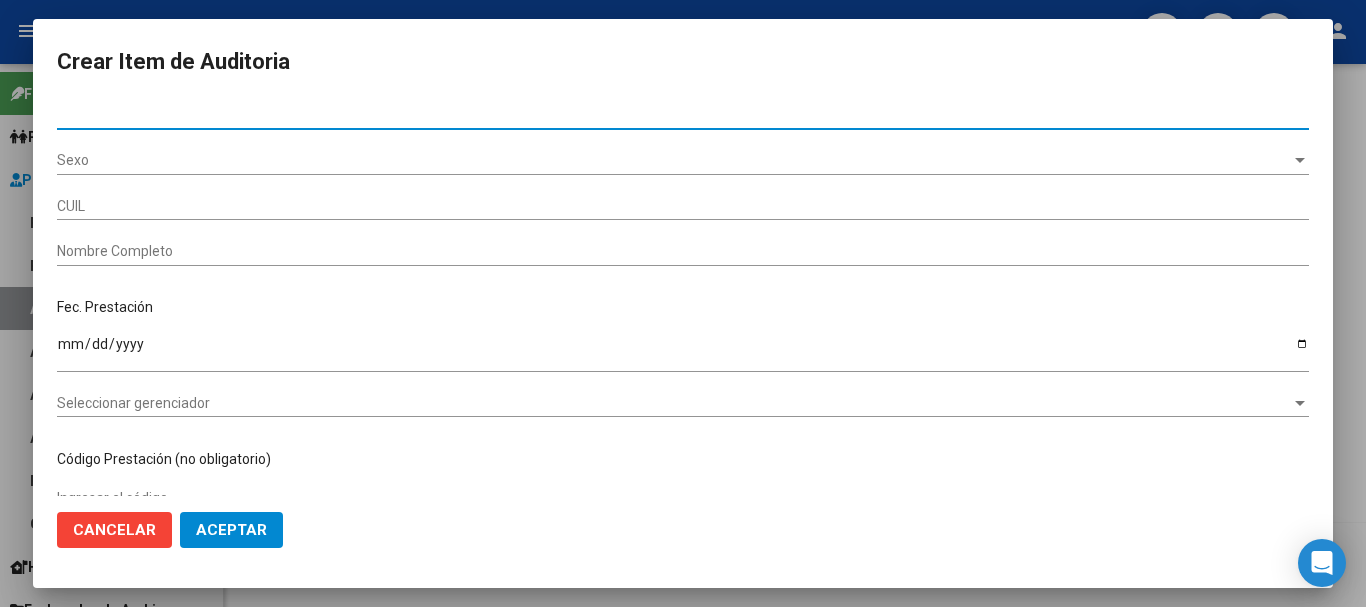 type on "[NUMBER]" 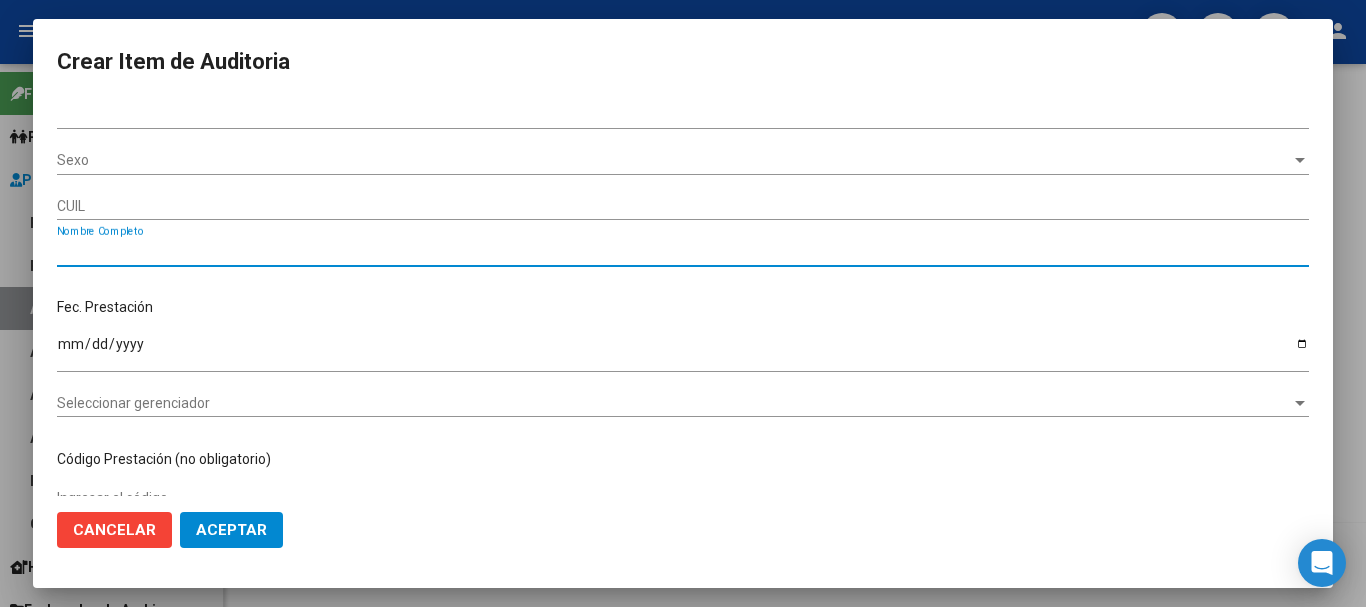 type on "[NUMBER]" 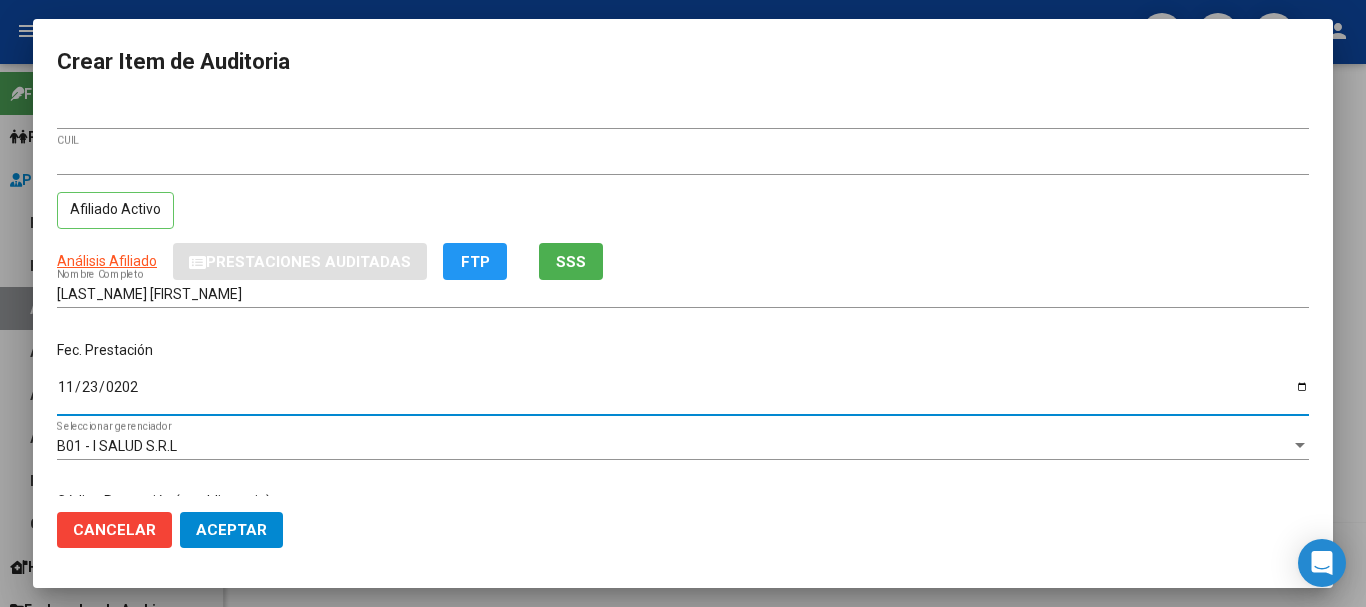 type on "[DATE]" 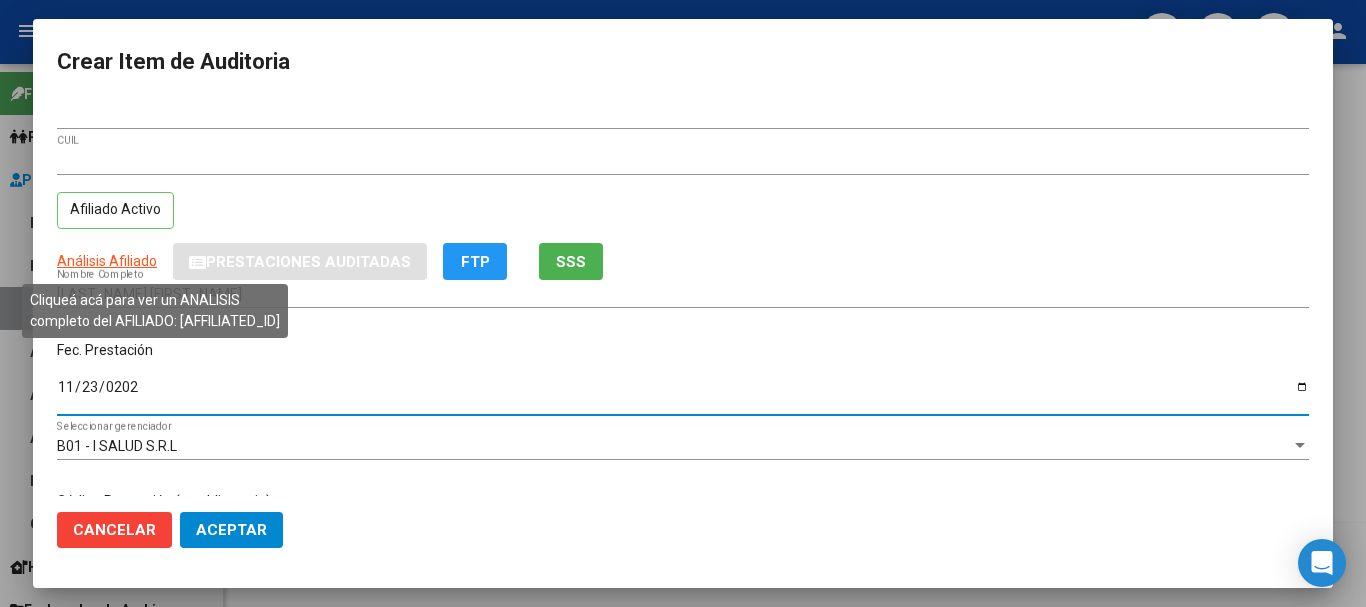 click on "Análisis Afiliado" at bounding box center (107, 261) 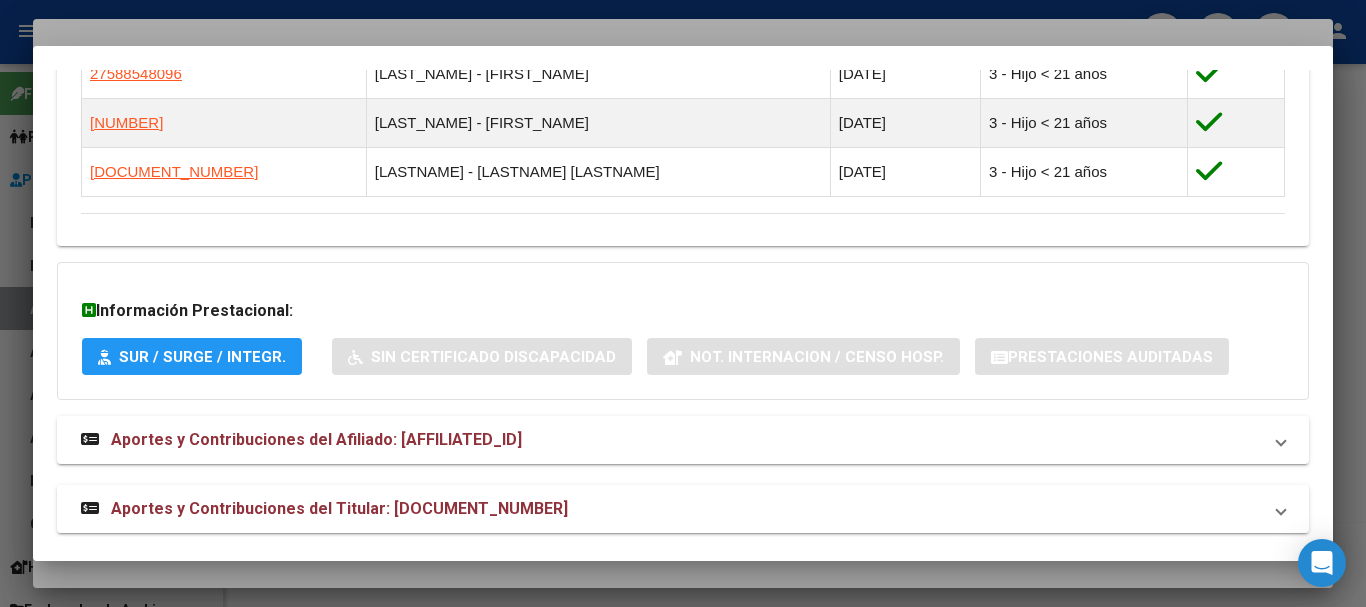 scroll, scrollTop: 1289, scrollLeft: 0, axis: vertical 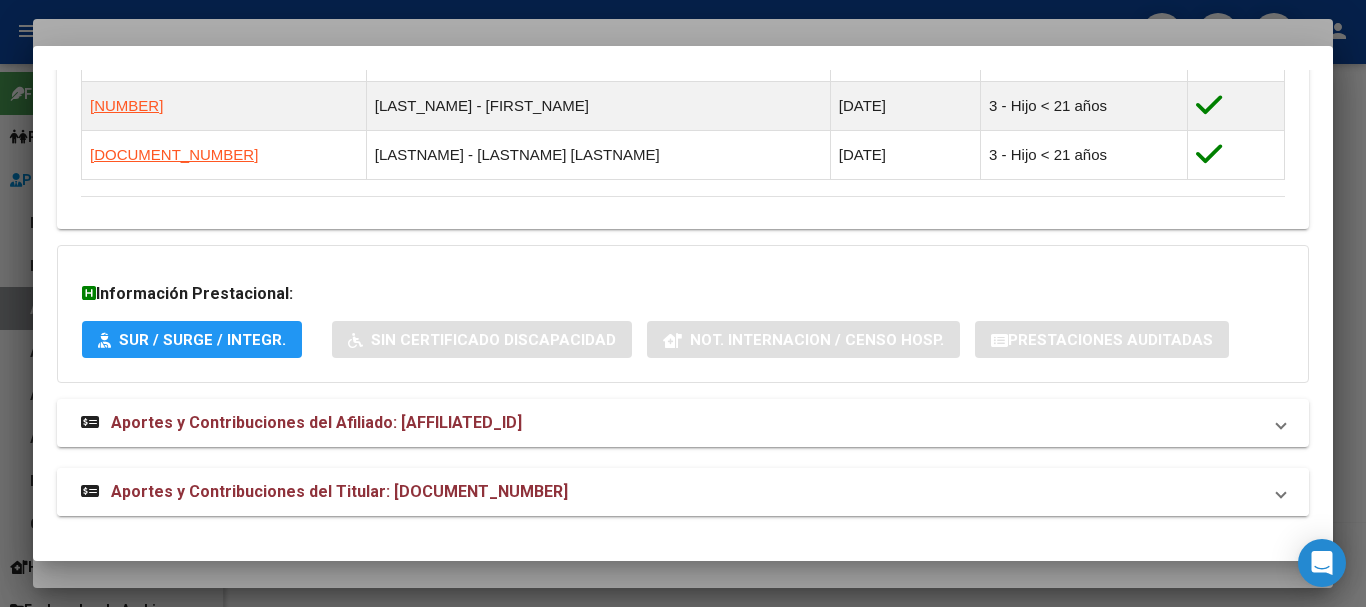 click on "Aportes y Contribuciones del Titular: [DOCUMENT_NUMBER]" at bounding box center [339, 491] 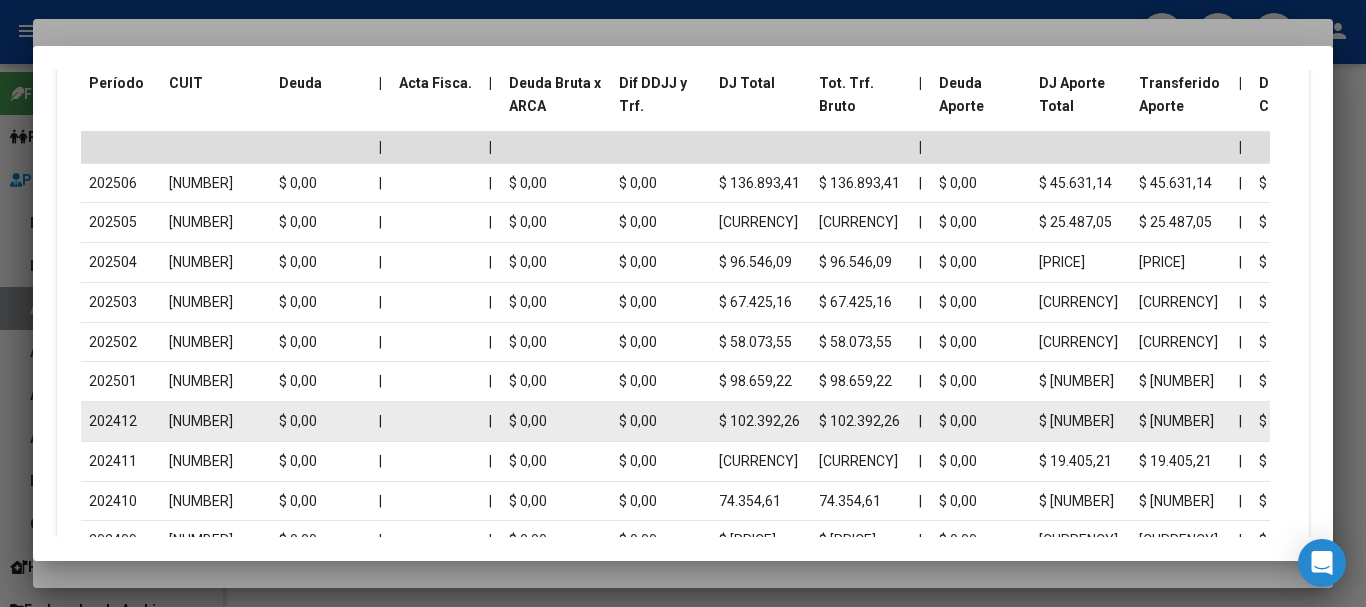 scroll, scrollTop: 2106, scrollLeft: 0, axis: vertical 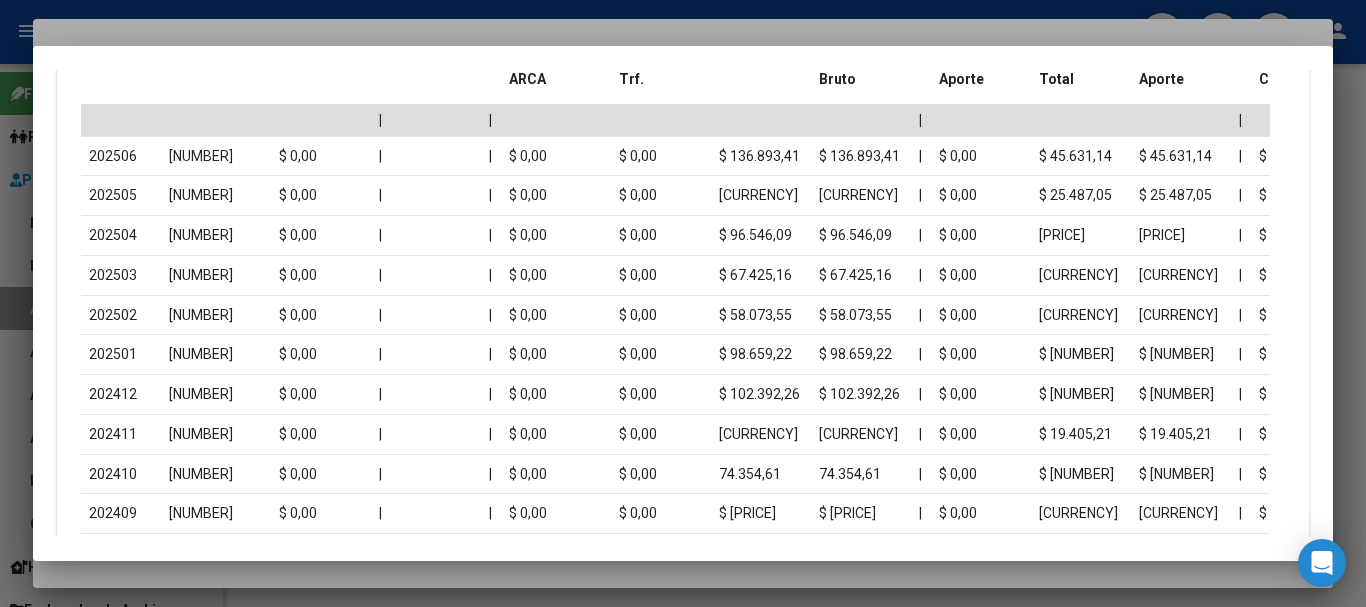 click at bounding box center [683, 303] 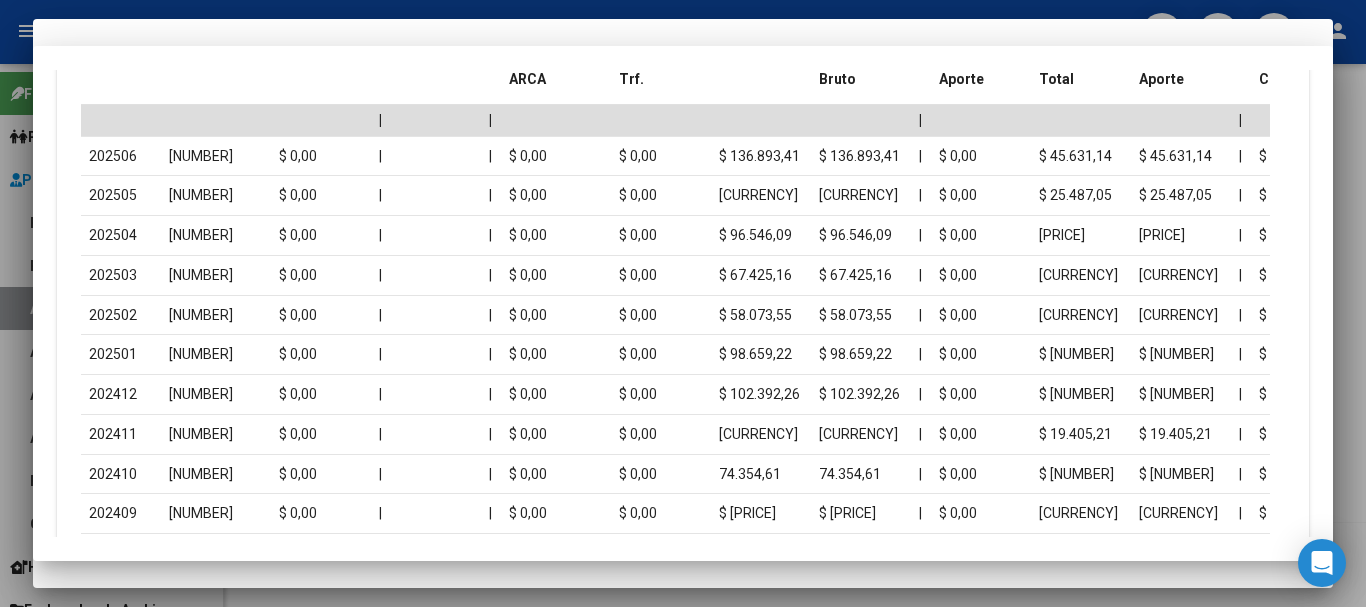 click on "[NUMBER]" at bounding box center (683, 160) 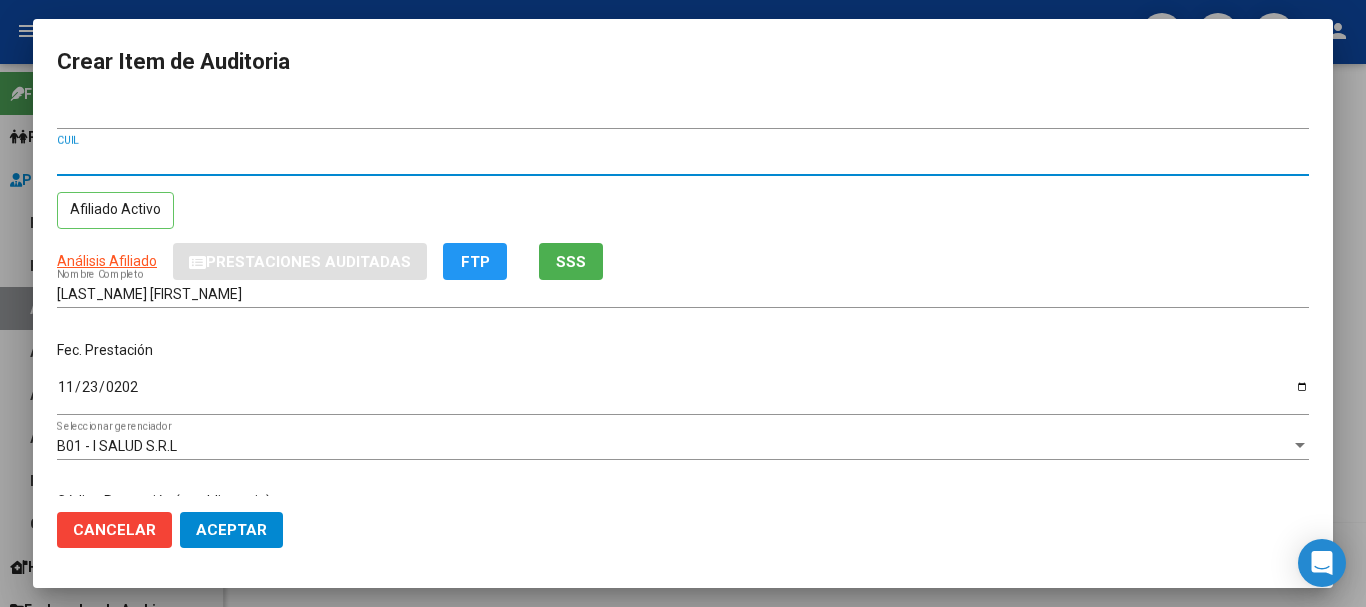 type 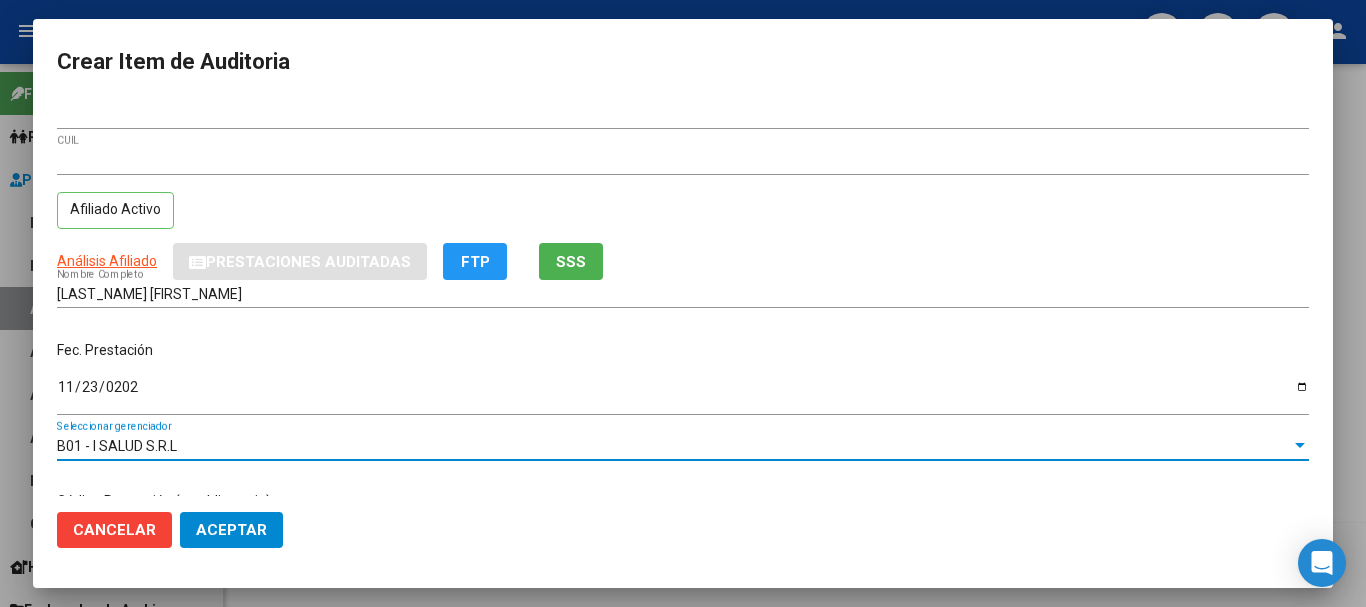 scroll, scrollTop: 242, scrollLeft: 0, axis: vertical 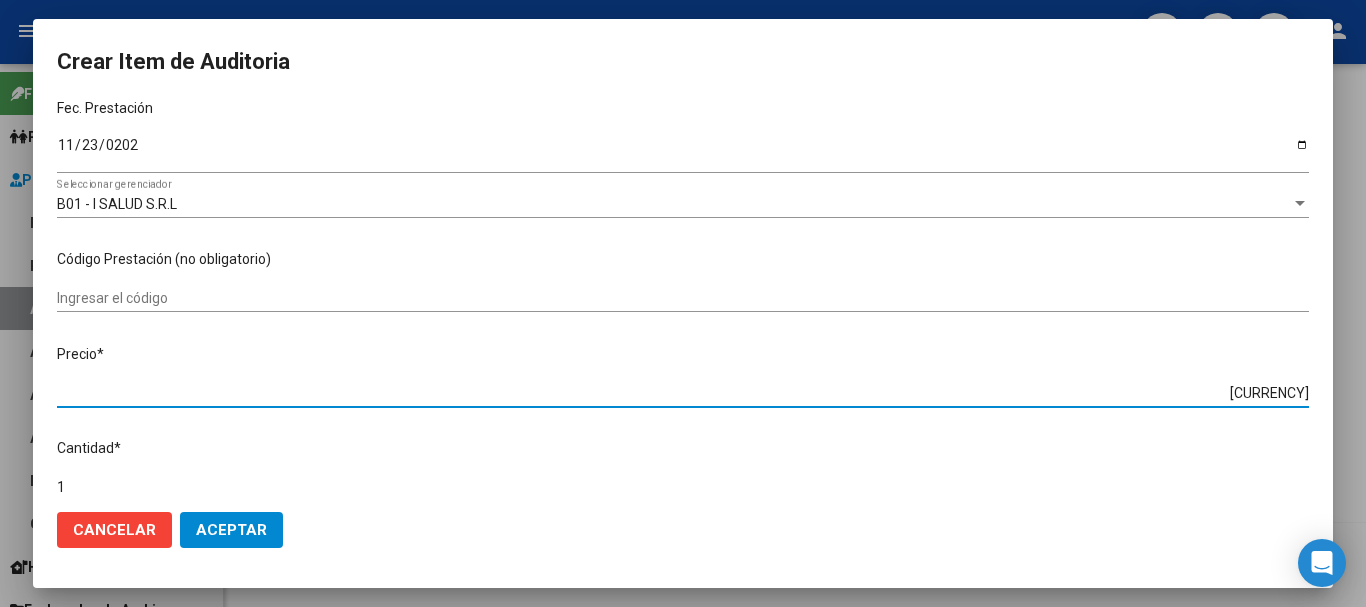 type on "$ 0,01" 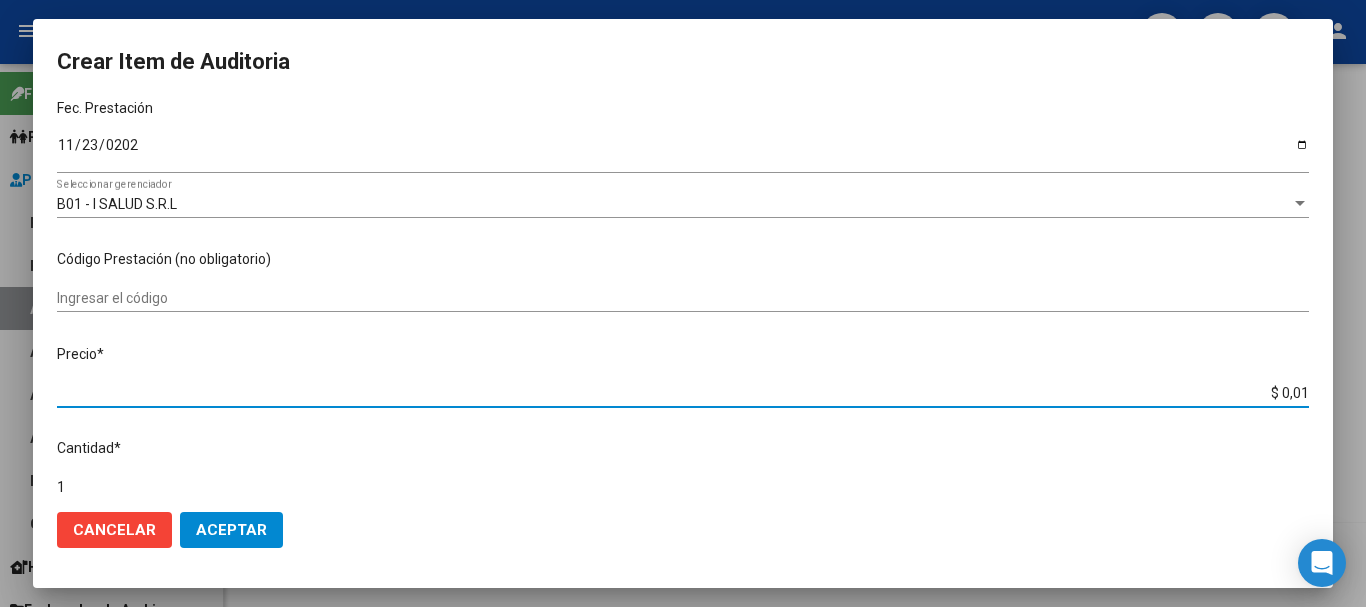 type on "$ 0,11" 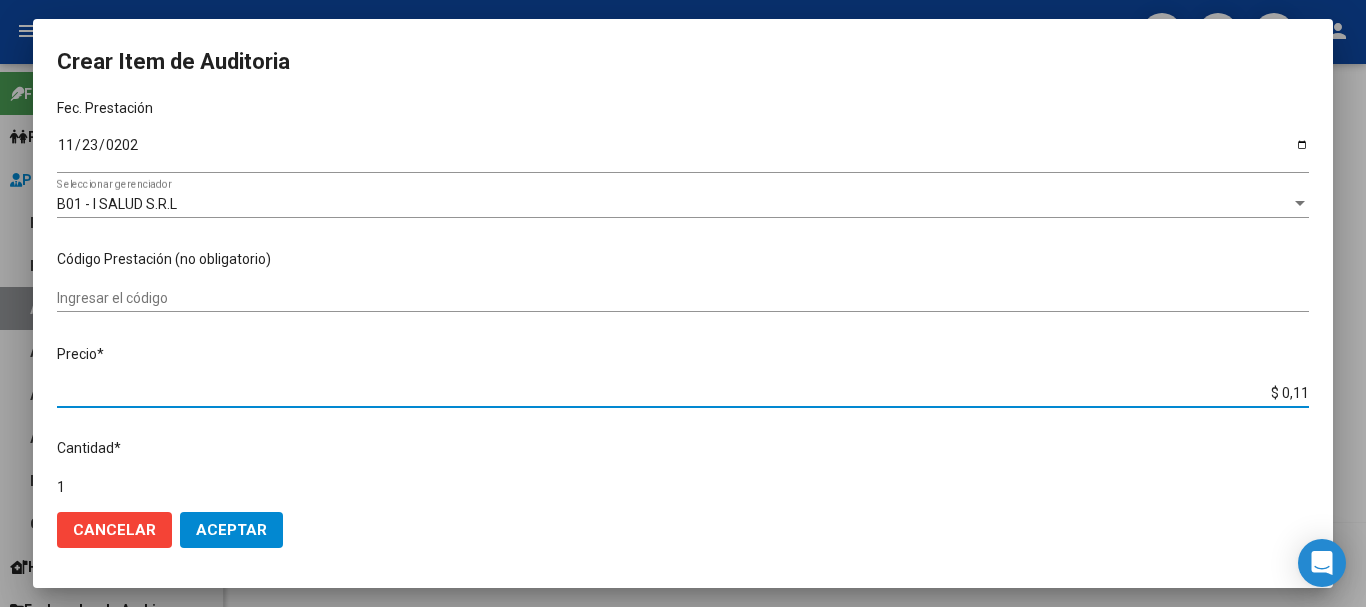type on "$ 1,18" 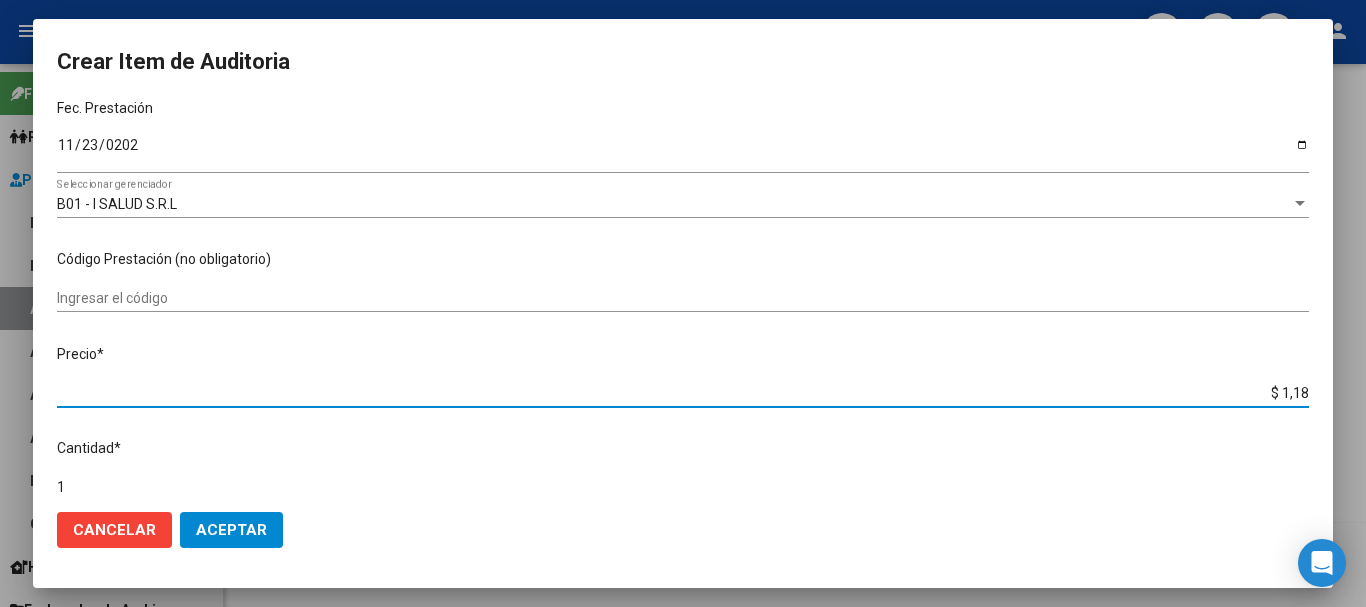 type on "$ 11,88" 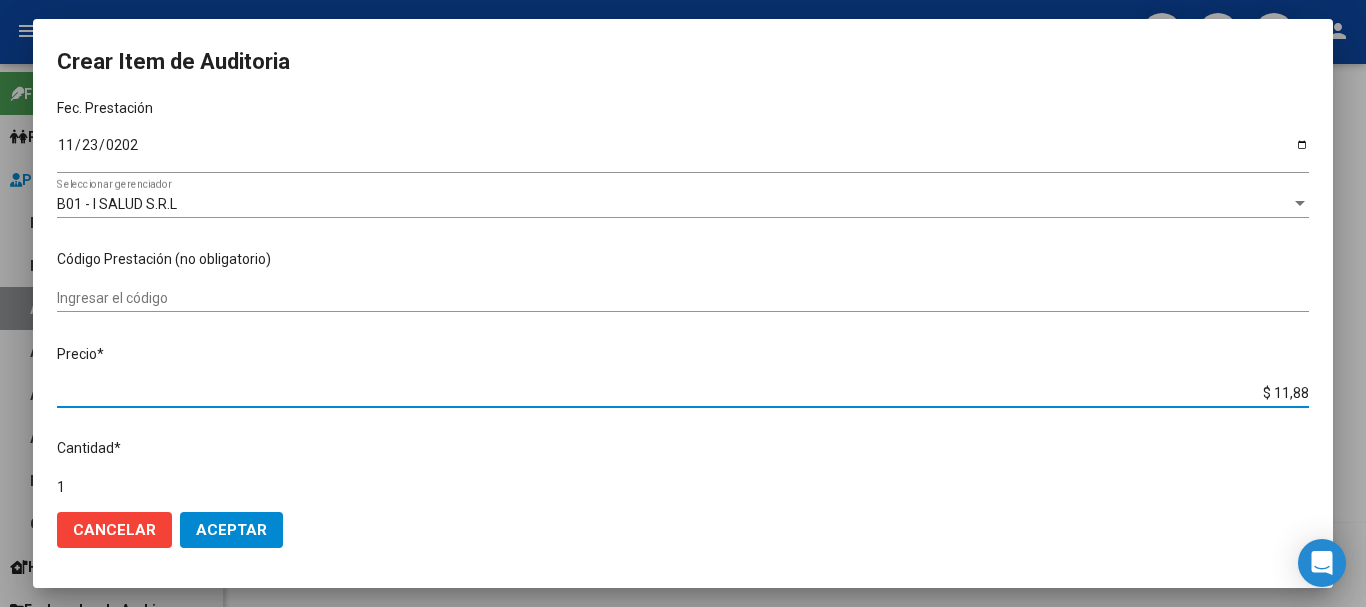 type on "$ 118,89" 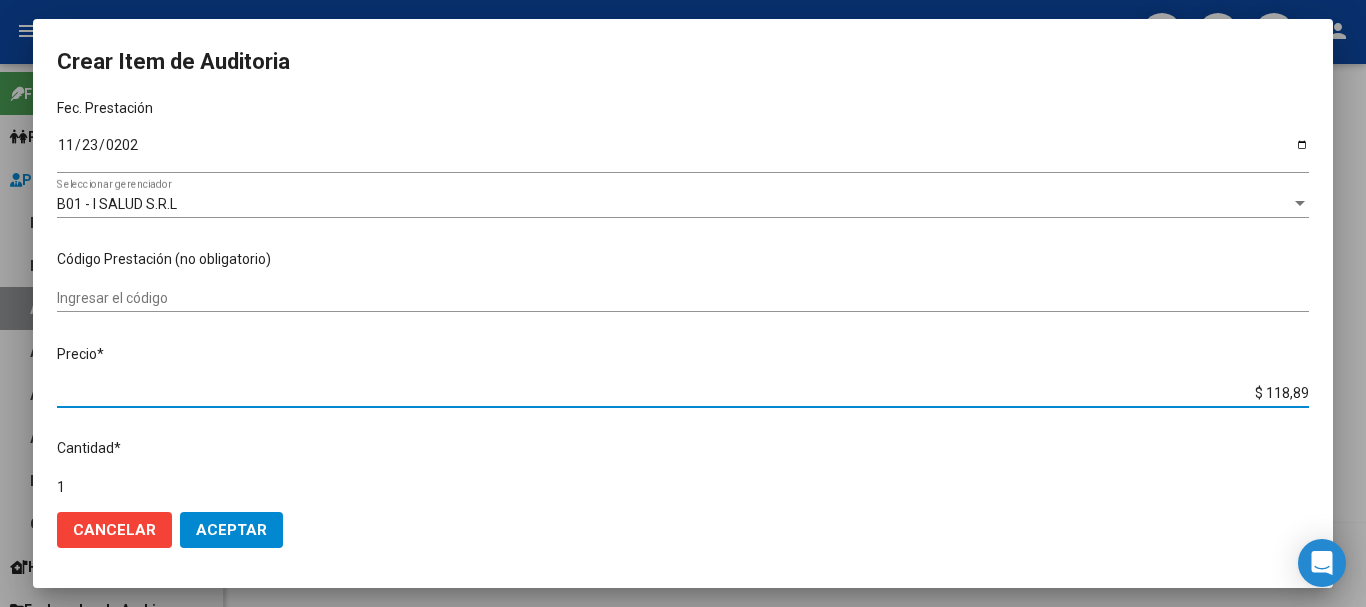 type on "$ 1.188,90" 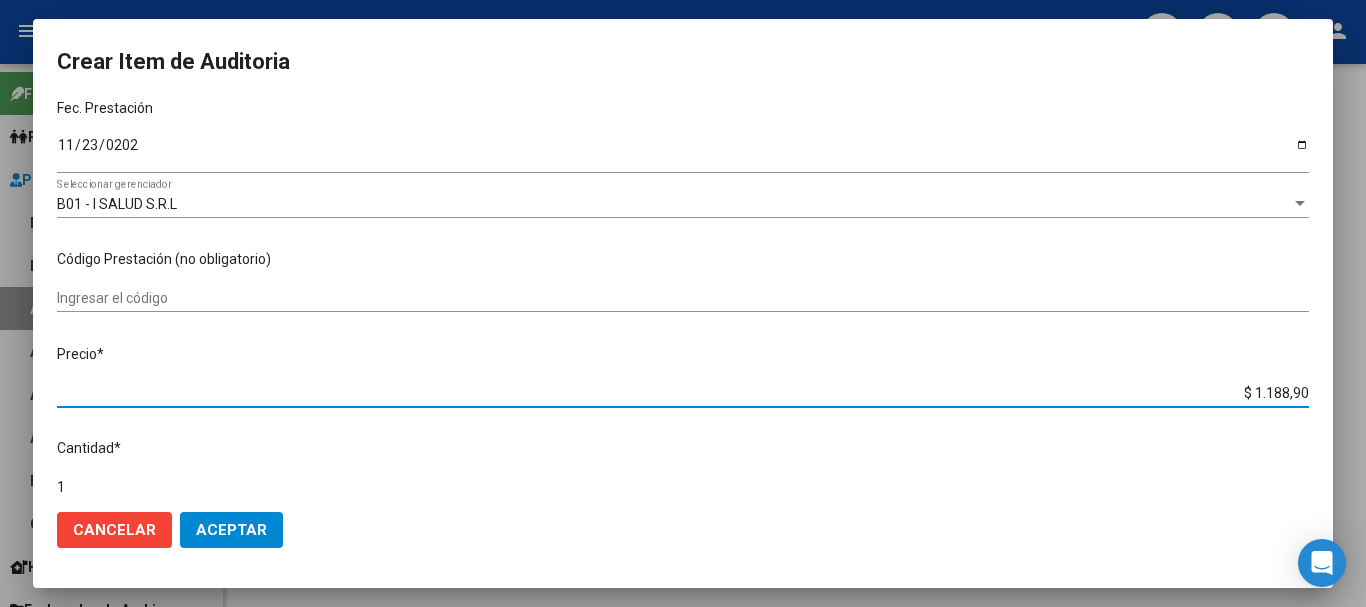 type on "$ 11.889,00" 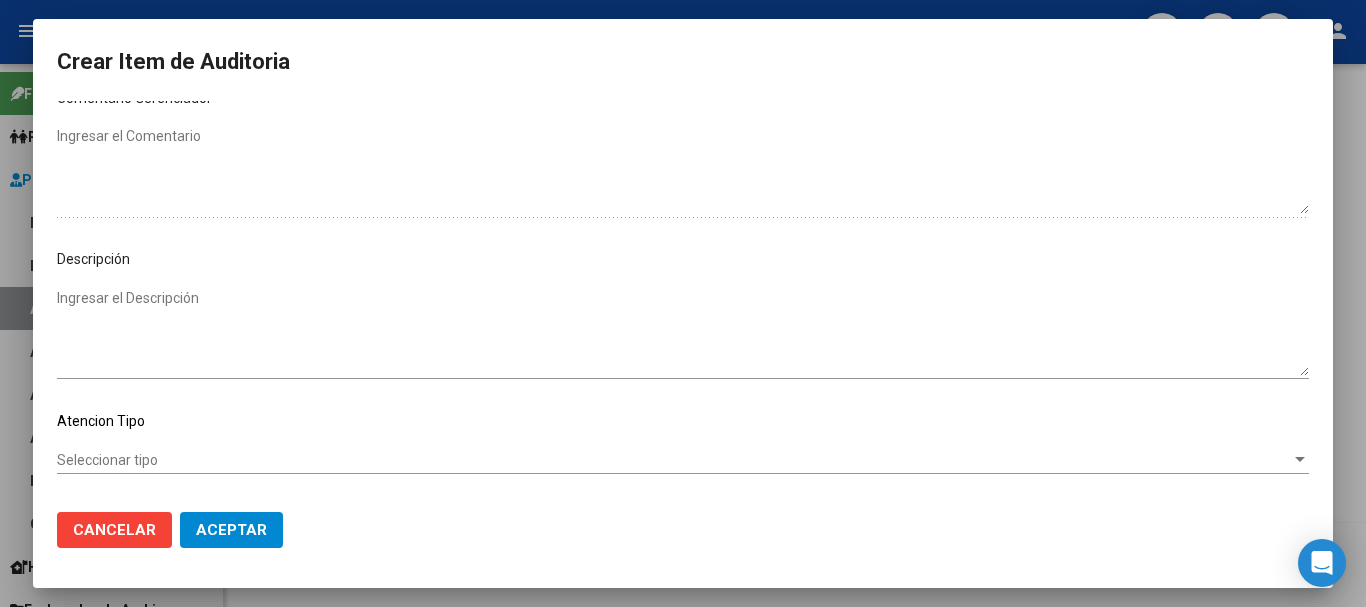 scroll, scrollTop: 1128, scrollLeft: 0, axis: vertical 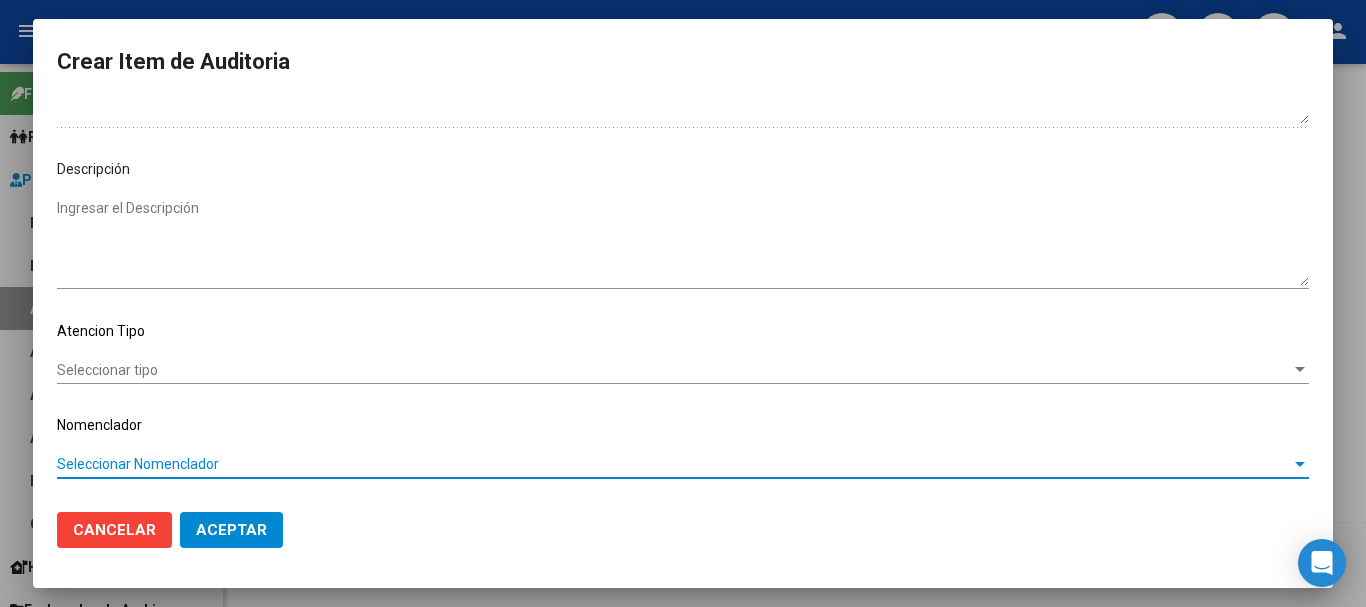 type 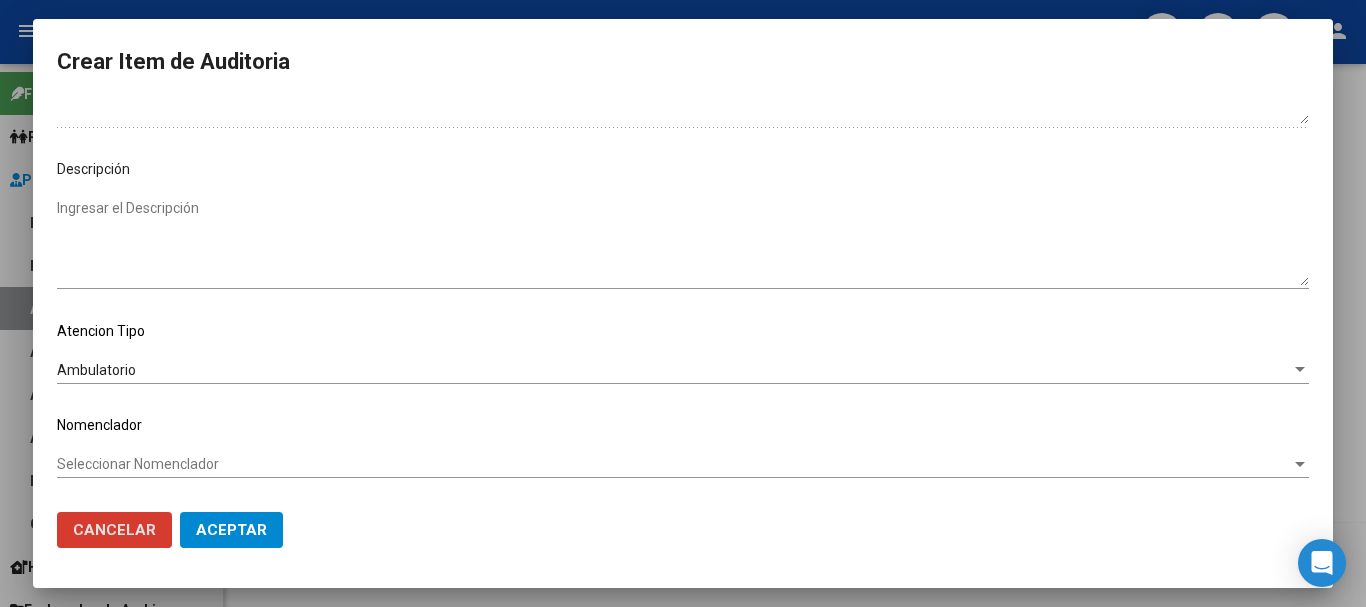 type 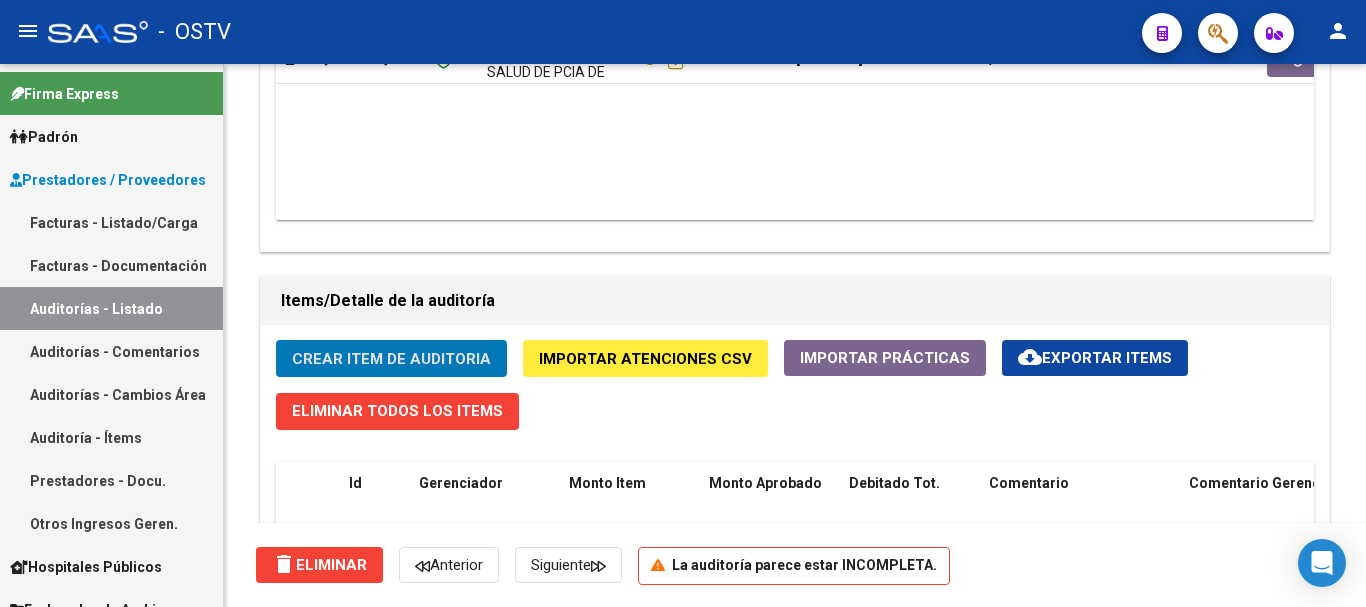 click on "Crear Item de Auditoria" 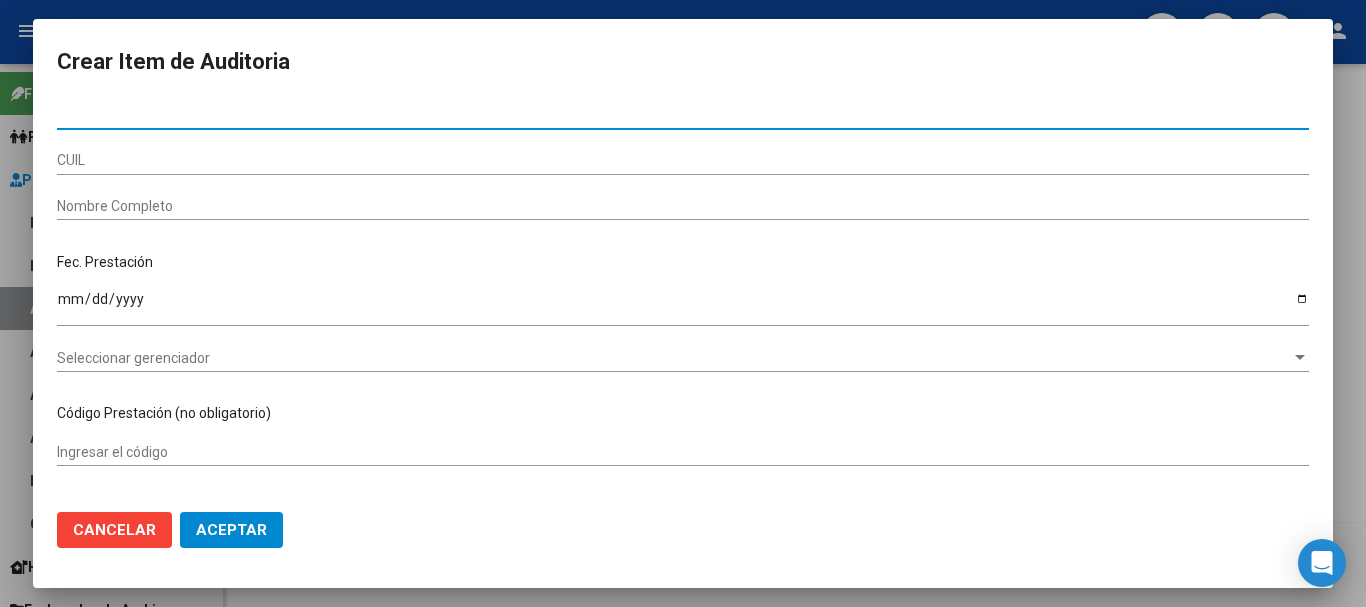 paste on "[NUMBER]" 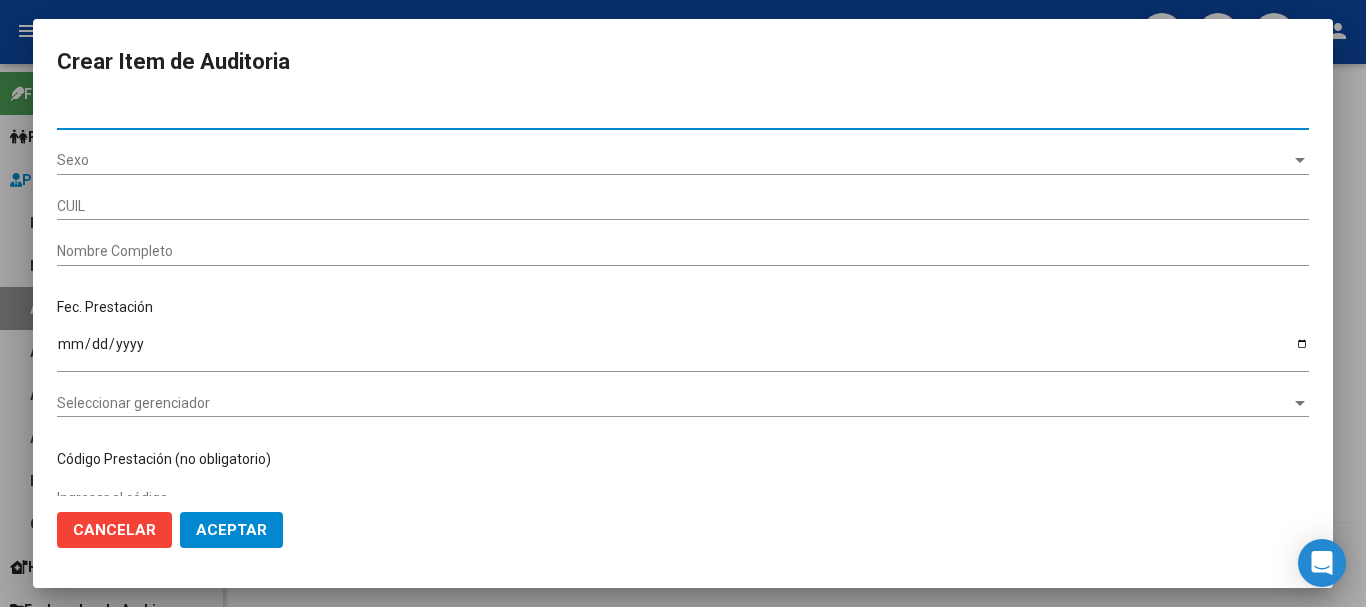 type on "[NUMBER]" 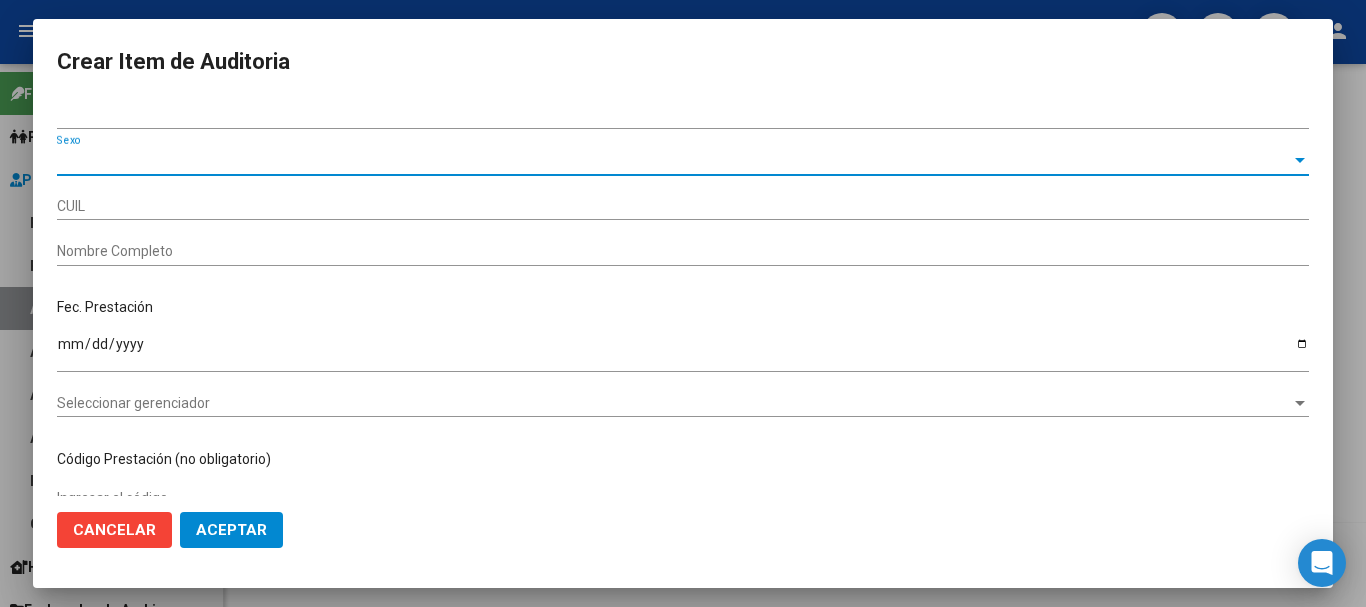 type on "[NUMBER]" 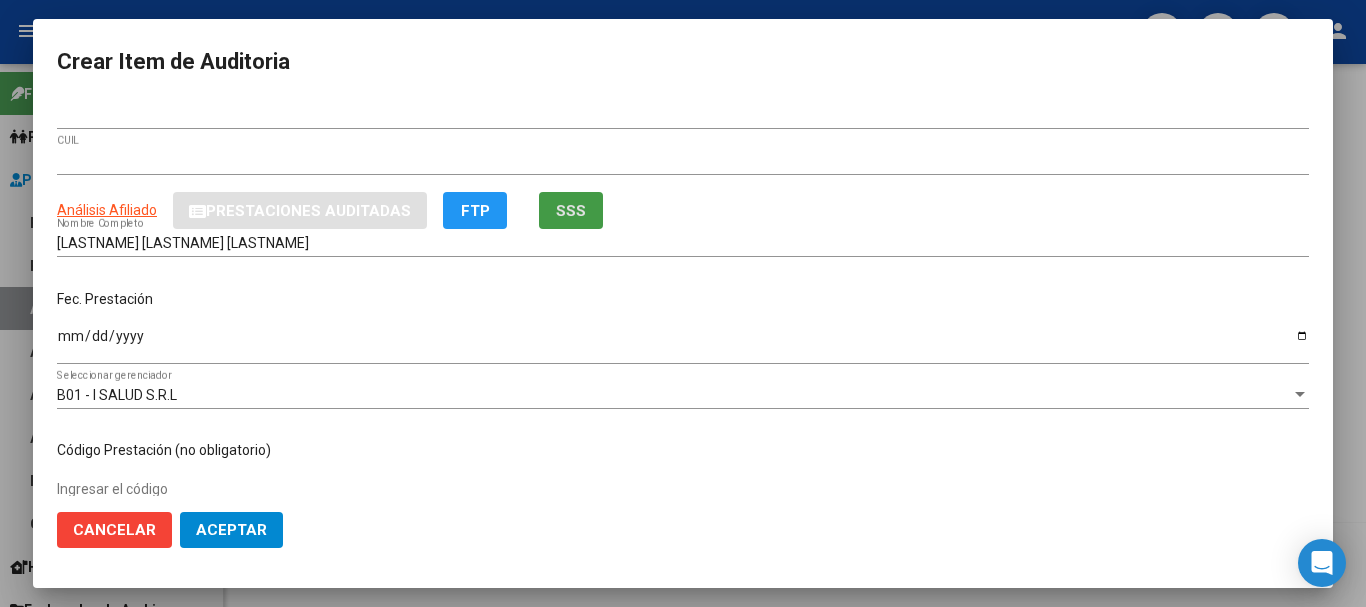 type 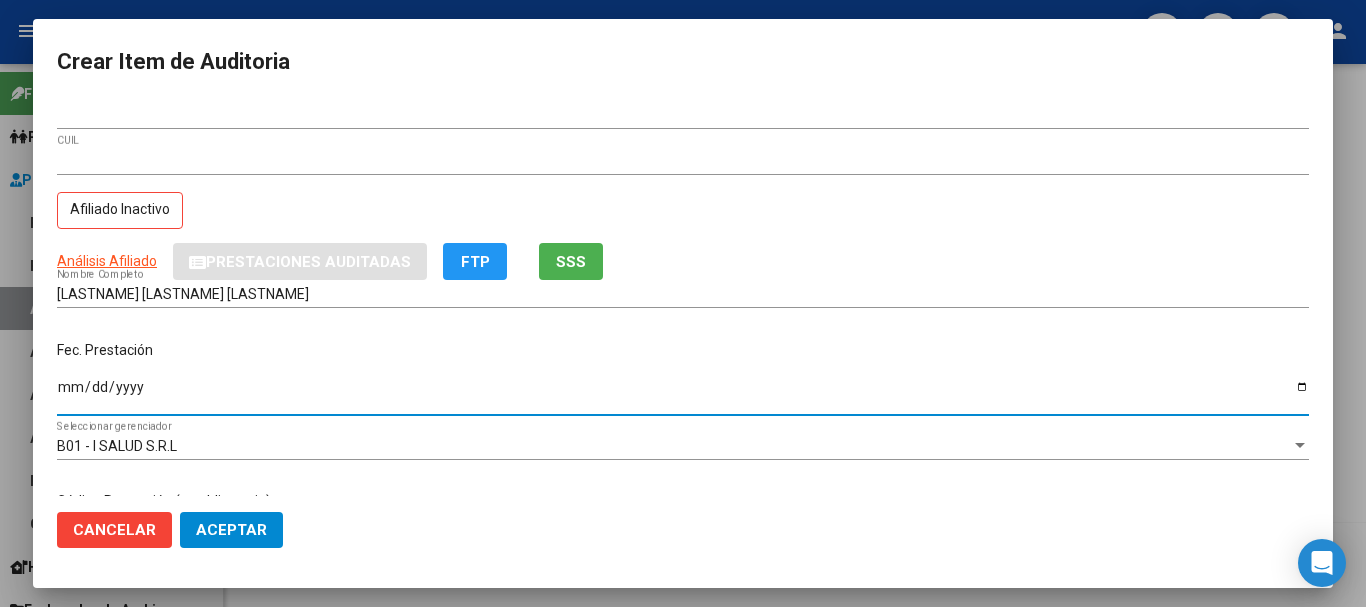 type on "[DATE]" 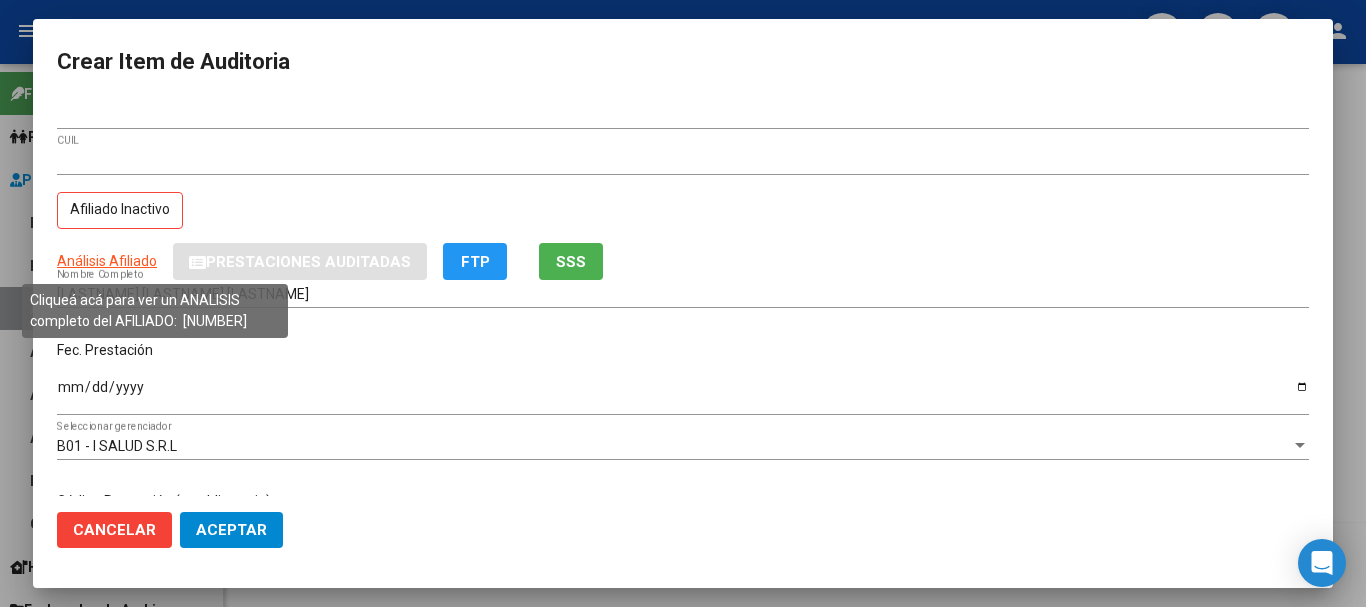 click on "Análisis Afiliado" at bounding box center [107, 261] 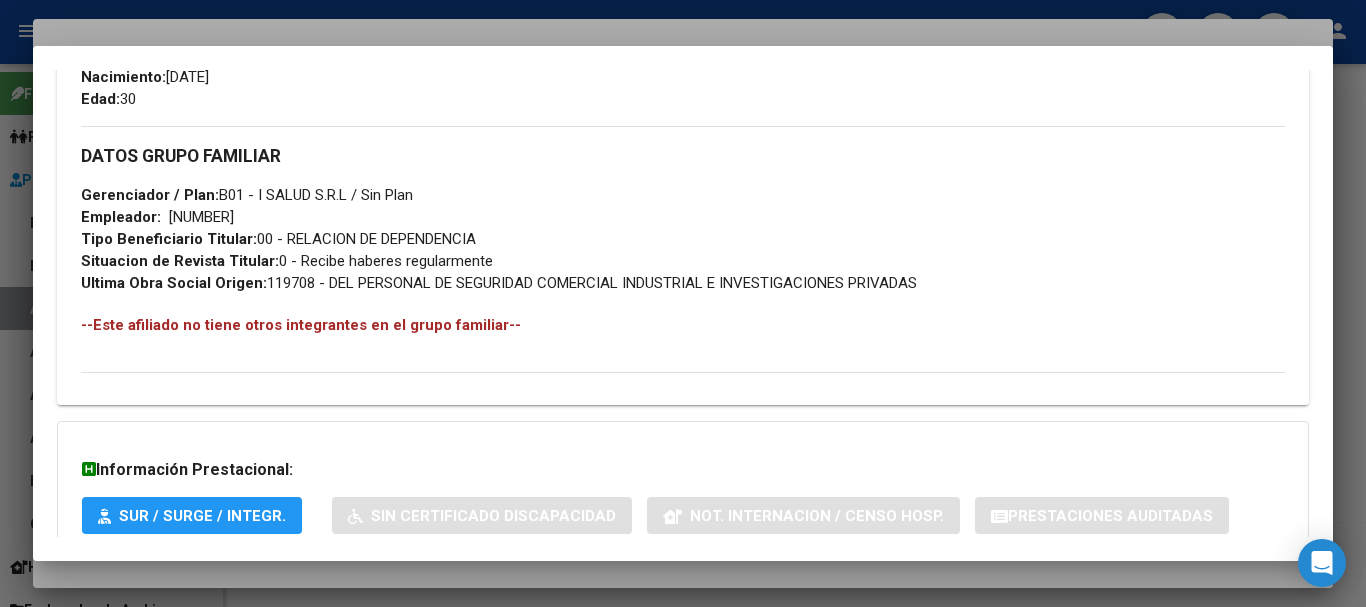 scroll, scrollTop: 1065, scrollLeft: 0, axis: vertical 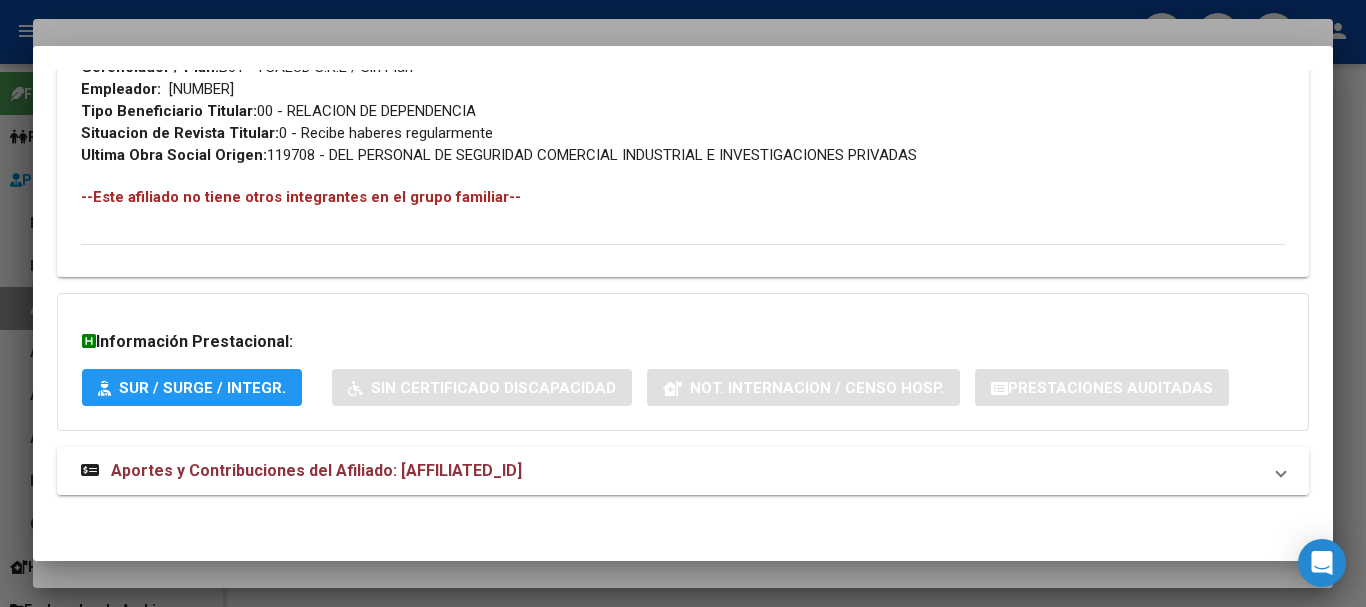 click on "Aportes y Contribuciones del Afiliado: [AFFILIATED_ID]" at bounding box center [316, 470] 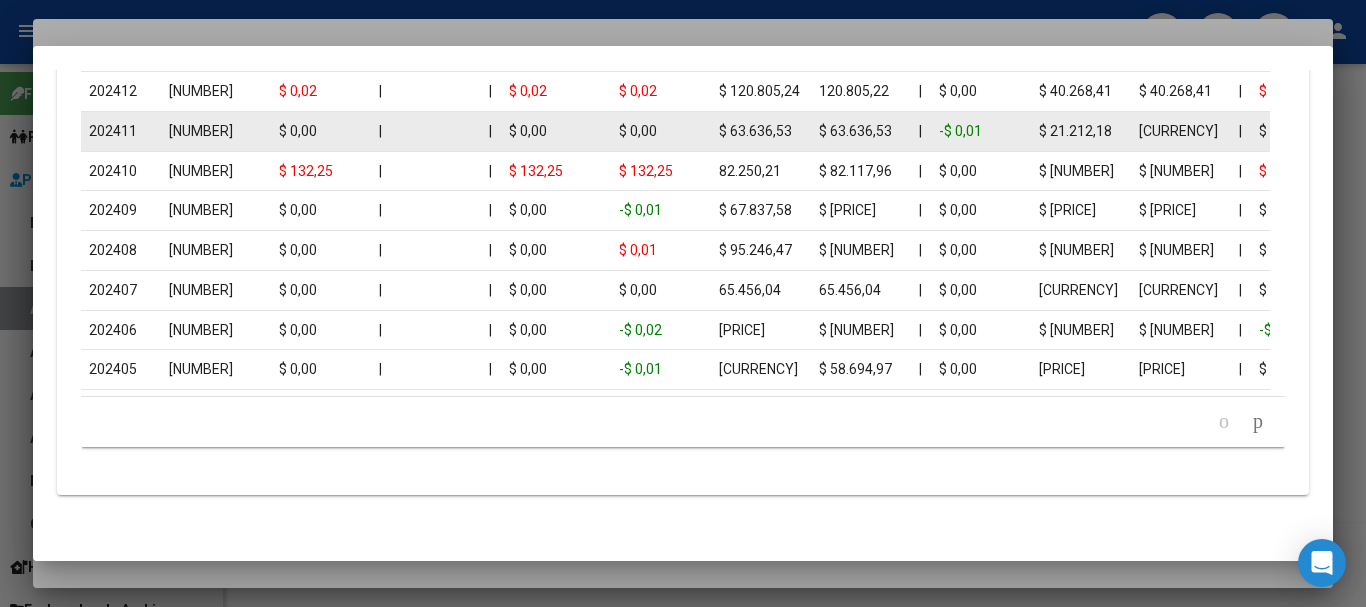 scroll, scrollTop: 2030, scrollLeft: 0, axis: vertical 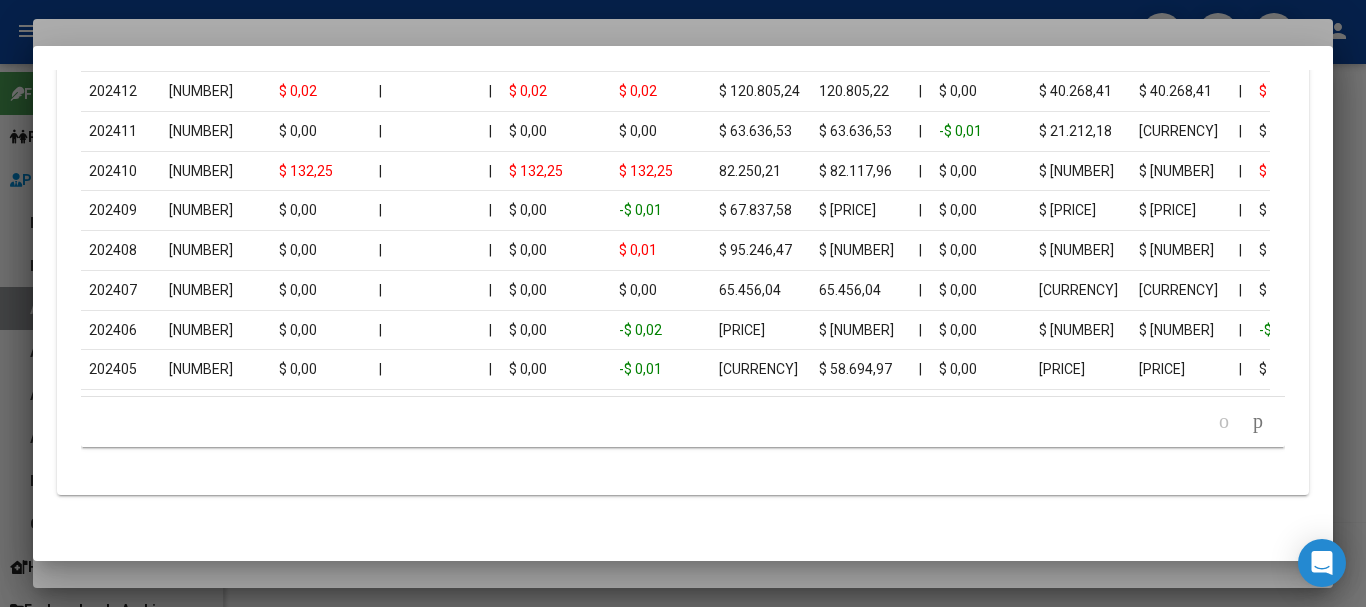 click at bounding box center (683, 303) 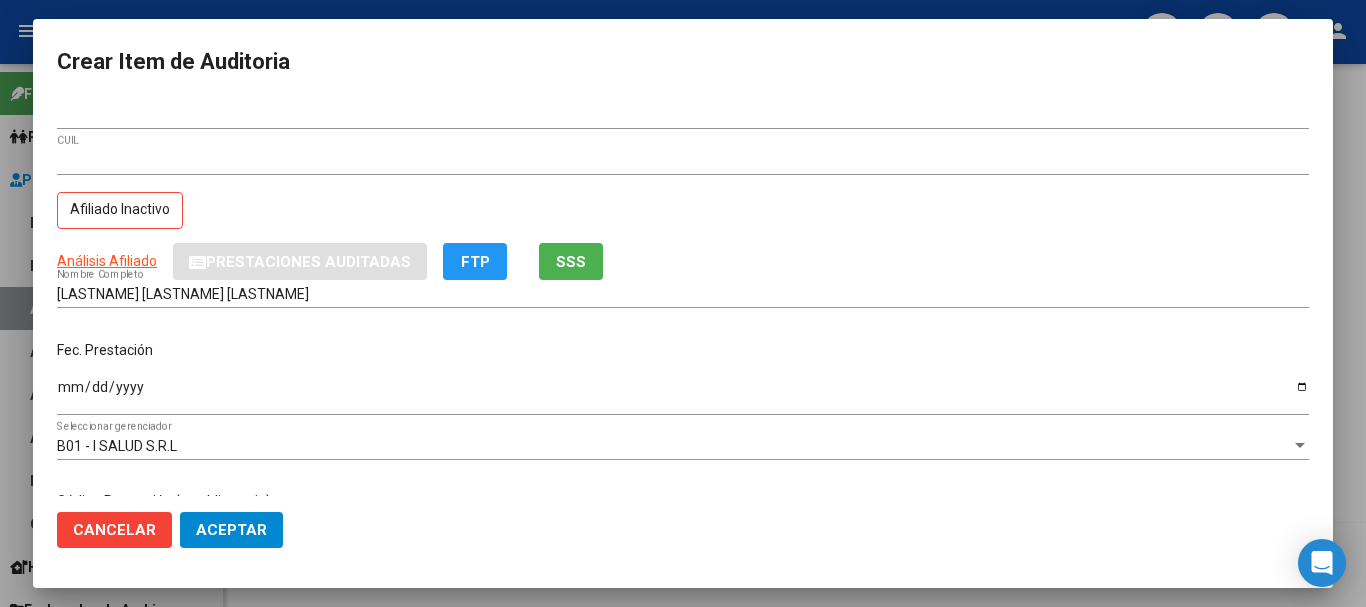 click on "[NUMBER] Nro Documento" at bounding box center [683, 123] 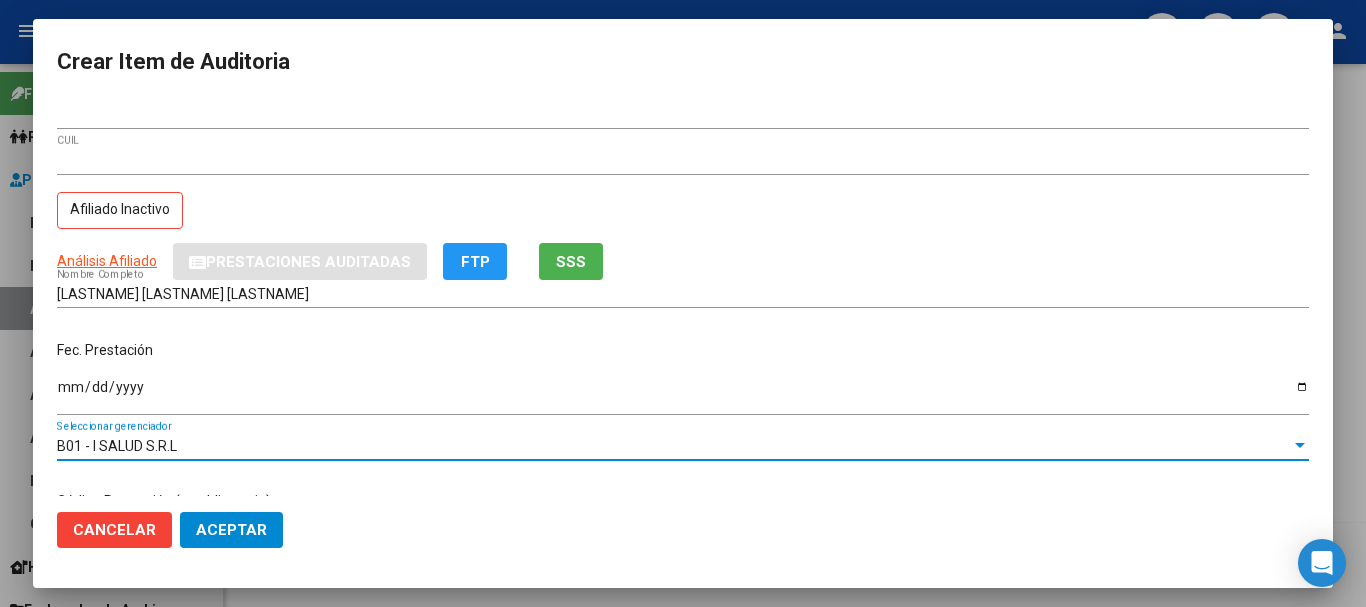 scroll, scrollTop: 242, scrollLeft: 0, axis: vertical 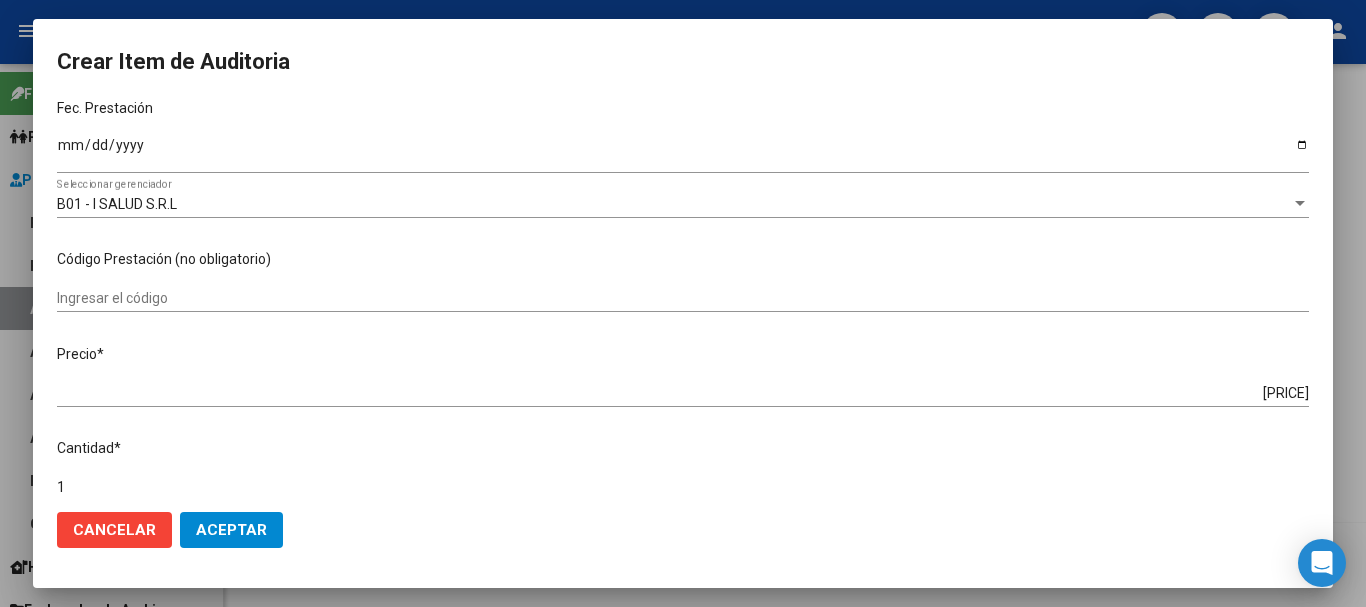 type on "$ 0,01" 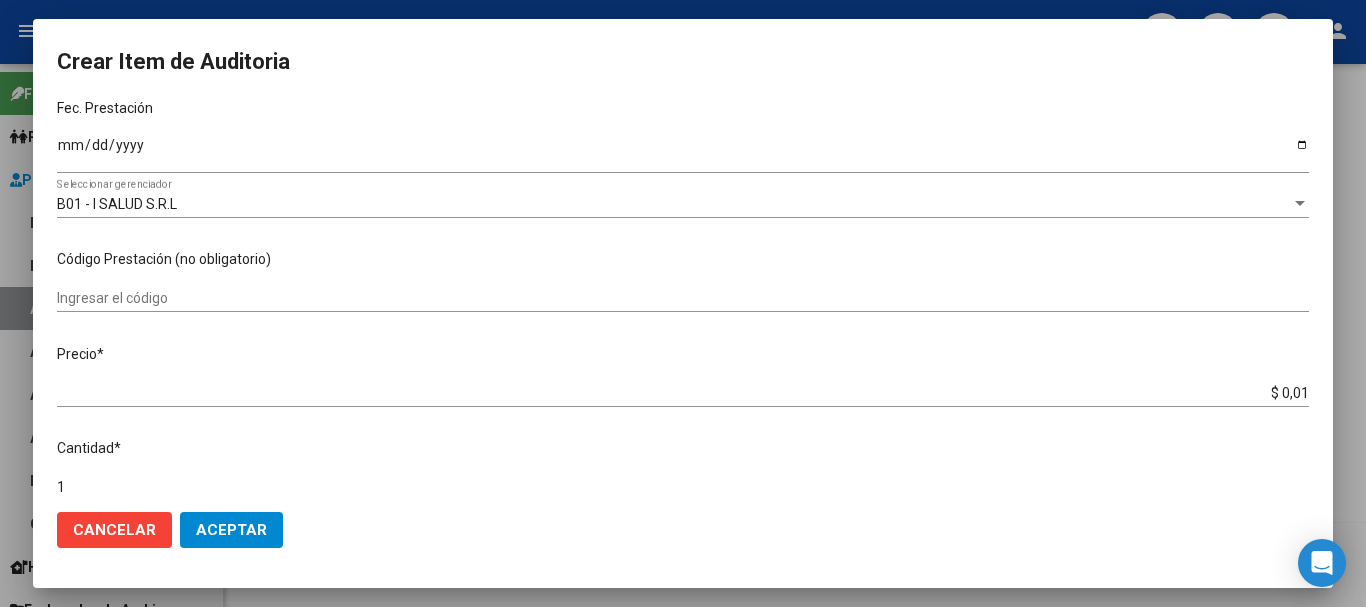 type on "$ 0,11" 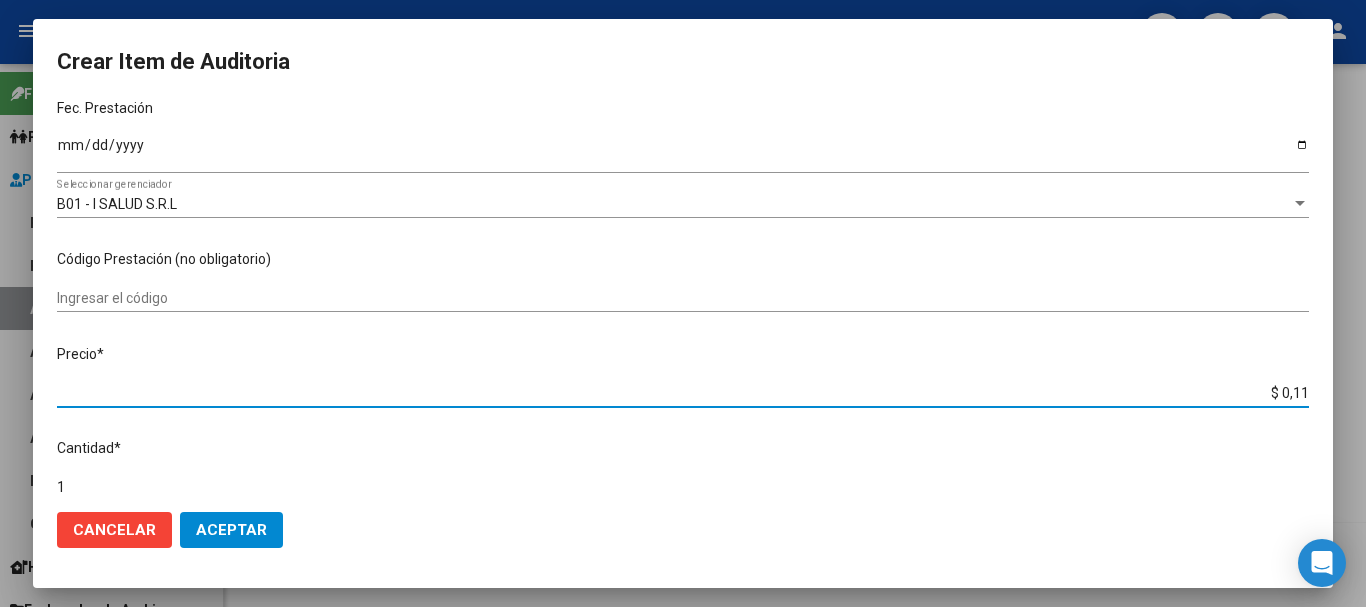 type on "$ 1,18" 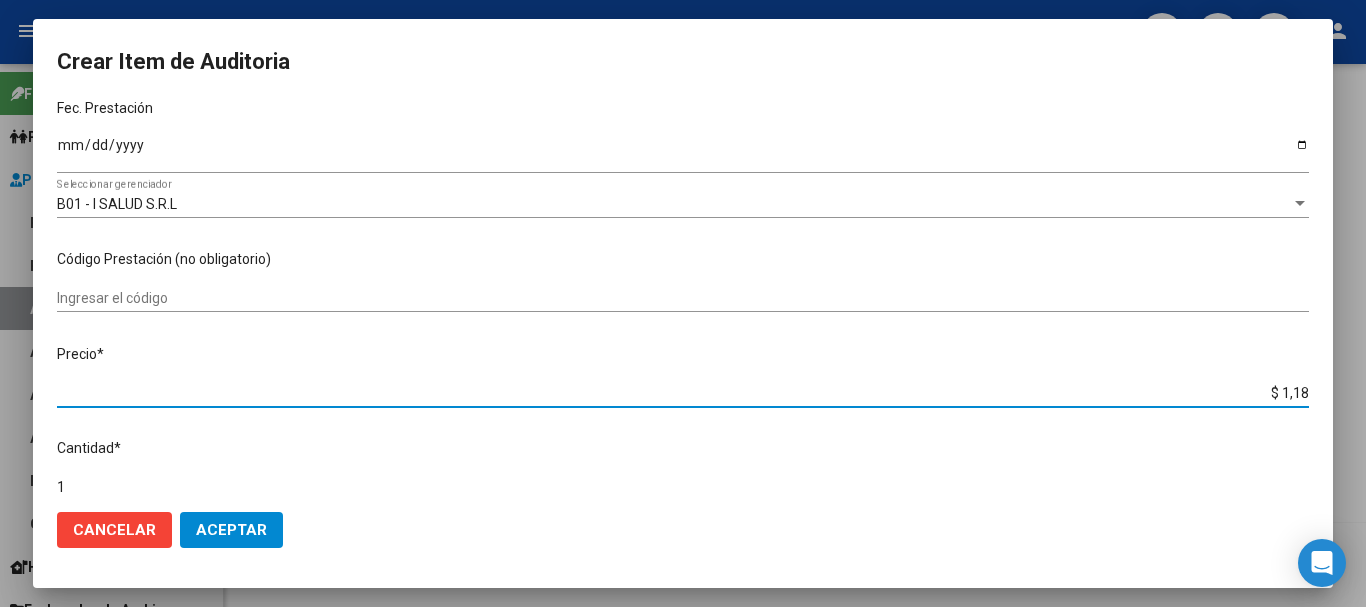 type on "$ 11,88" 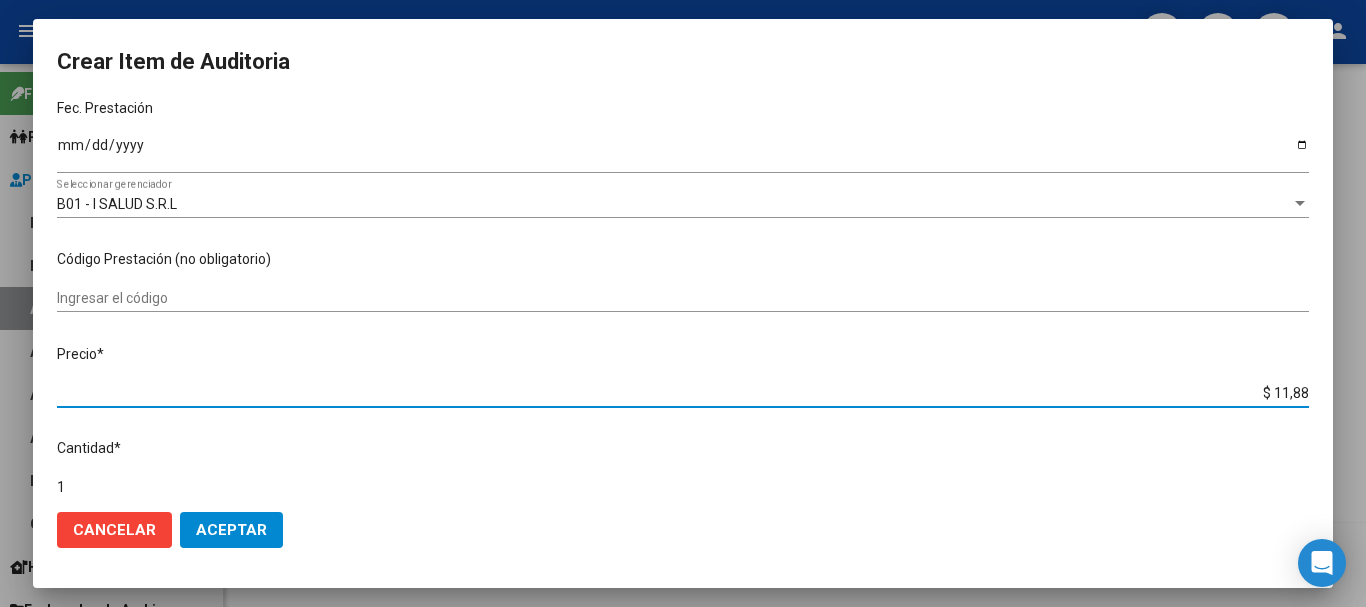 type on "$ 118,89" 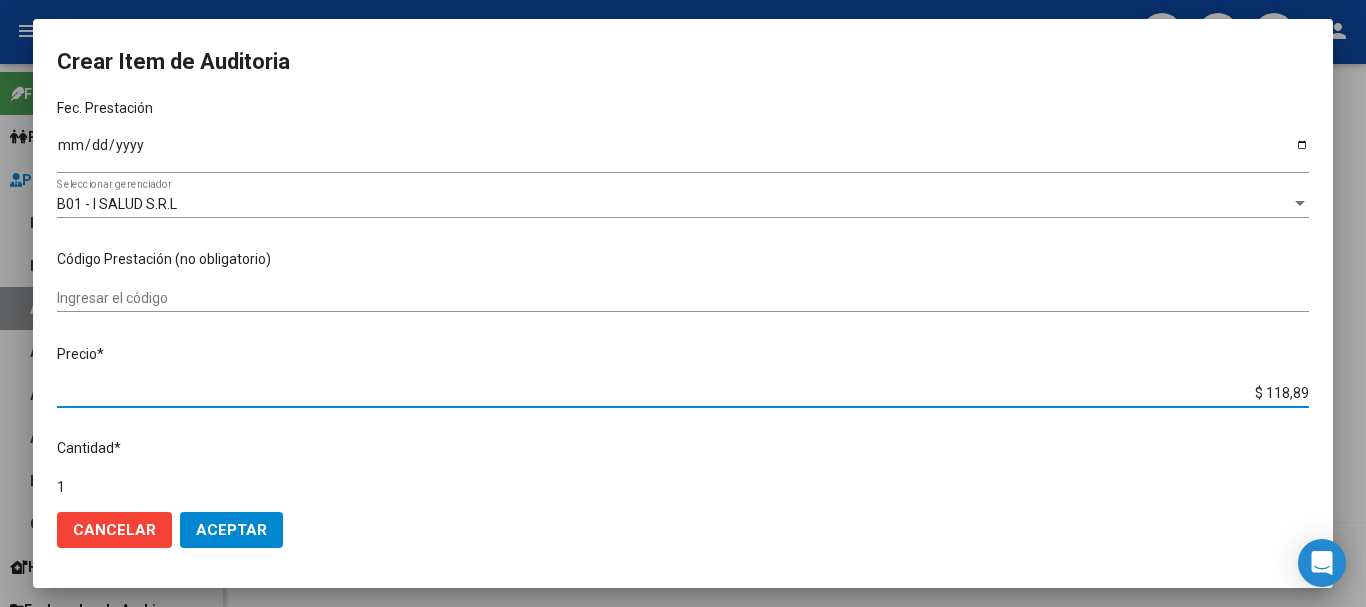 type on "$ 118,89" 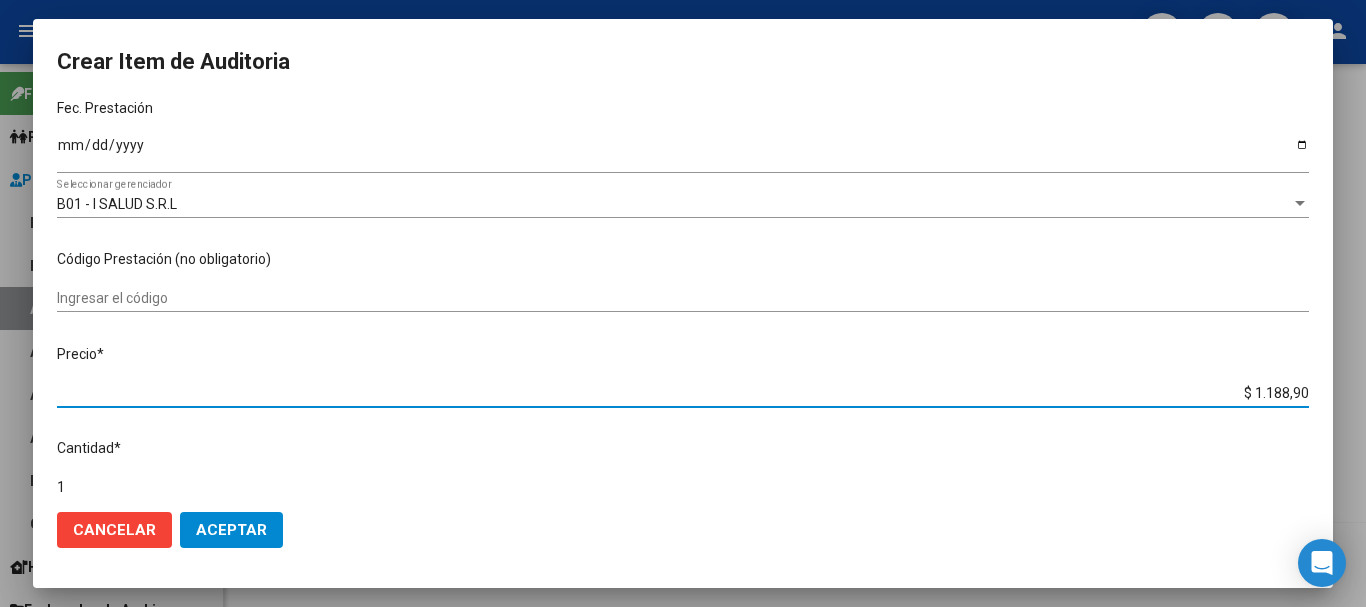 type on "$ 11.889,00" 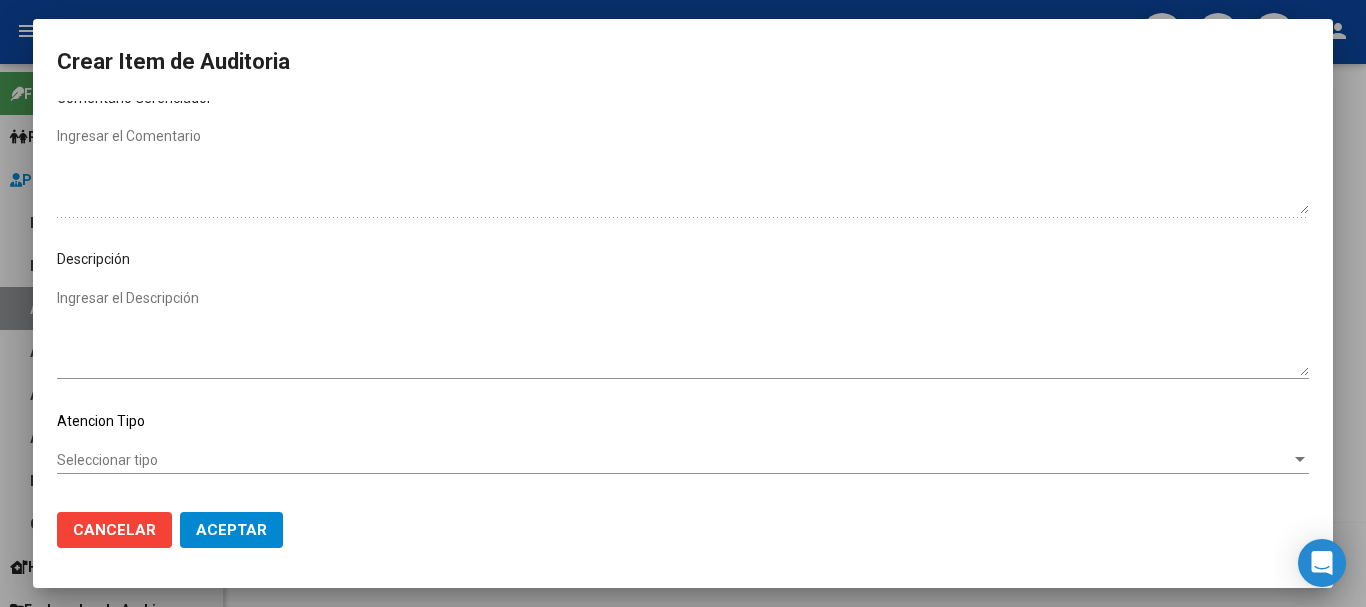 scroll, scrollTop: 1128, scrollLeft: 0, axis: vertical 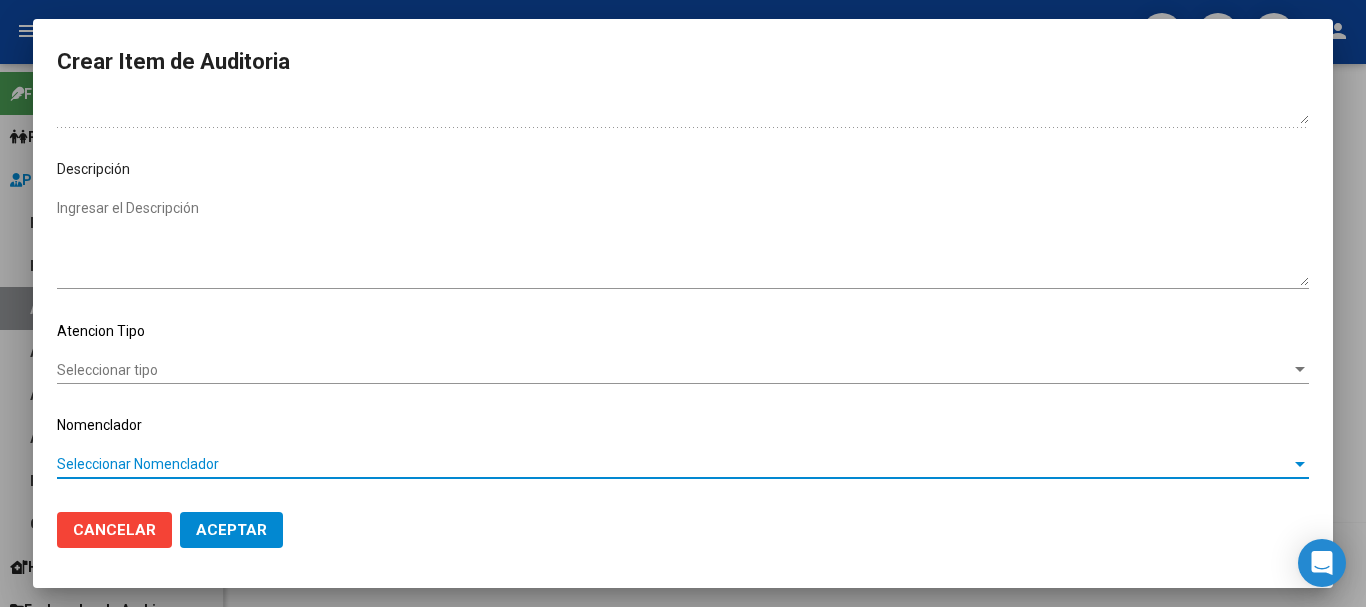 type 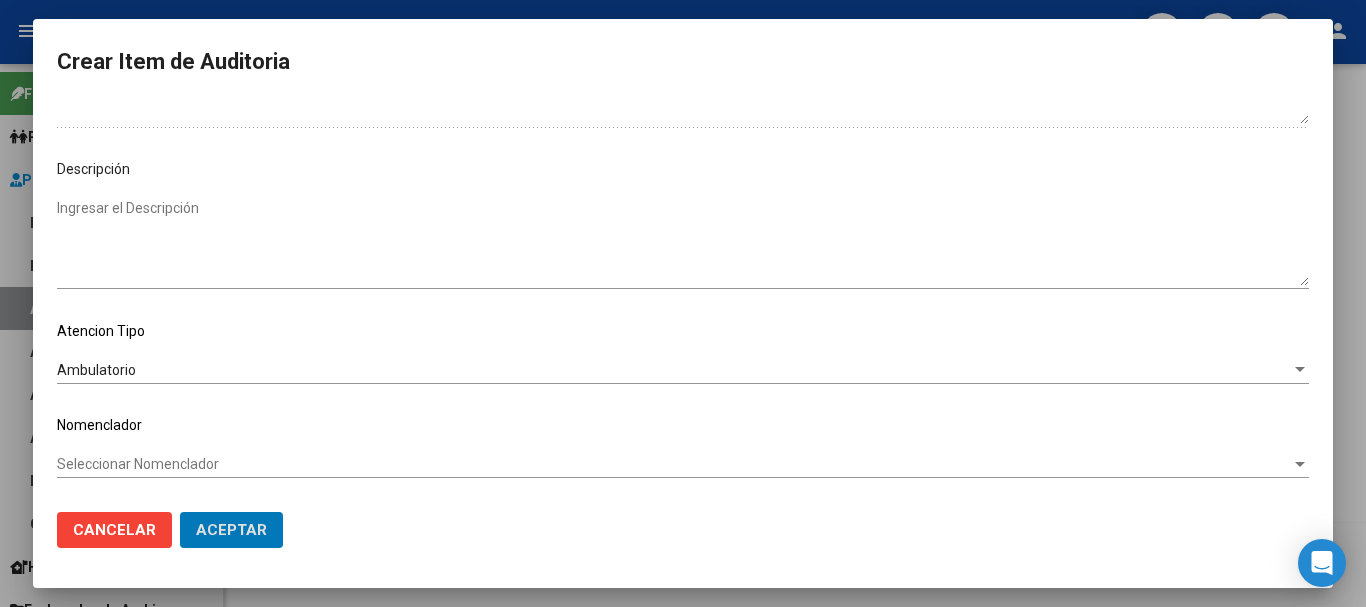 type 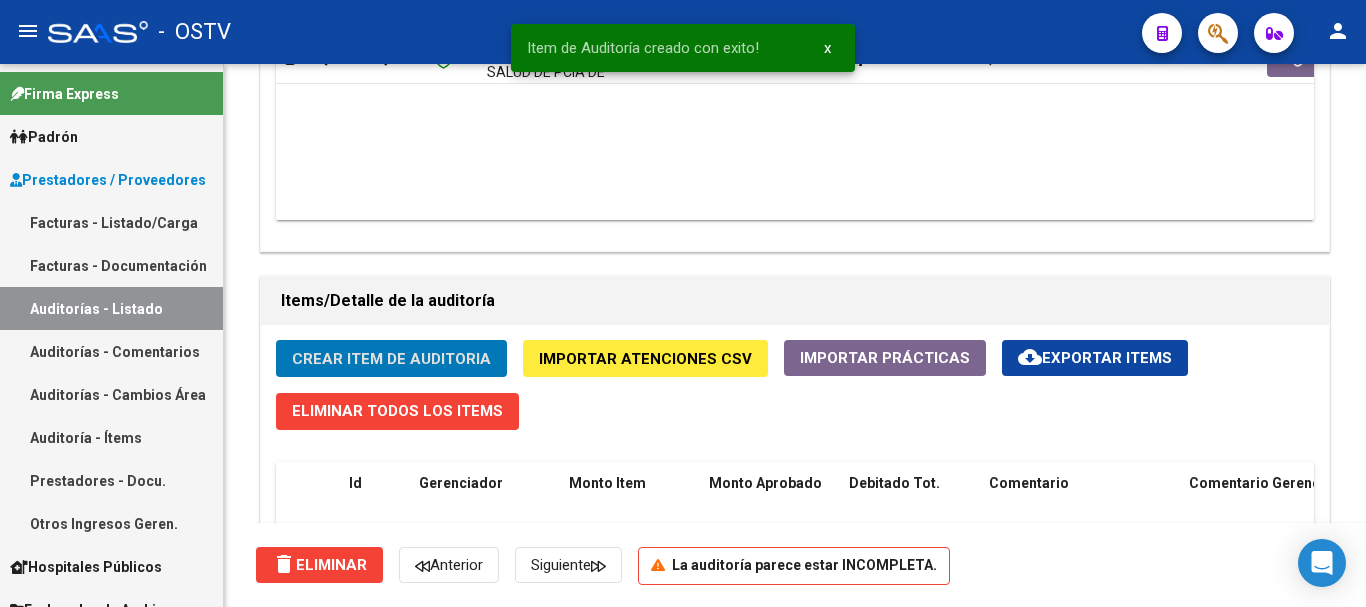 click on "Crear Item de Auditoria" 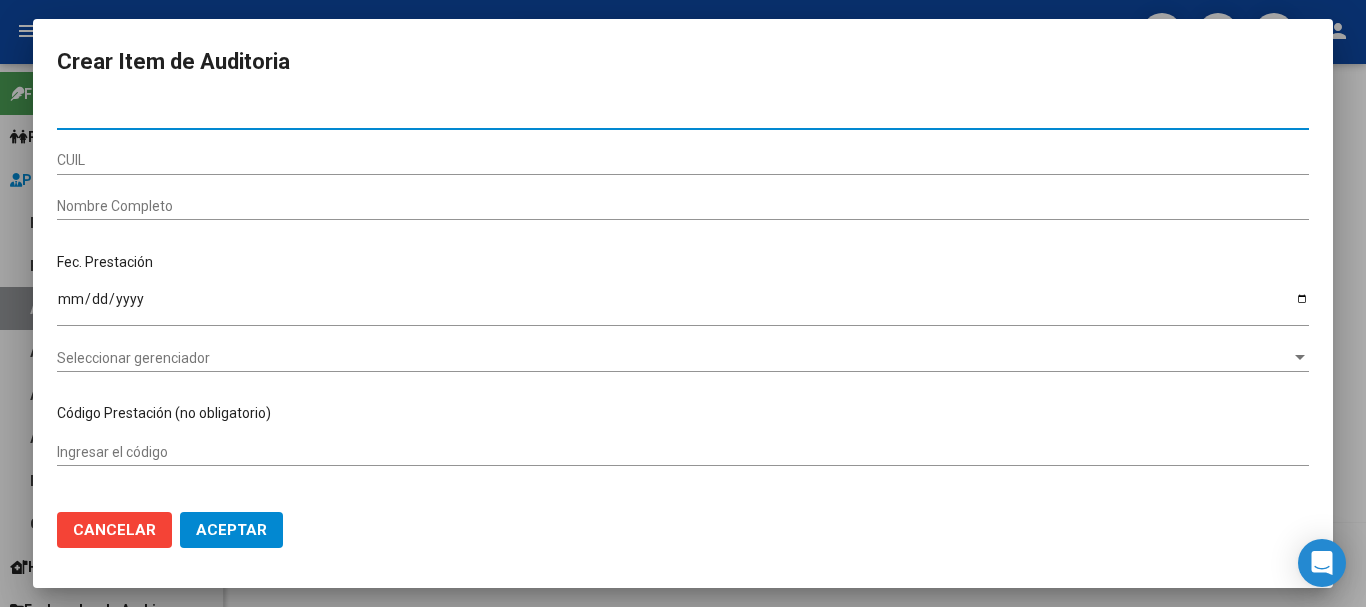 paste on "[NUMBER]" 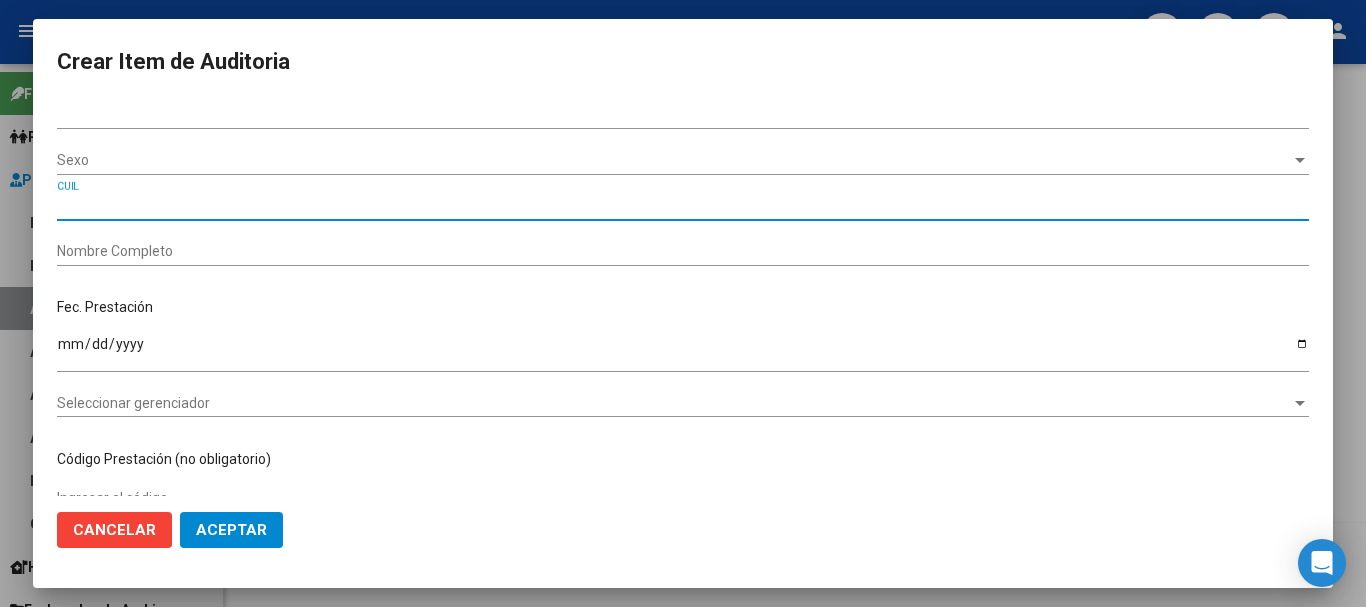 type on "[NUMBER]" 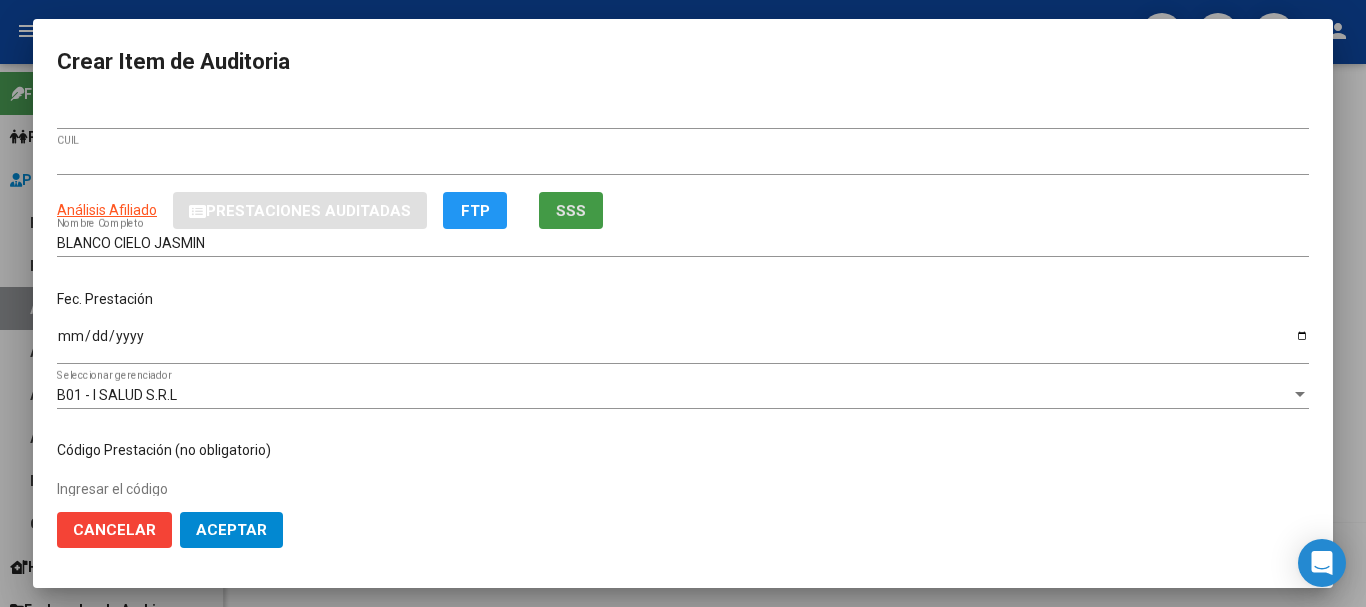 type 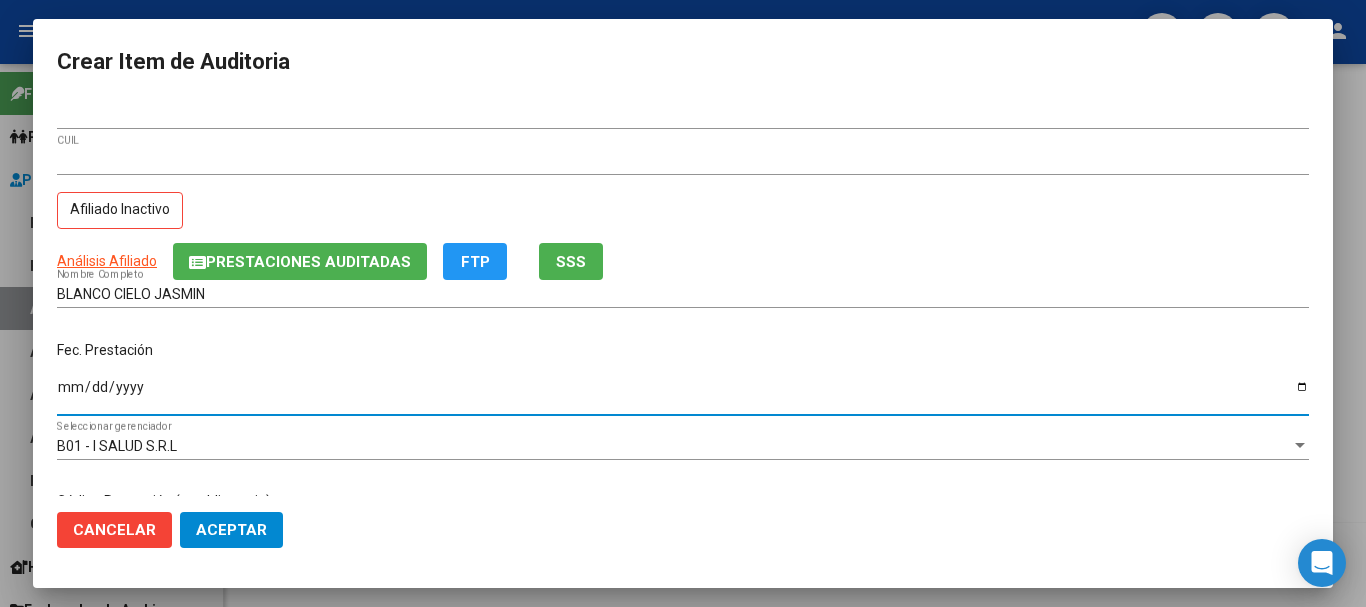 type on "[DATE]" 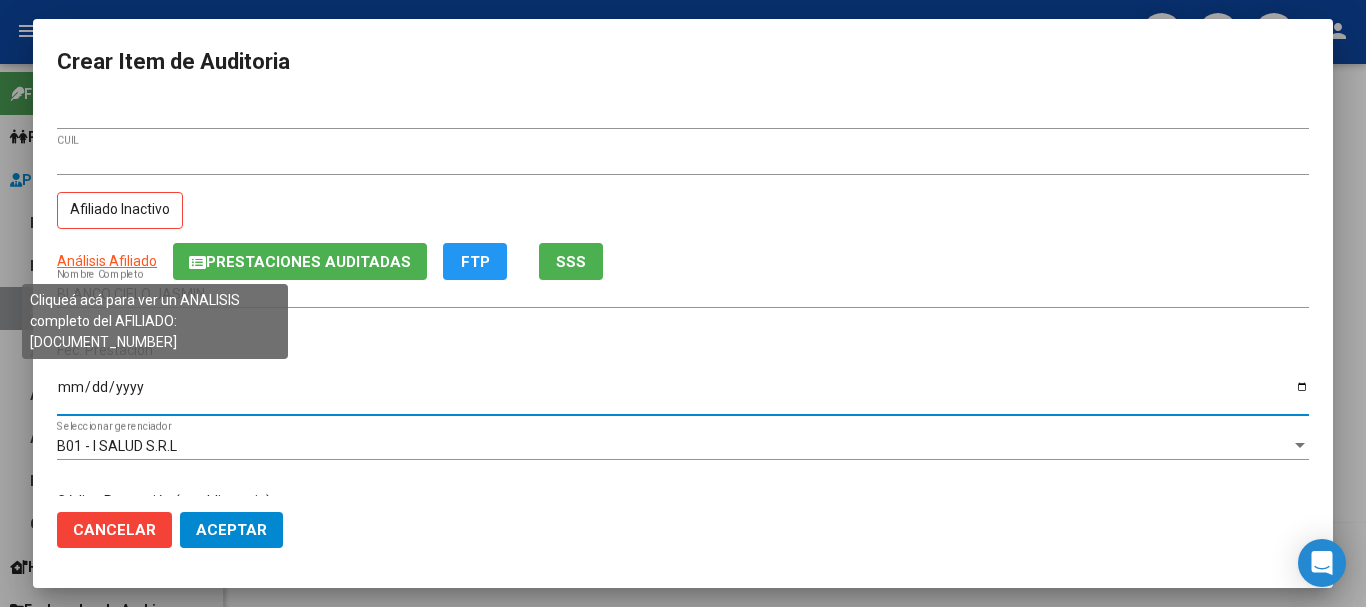 click on "Análisis Afiliado" at bounding box center [107, 261] 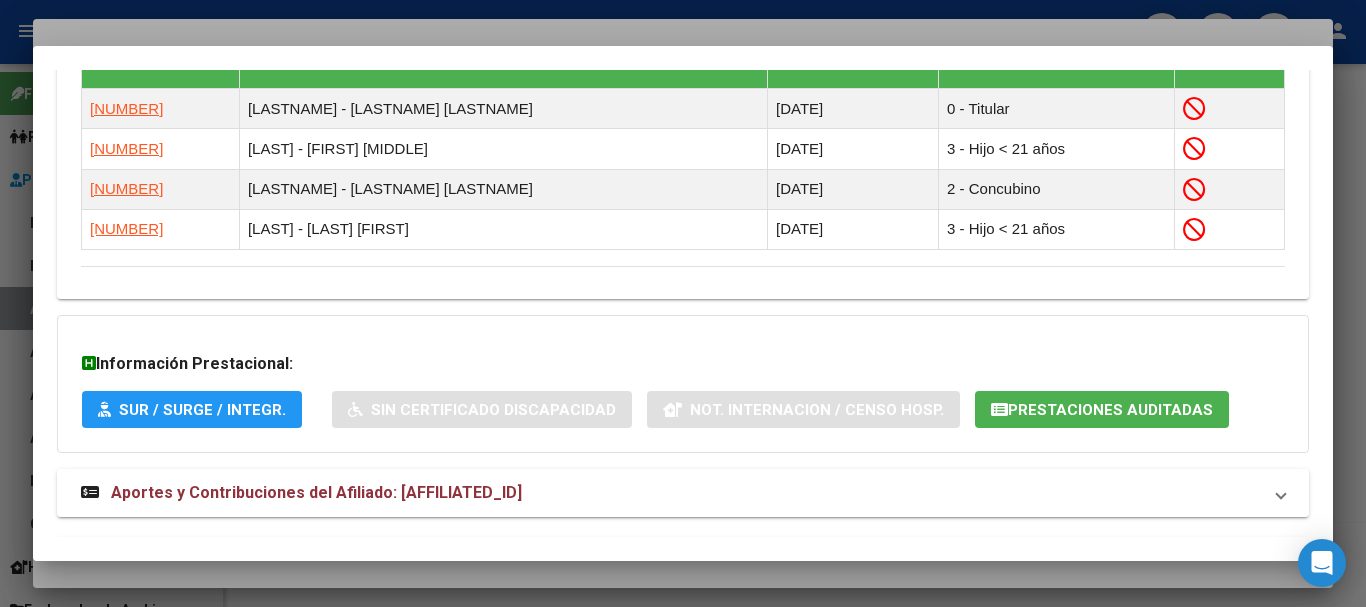 scroll, scrollTop: 1297, scrollLeft: 0, axis: vertical 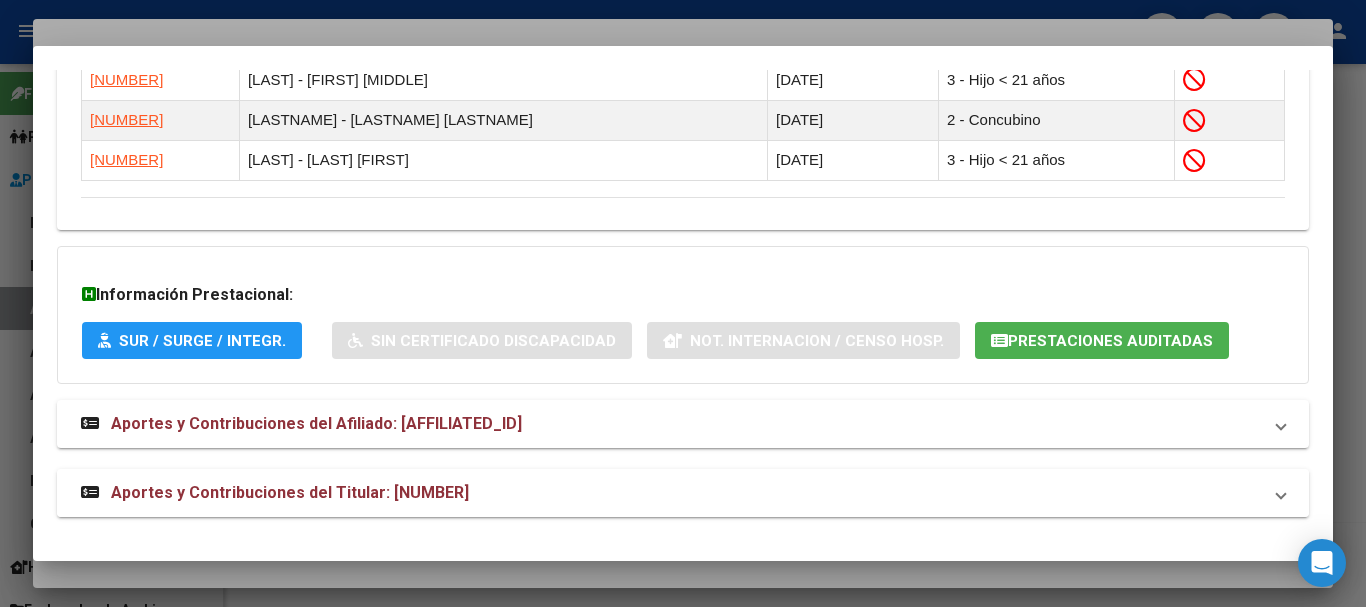 click on "Aportes y Contribuciones del Titular: [NUMBER]" at bounding box center [290, 492] 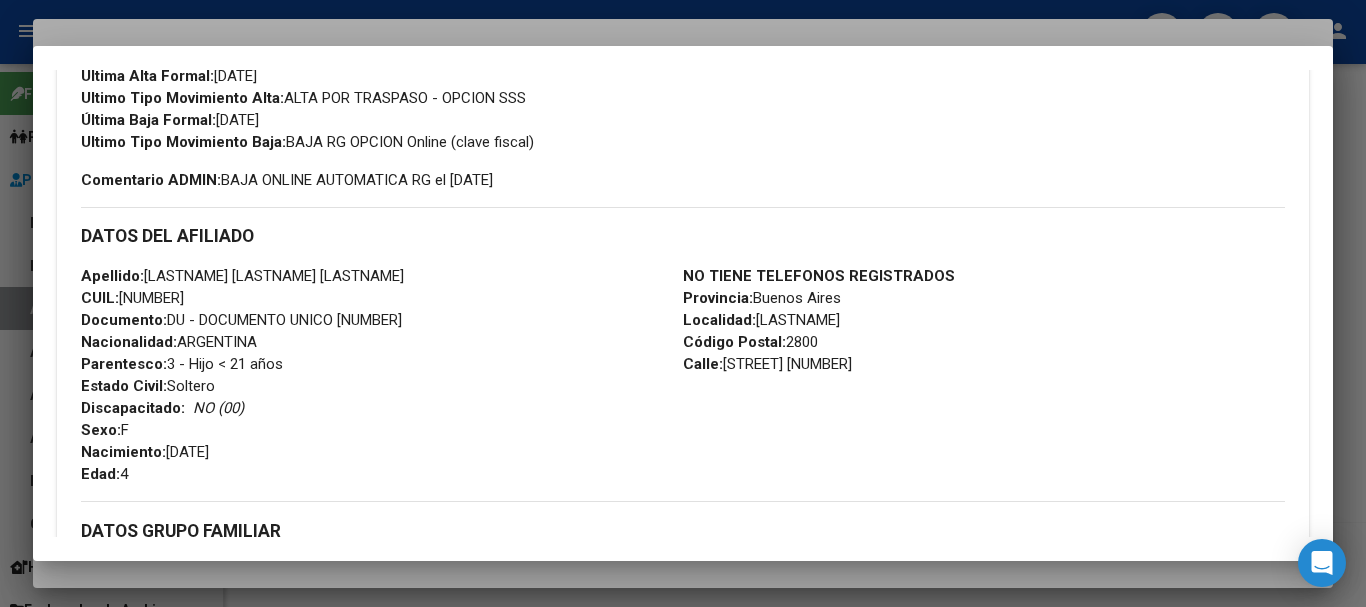 scroll, scrollTop: 0, scrollLeft: 0, axis: both 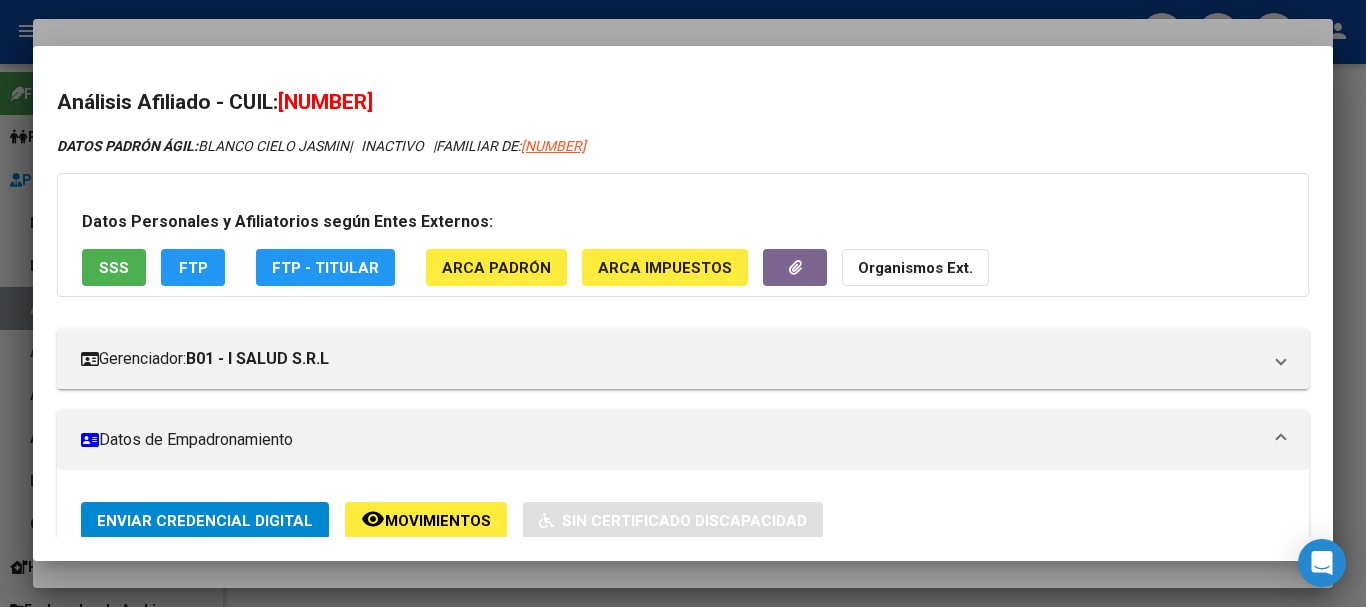 click on "[NUMBER]" at bounding box center [553, 146] 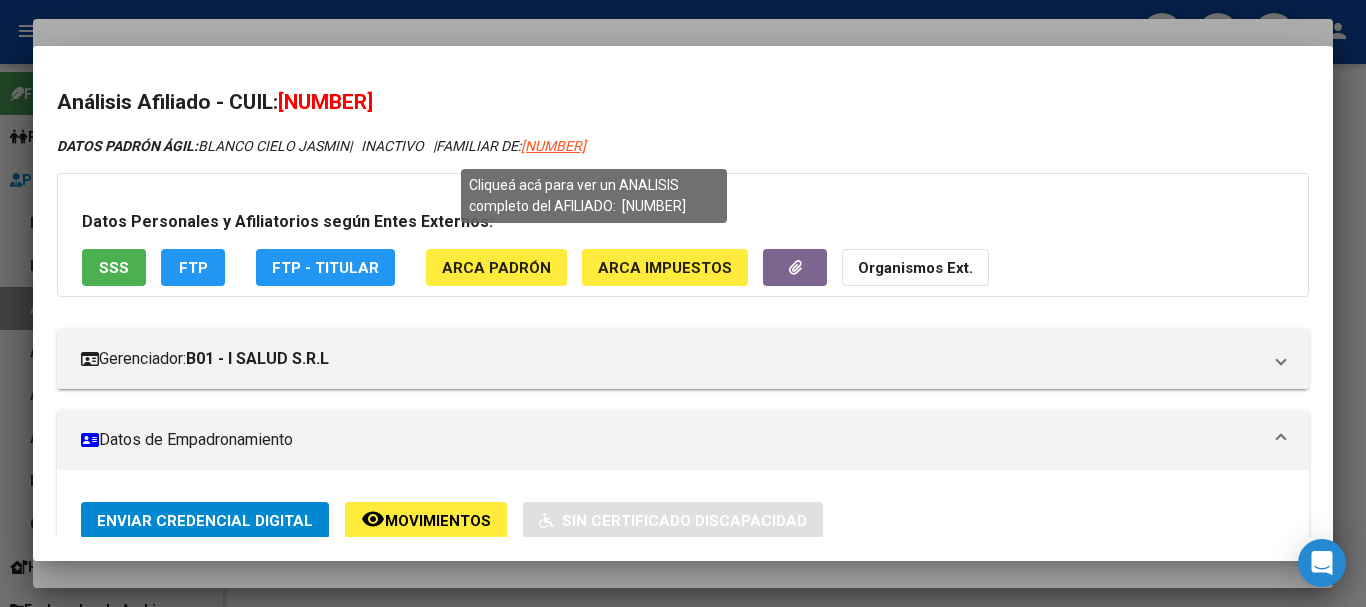 click on "[NUMBER]" at bounding box center (553, 146) 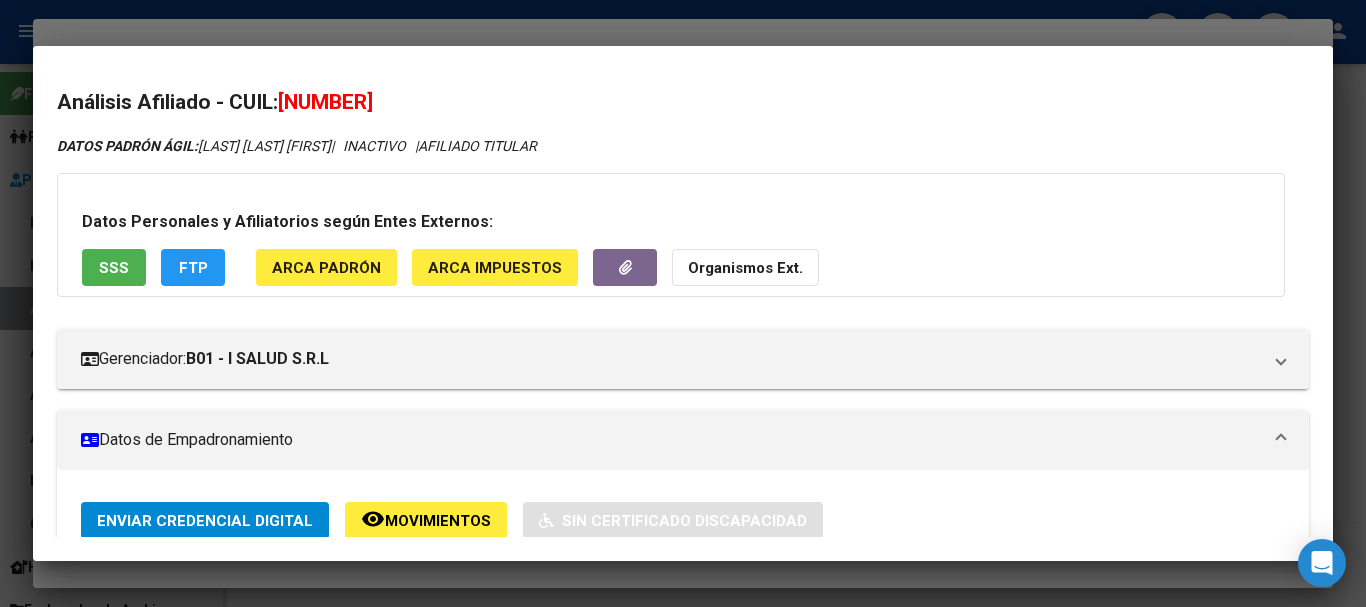 click on "FTP" 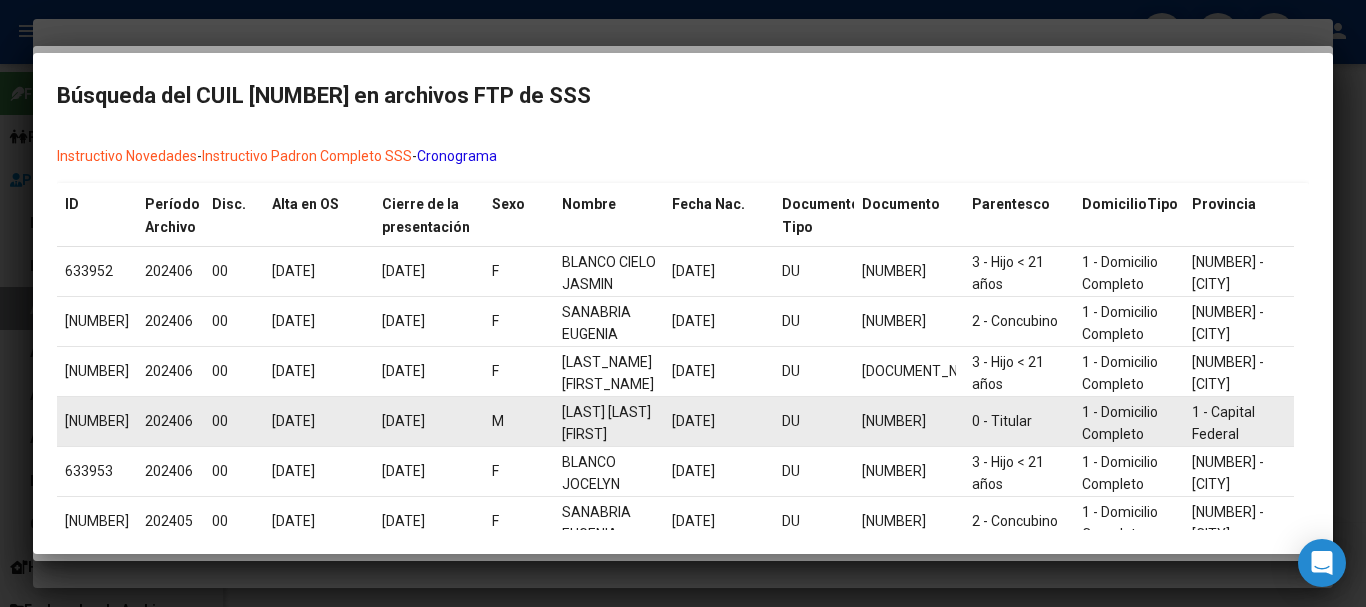 scroll, scrollTop: 0, scrollLeft: 0, axis: both 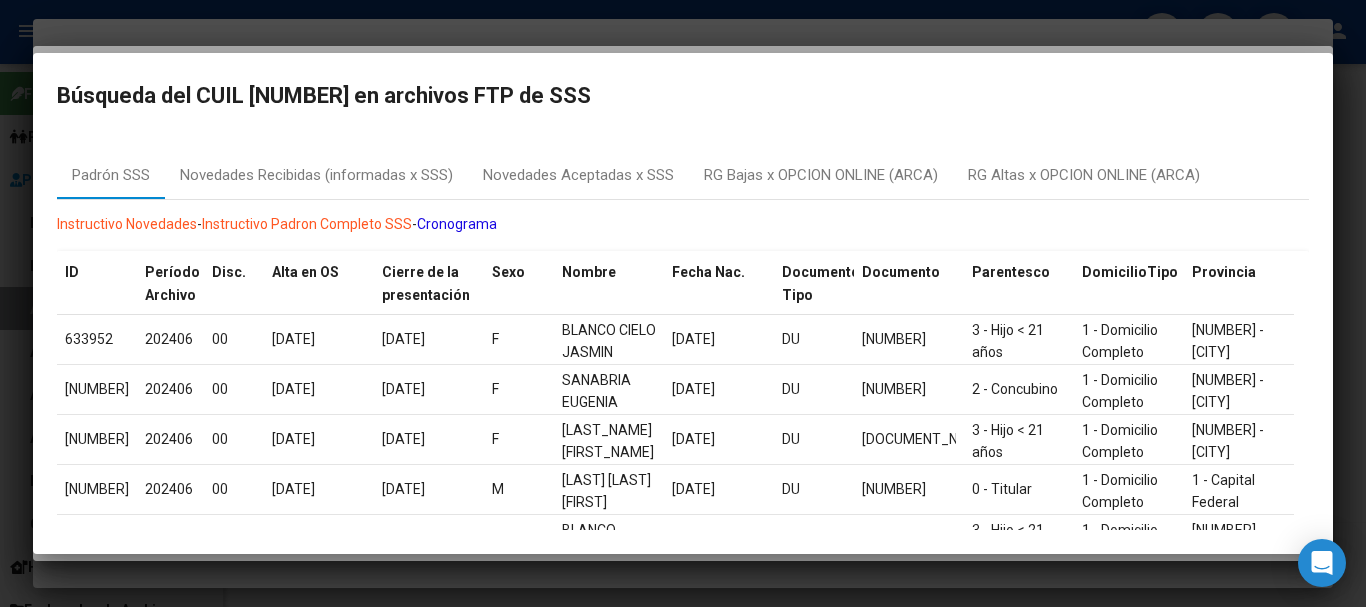 click at bounding box center [683, 303] 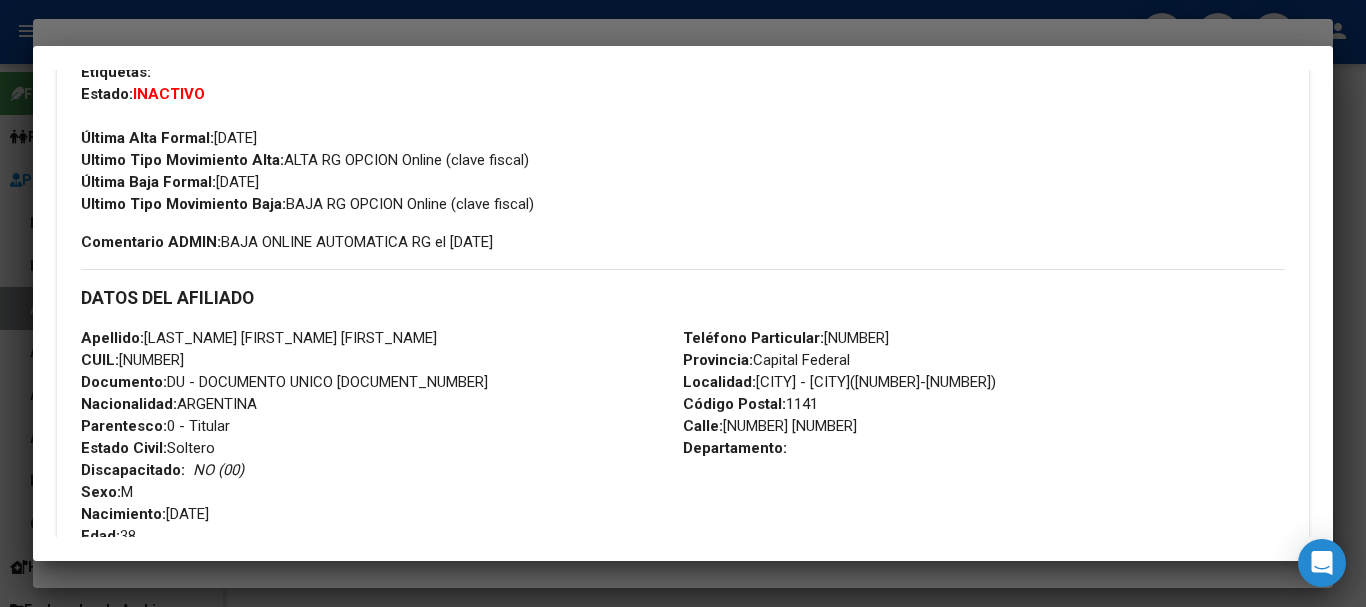 scroll, scrollTop: 0, scrollLeft: 0, axis: both 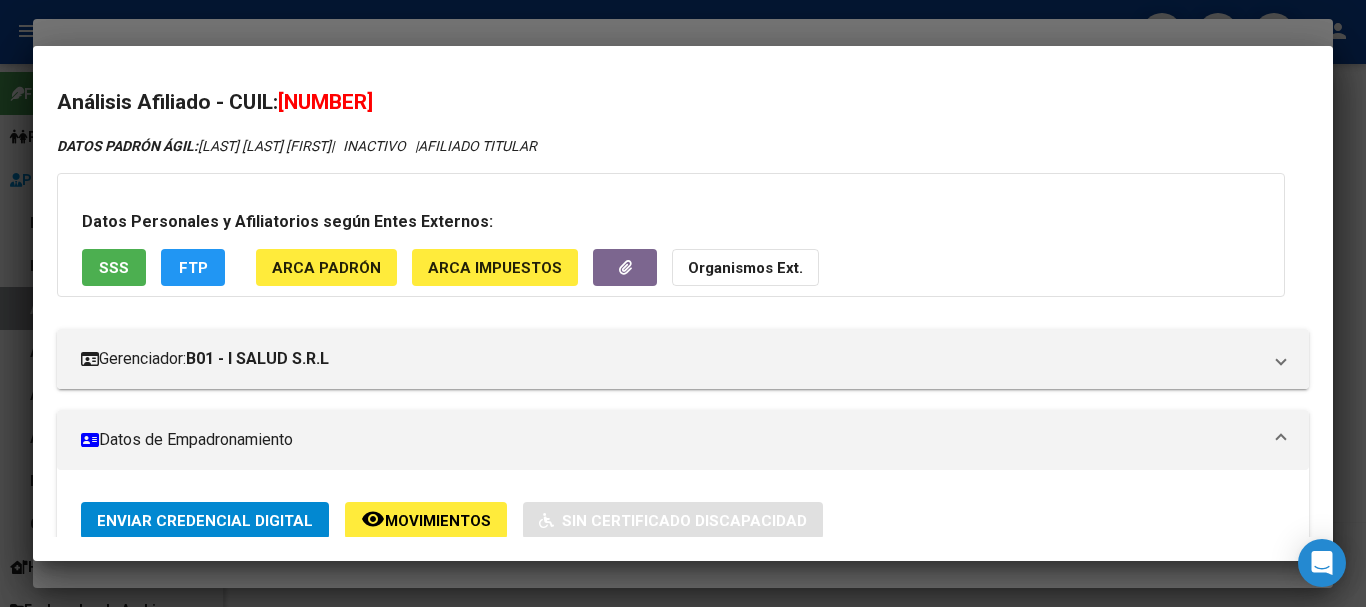 click at bounding box center (683, 303) 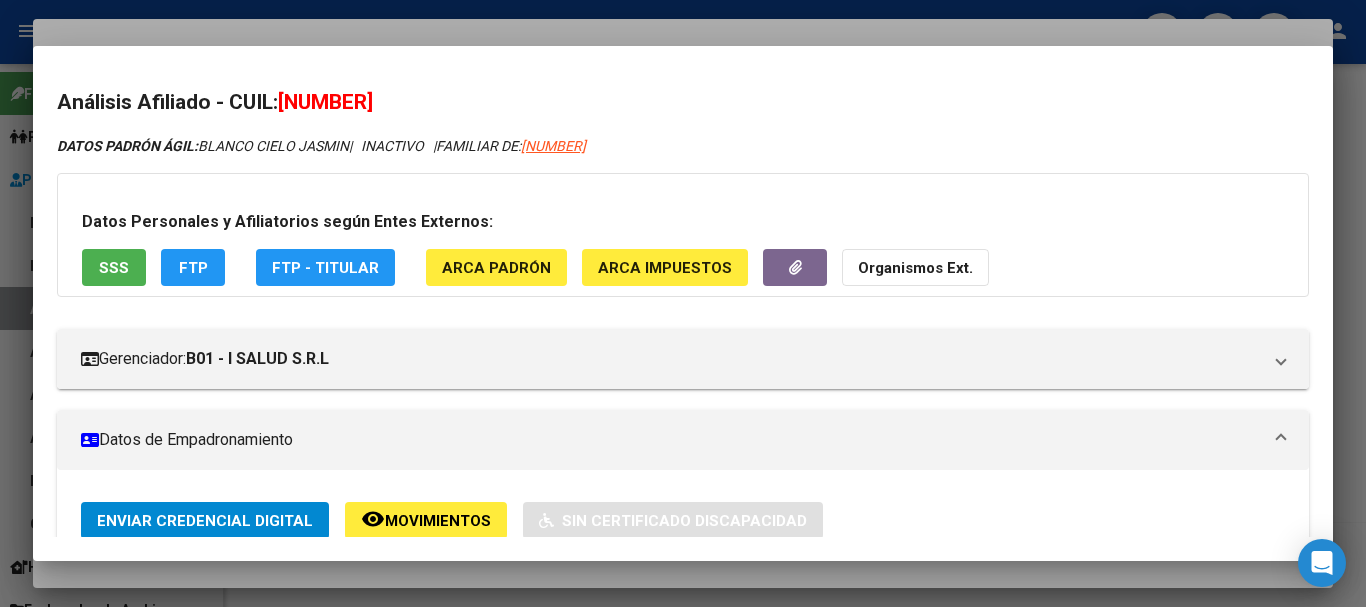 click at bounding box center (683, 303) 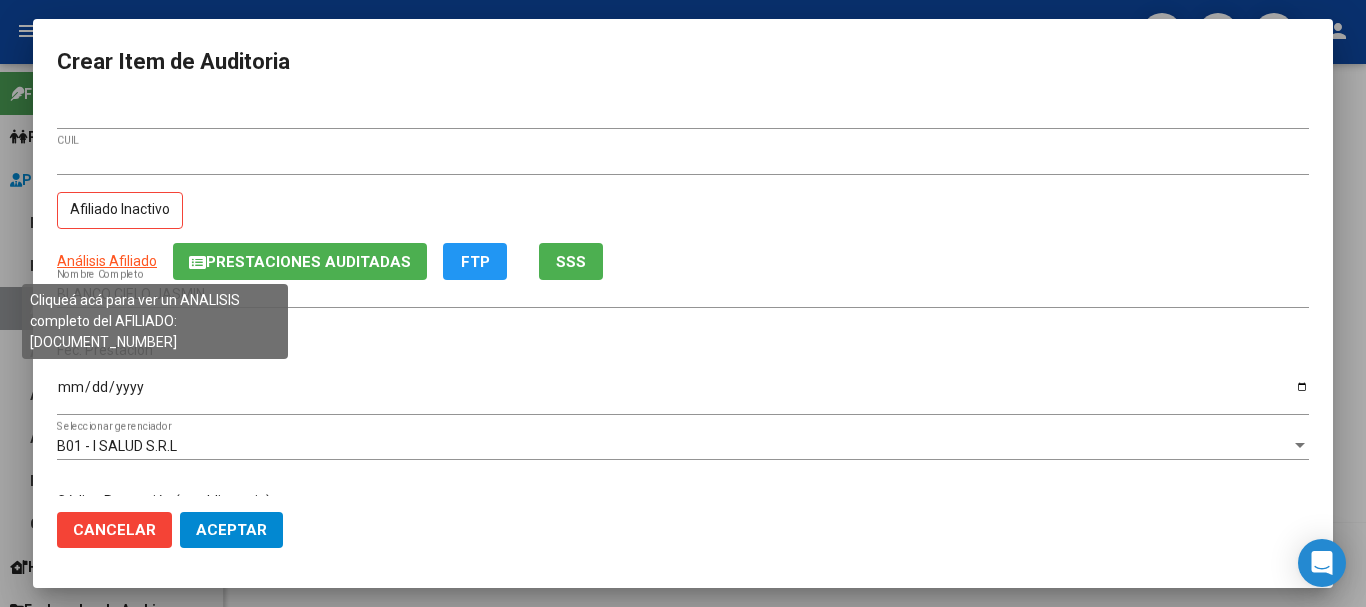 click on "Análisis Afiliado" at bounding box center (107, 261) 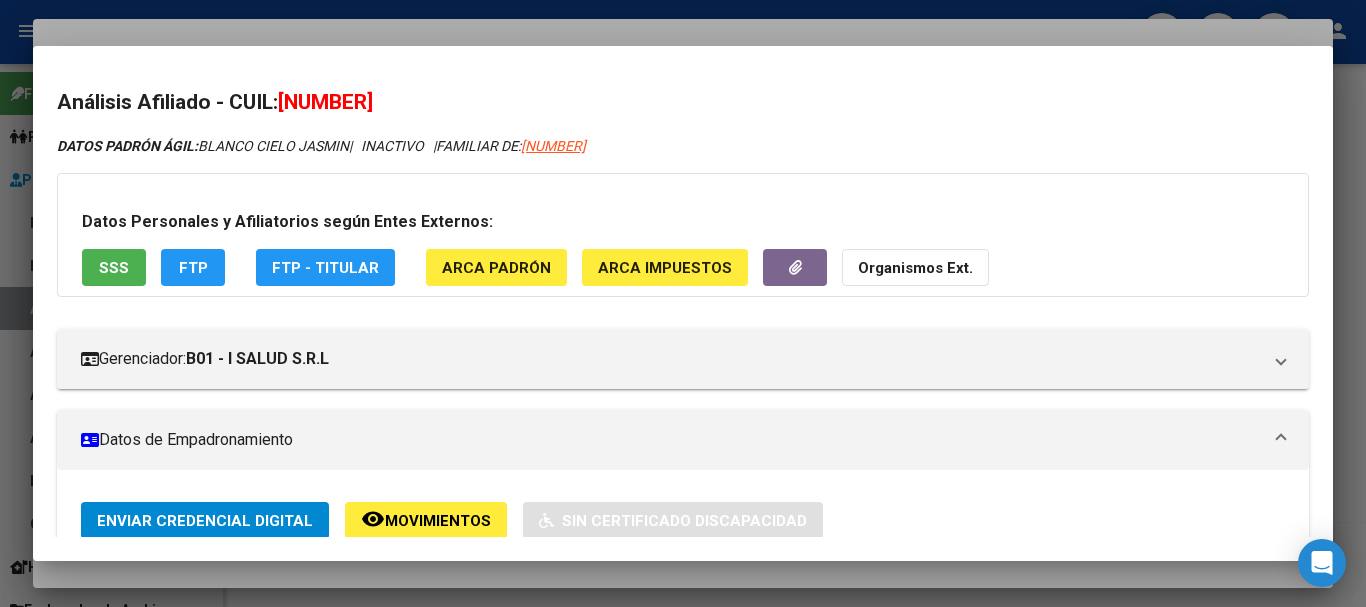 click on "Organismos Ext." 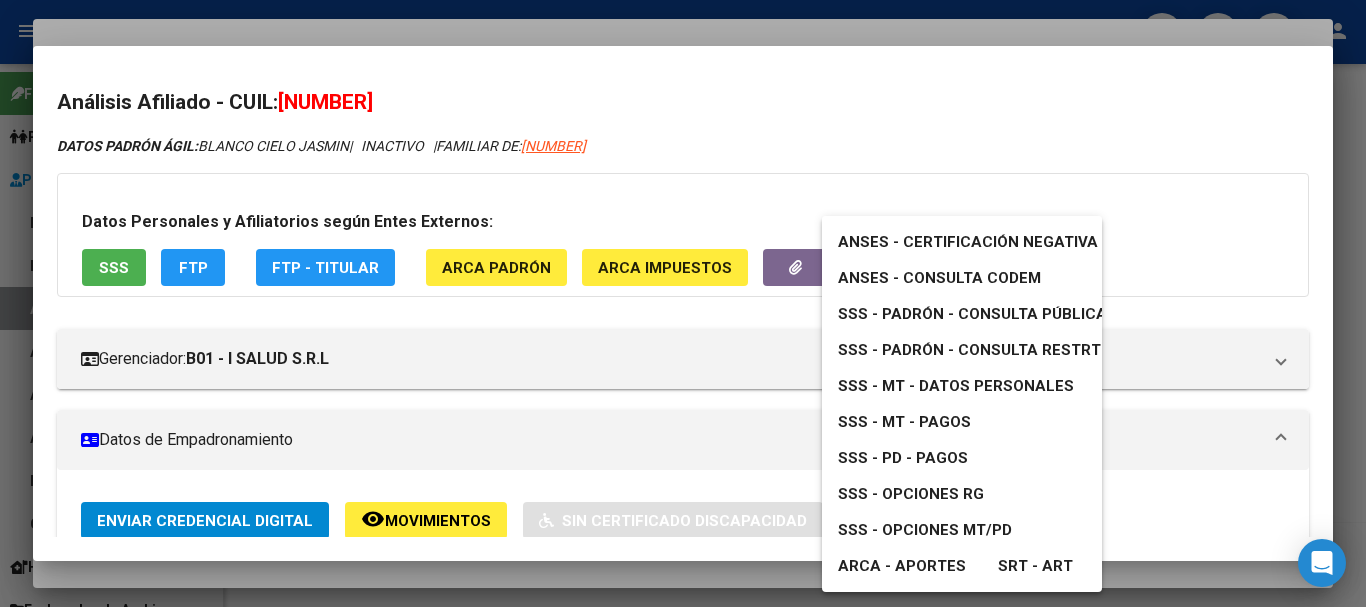 click on "SSS - Padrón - Consulta Pública" at bounding box center (972, 314) 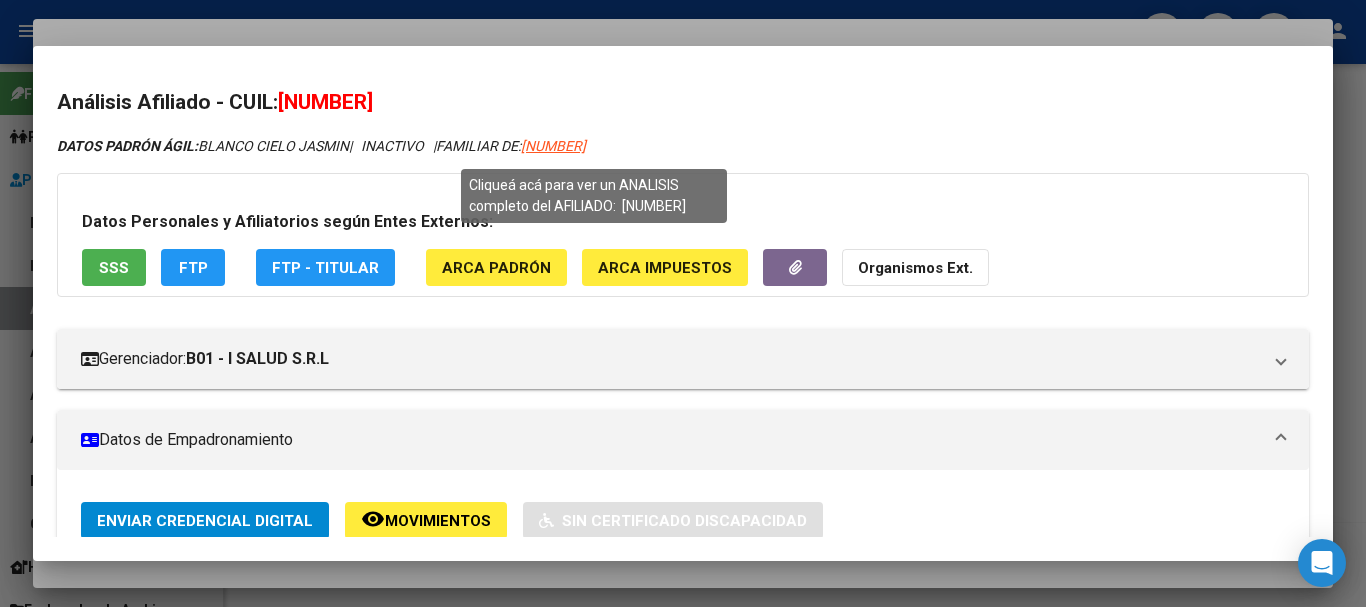 click on "[NUMBER]" at bounding box center [553, 146] 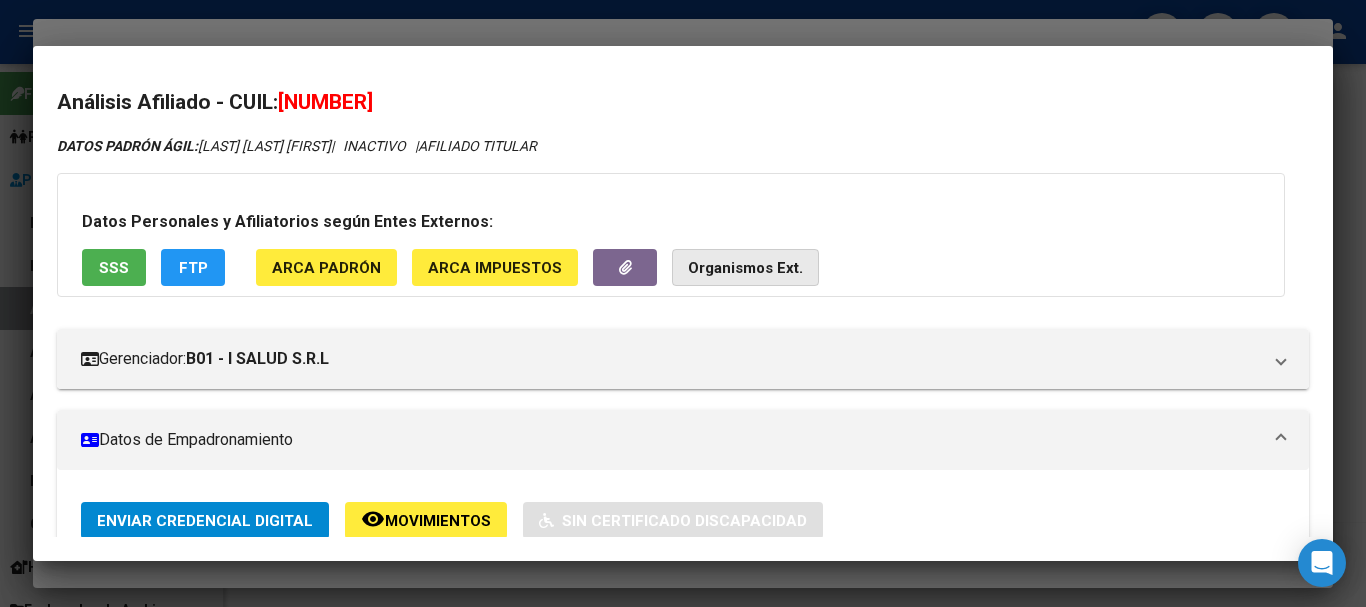 click on "Organismos Ext." 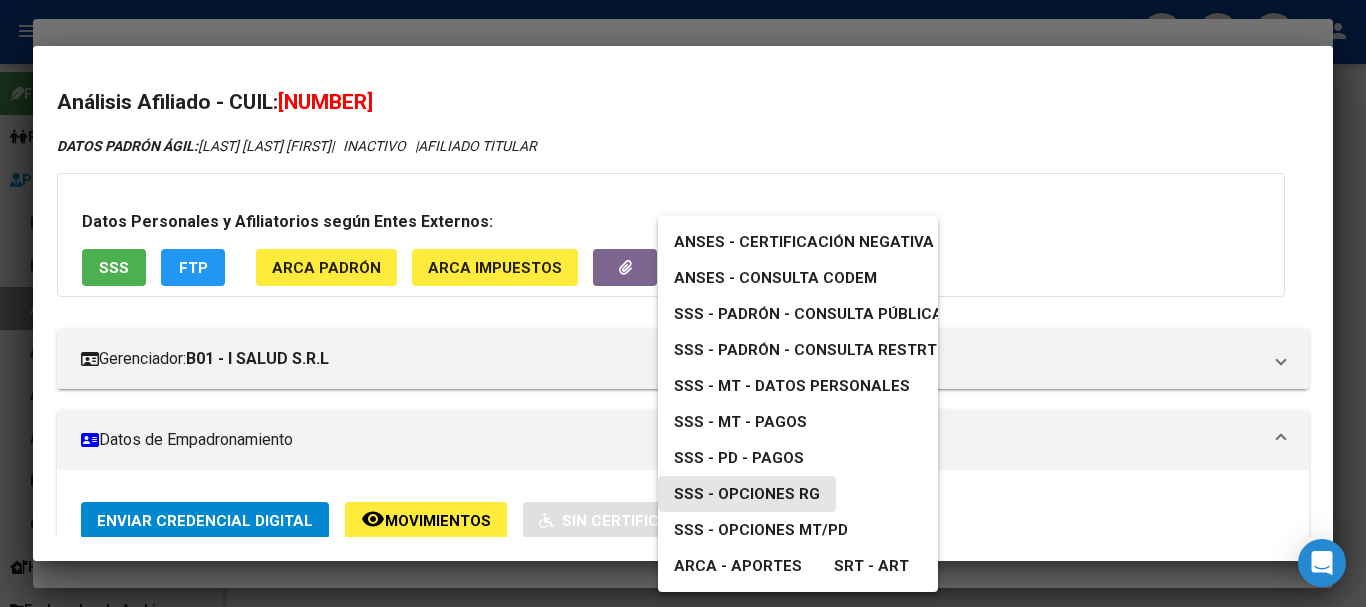 click on "SSS - Opciones RG" at bounding box center (747, 494) 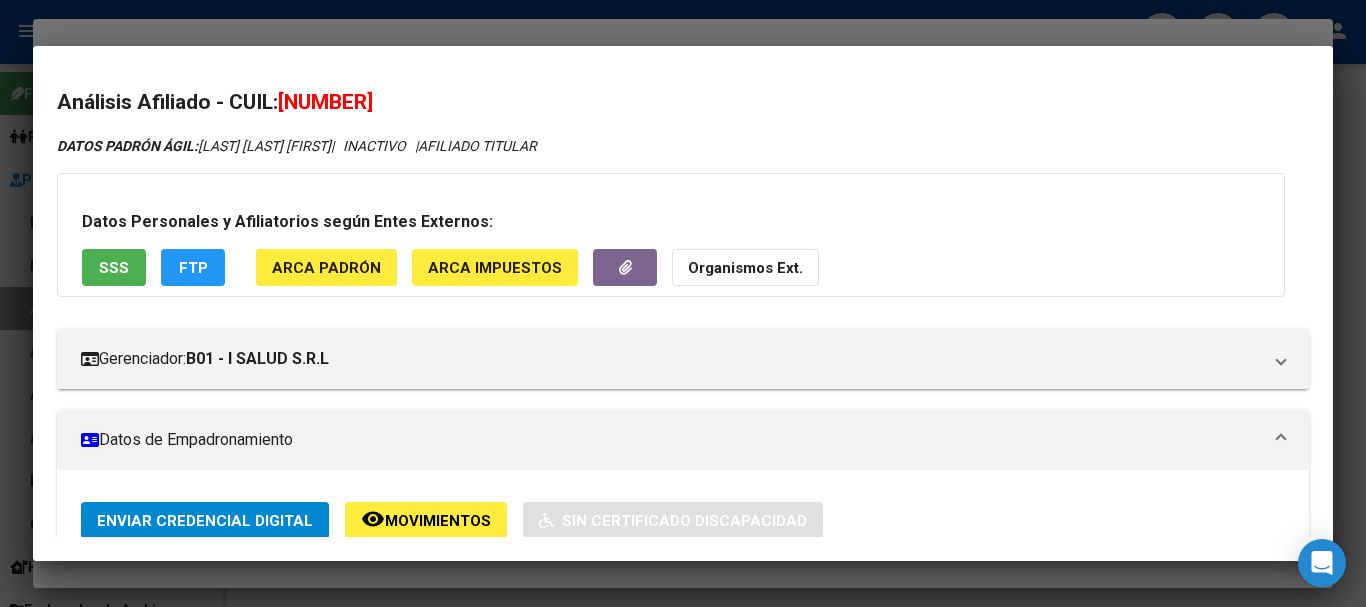 click at bounding box center [683, 303] 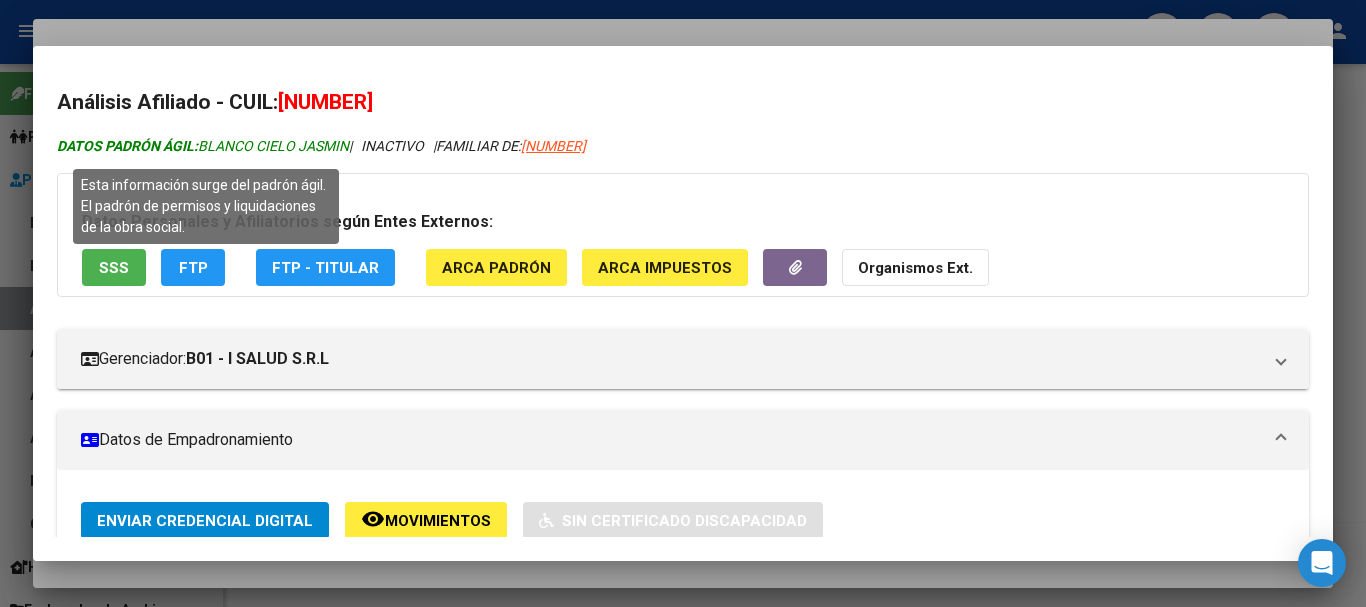 drag, startPoint x: 352, startPoint y: 150, endPoint x: 200, endPoint y: 153, distance: 152.0296 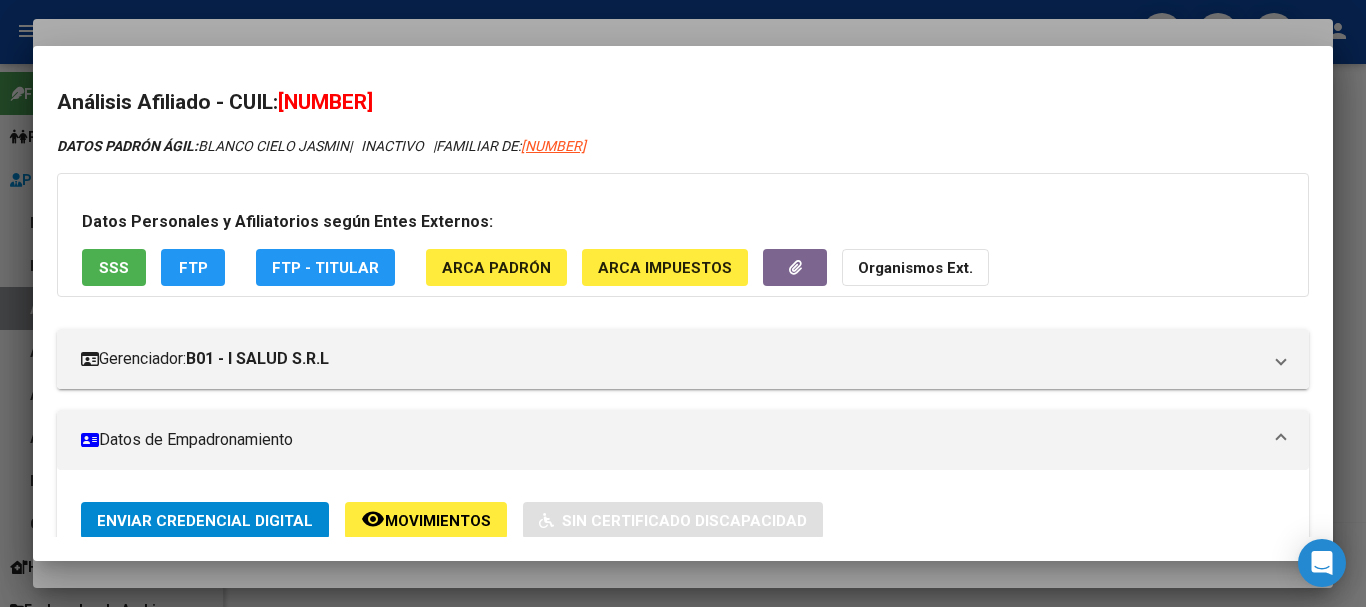 click at bounding box center (683, 303) 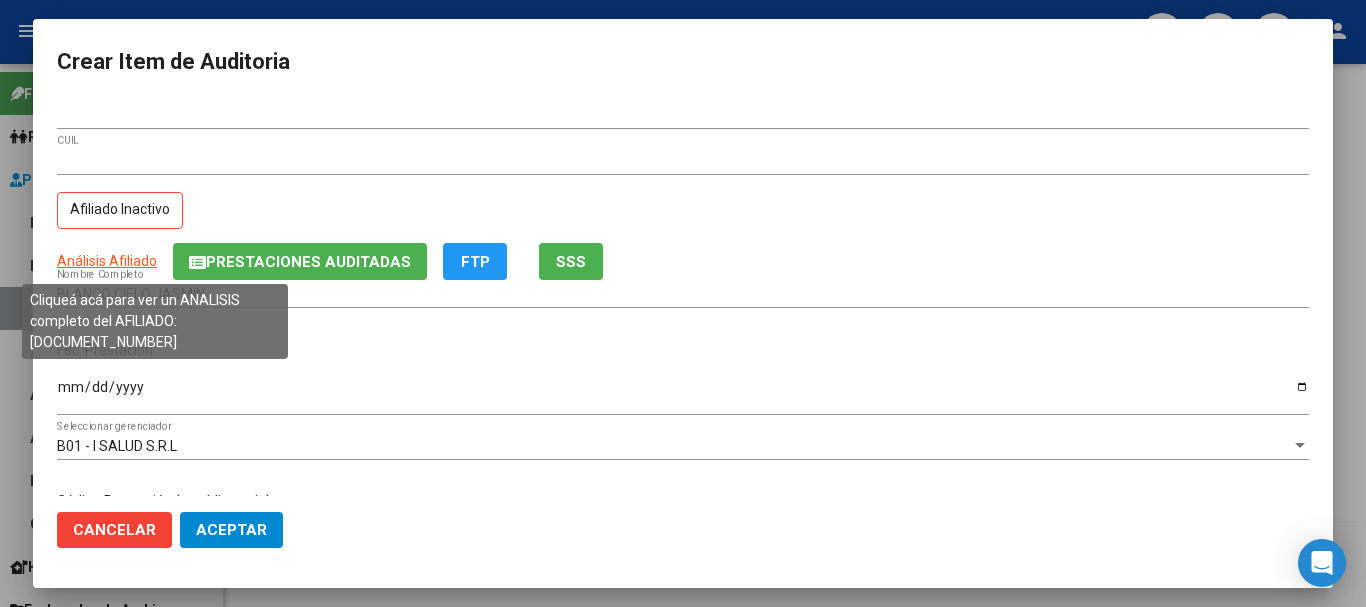 click on "Análisis Afiliado" at bounding box center (107, 261) 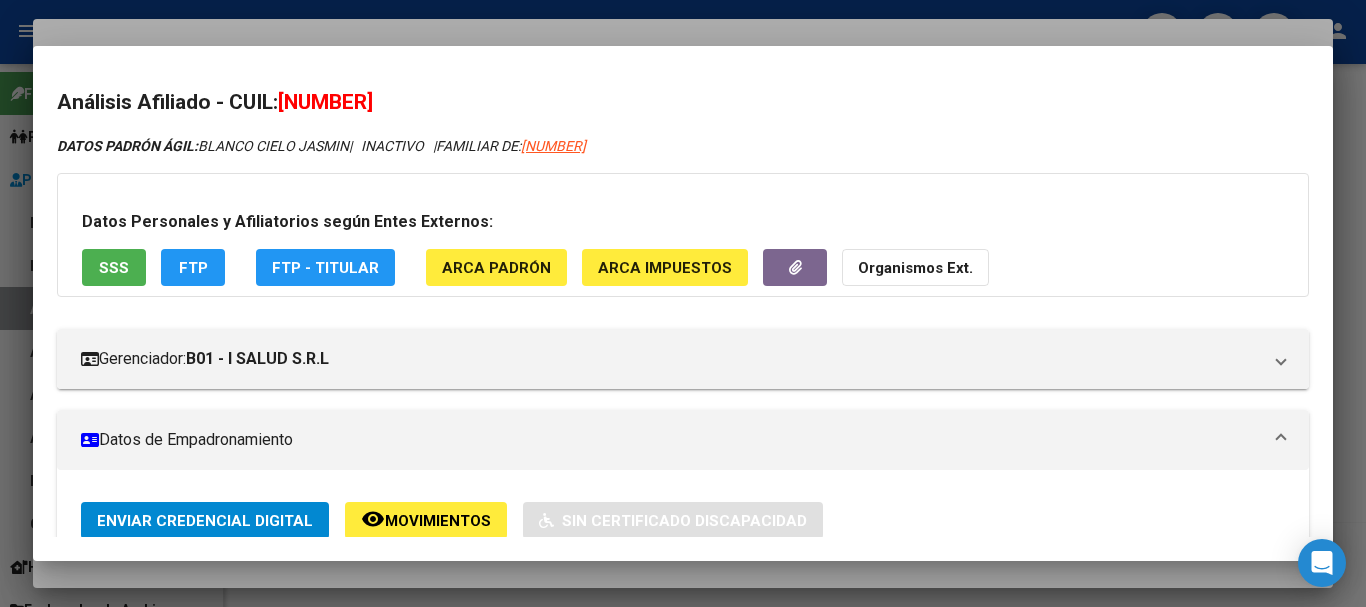 click on "Organismos Ext." 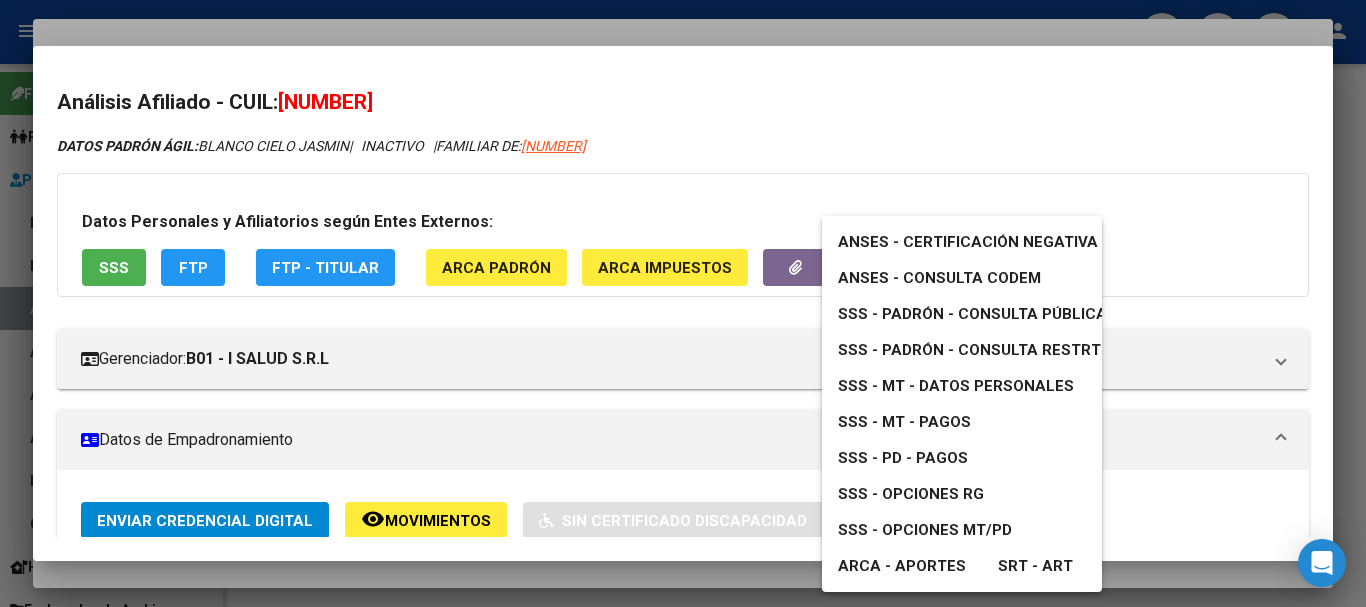 click on "SSS - Padrón - Consulta Pública" at bounding box center (972, 314) 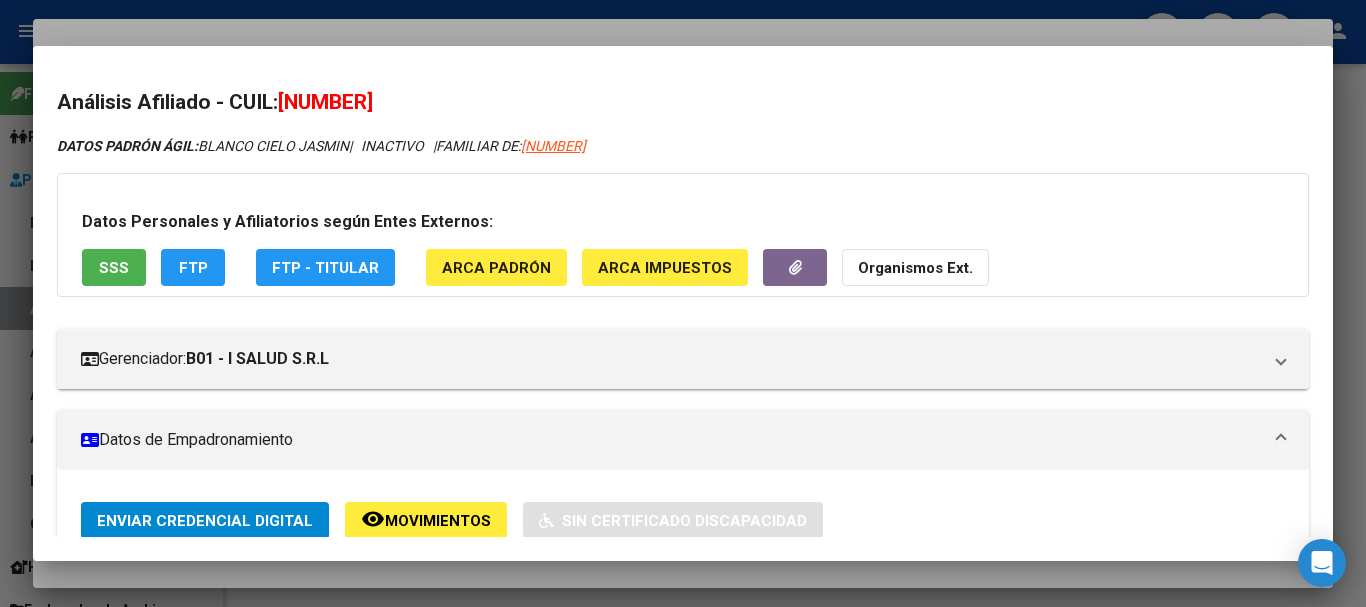 click at bounding box center [683, 303] 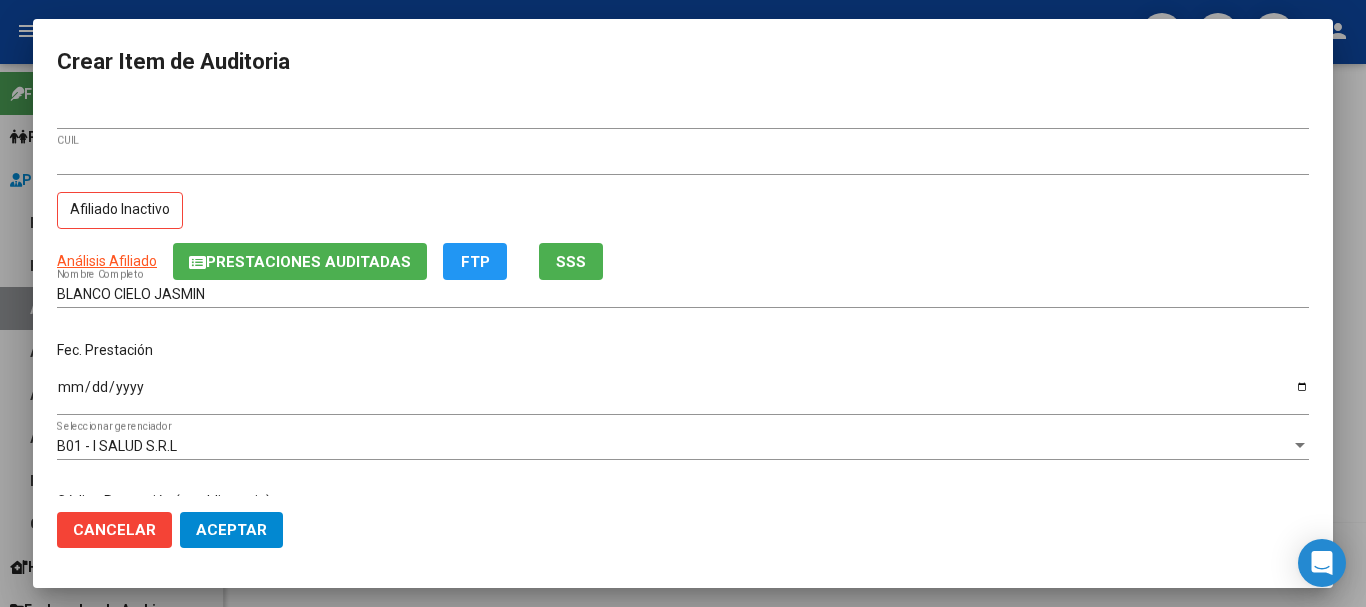 click on "[NUMBER]" at bounding box center (683, 160) 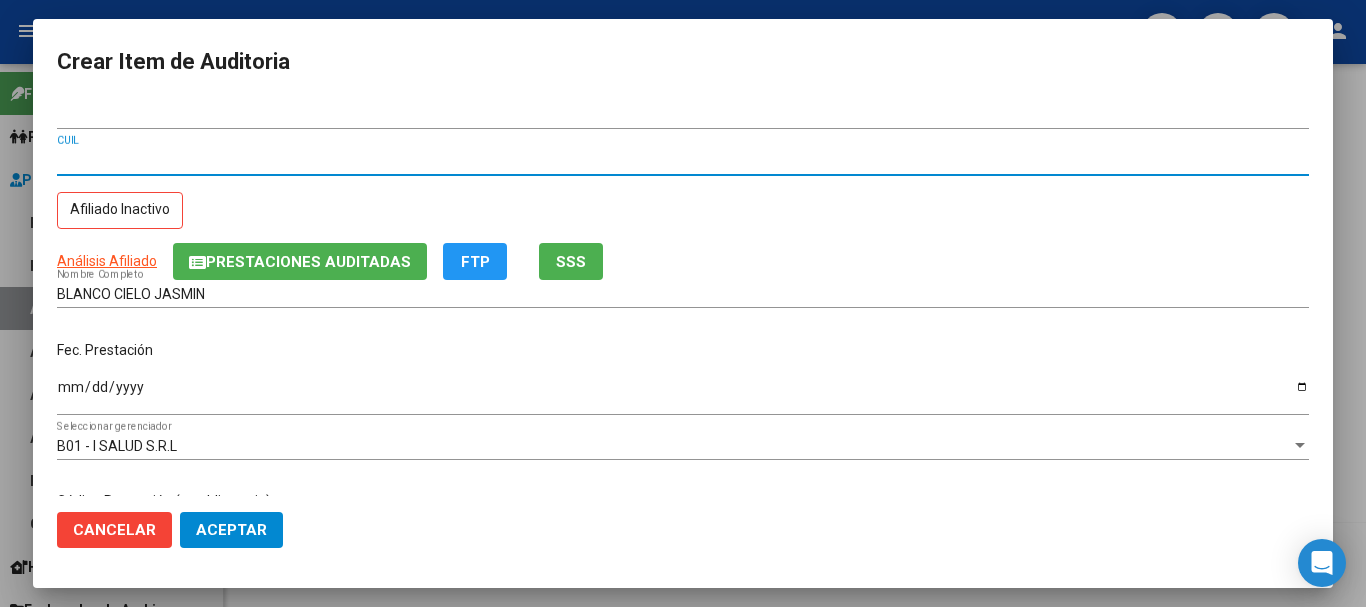 type 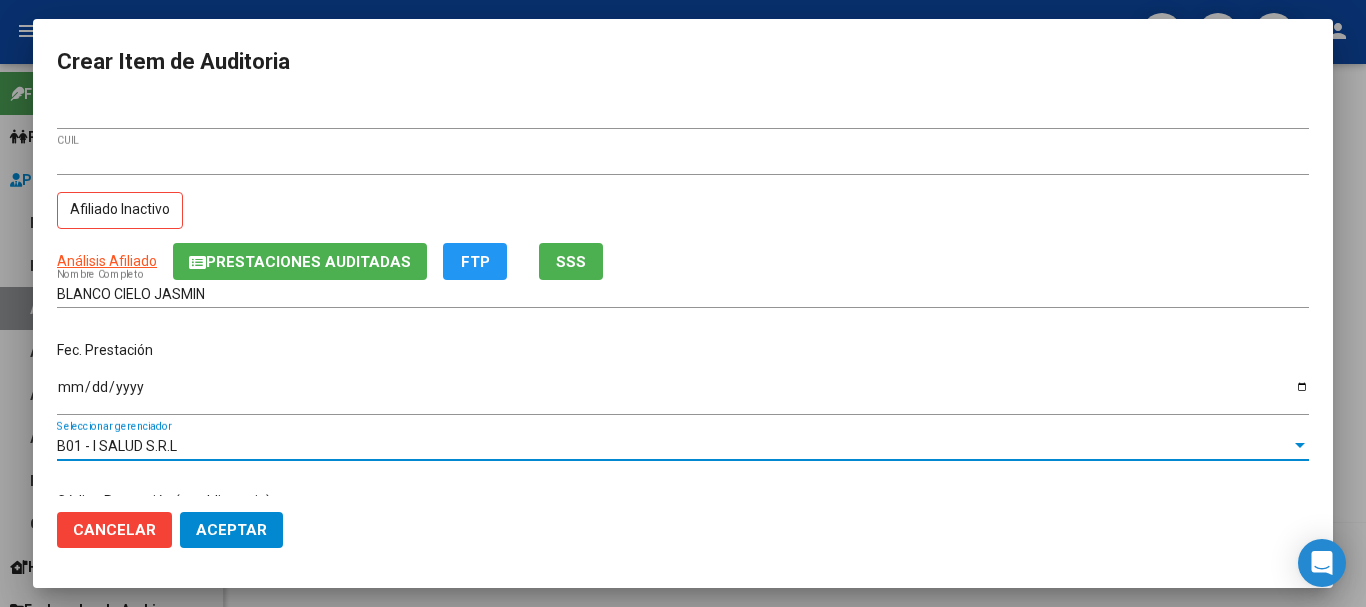scroll, scrollTop: 242, scrollLeft: 0, axis: vertical 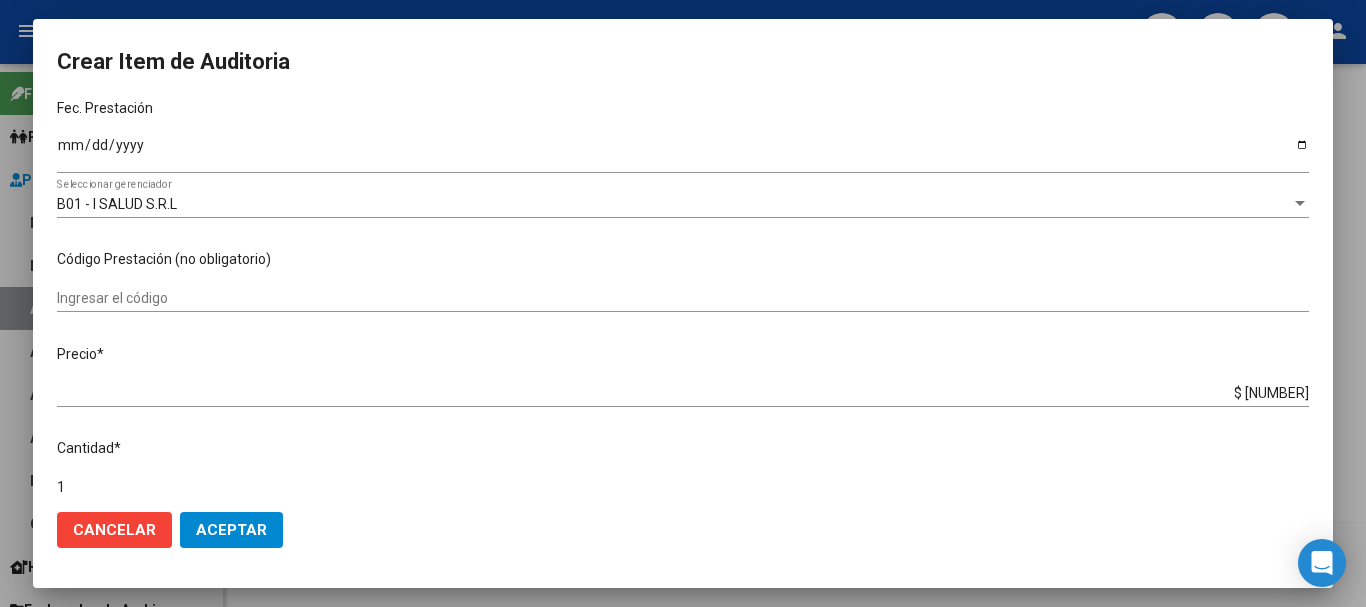 type on "$ 0,06" 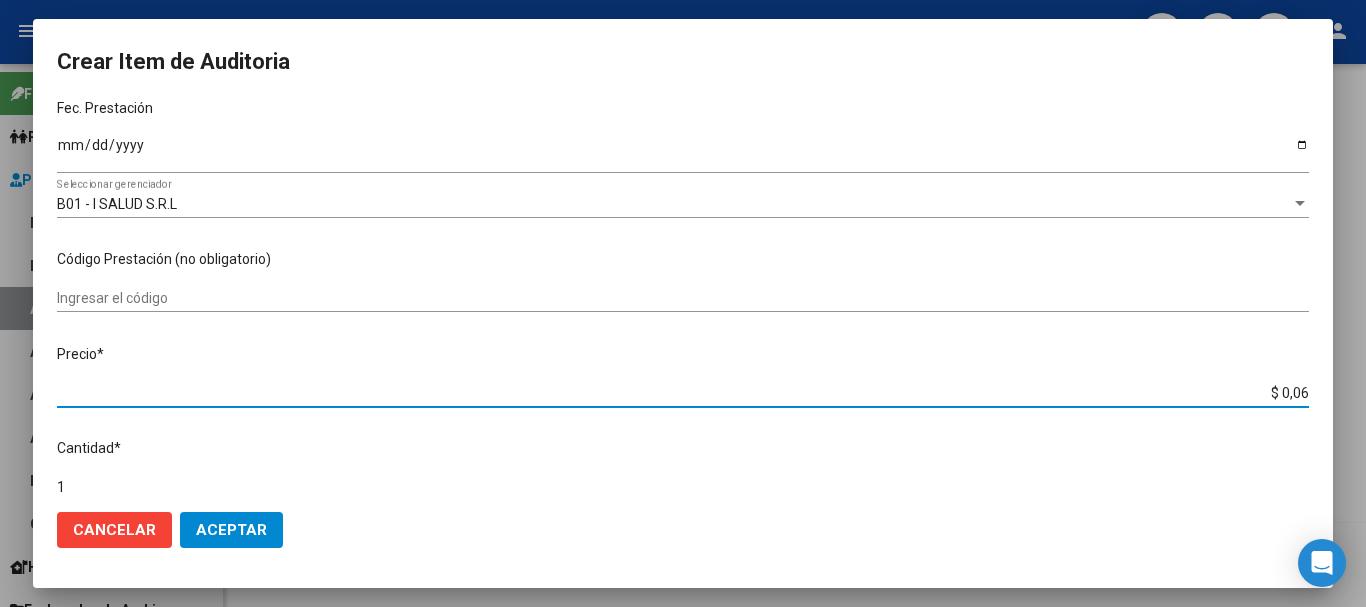 type on "$ 0,66" 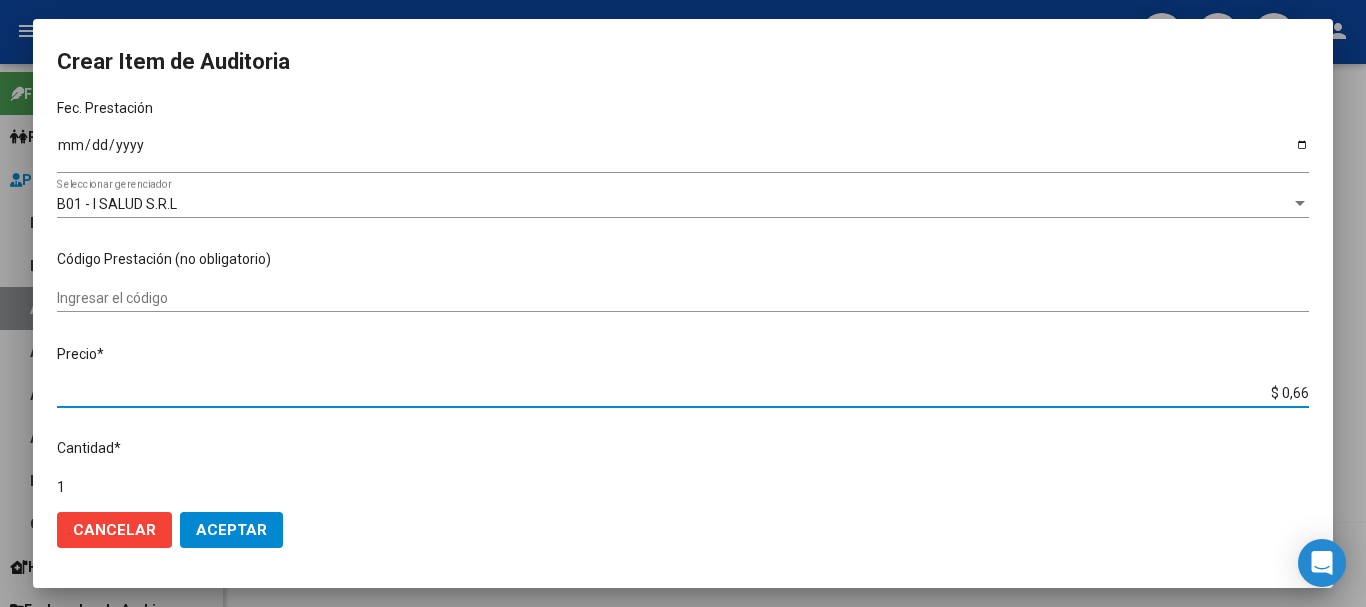 type on "6,61" 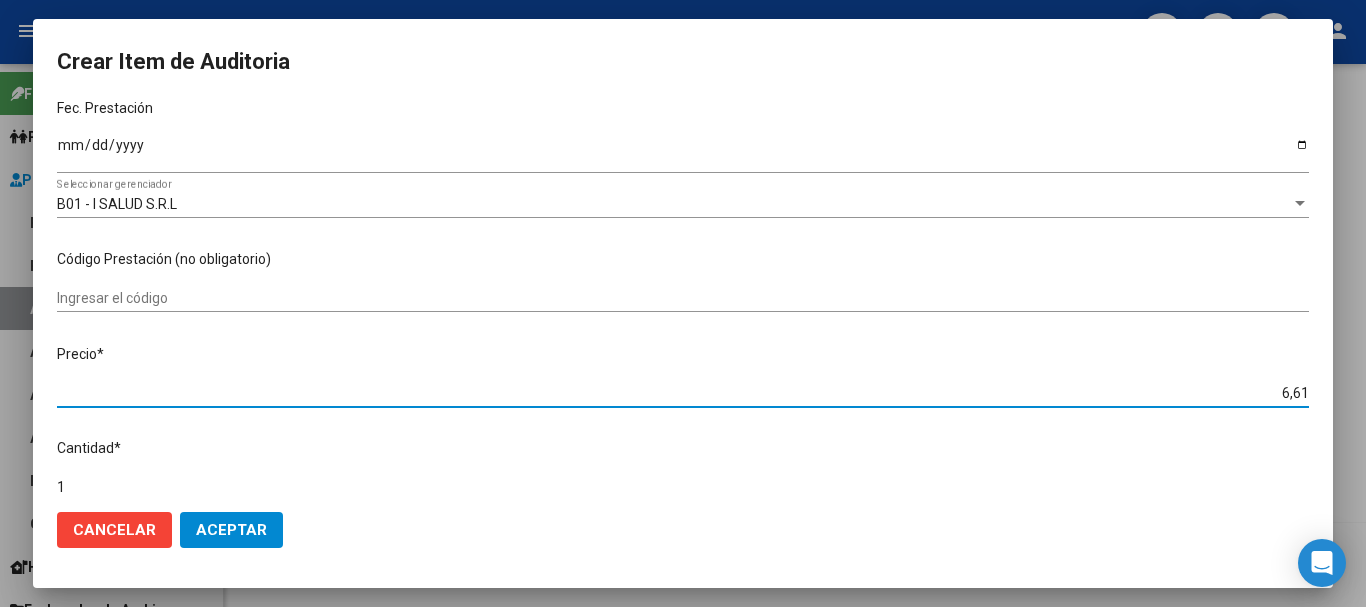 type on "$ 66,14" 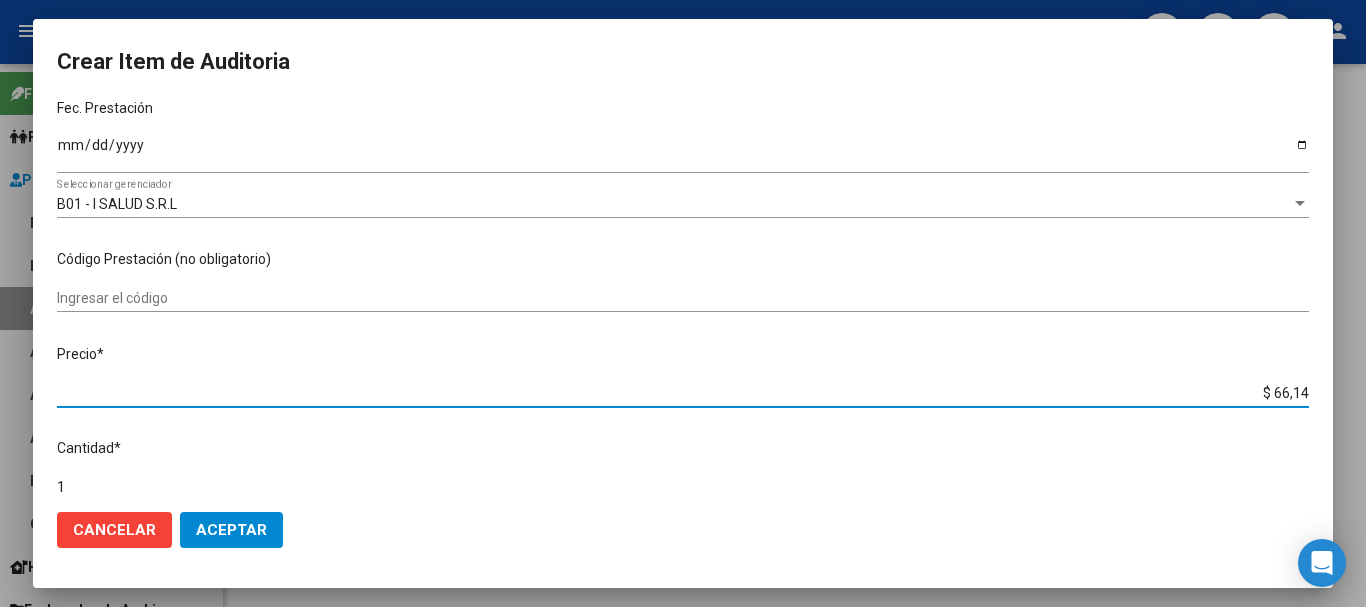type on "[PRICE]" 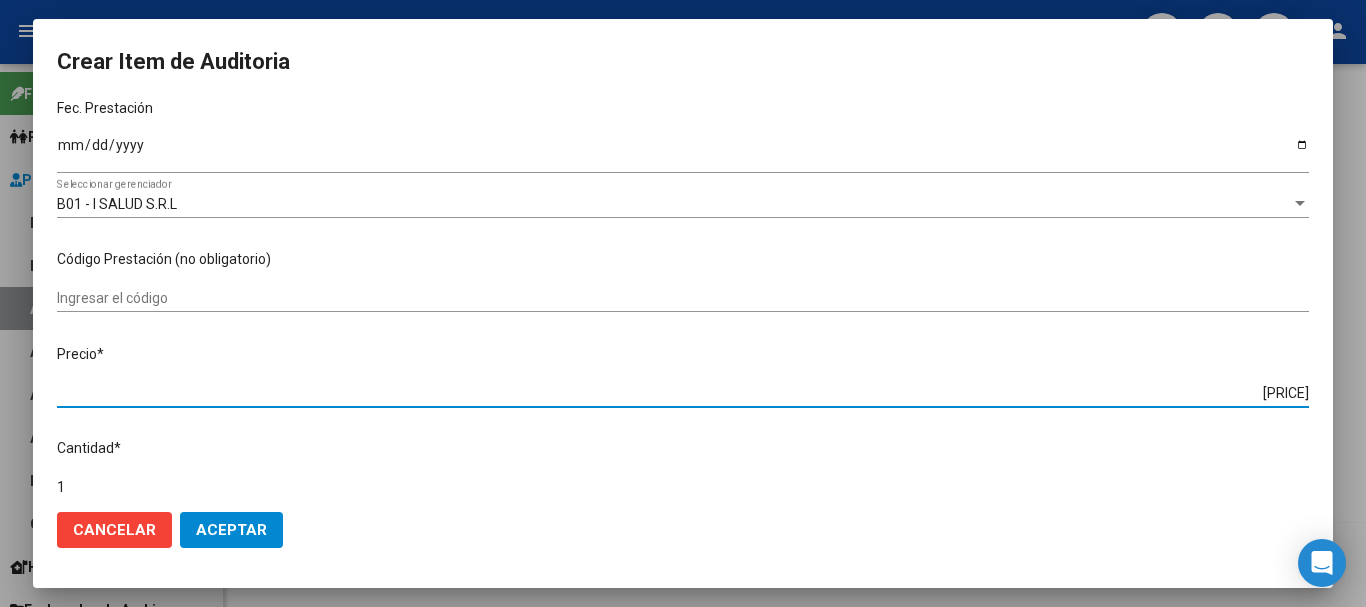 type on "$ [PRICE]" 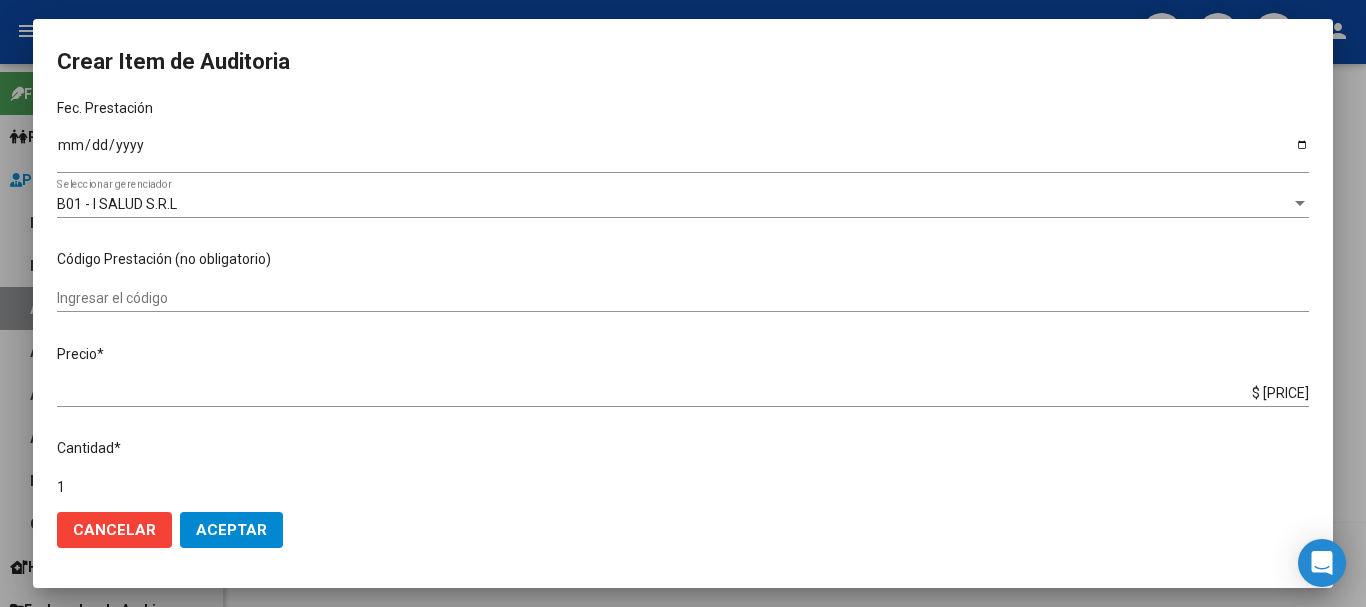 scroll, scrollTop: 620, scrollLeft: 0, axis: vertical 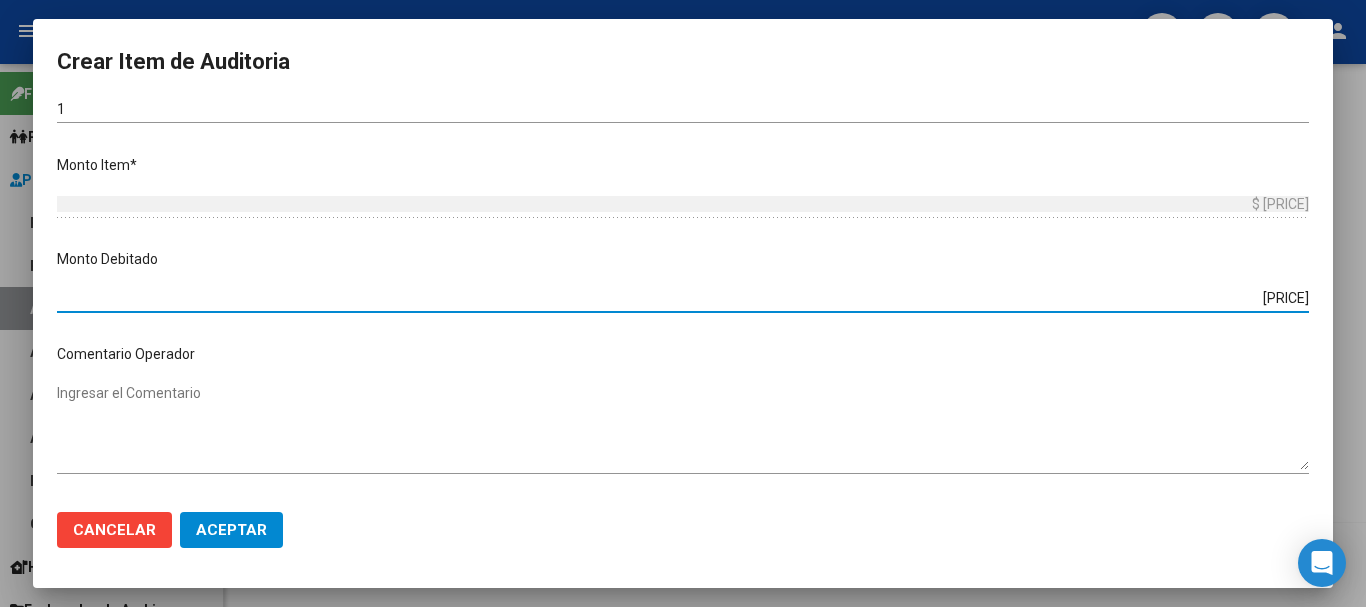 type on "$ [PRICE]" 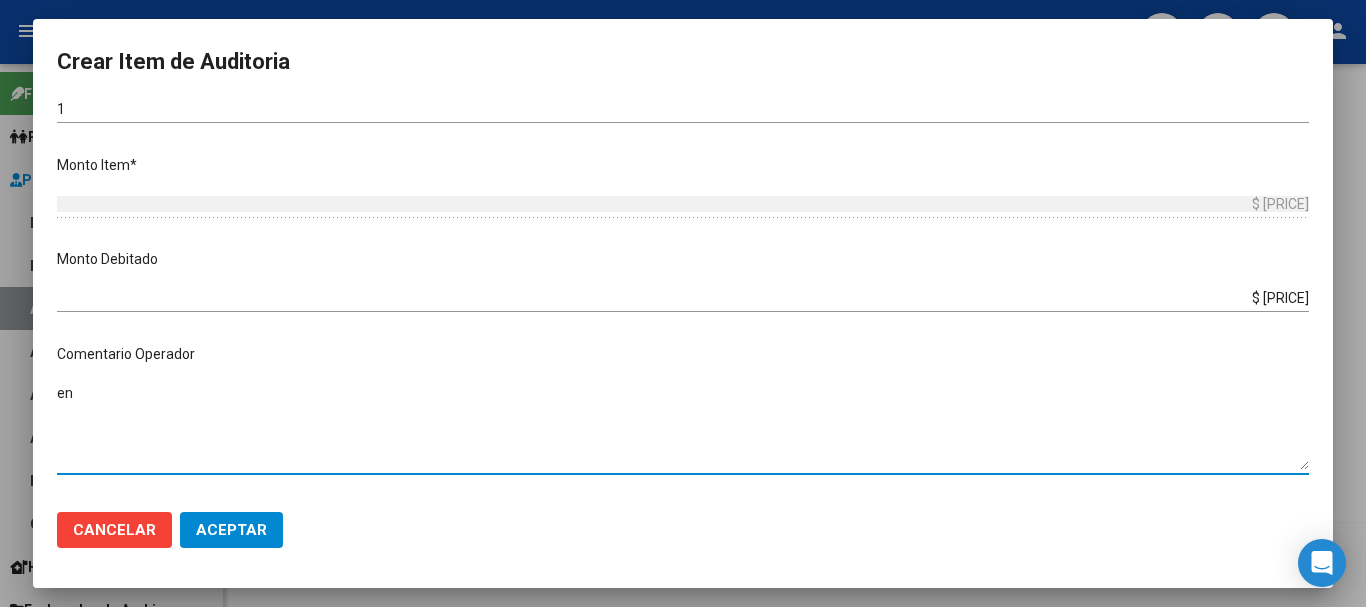 type on "e" 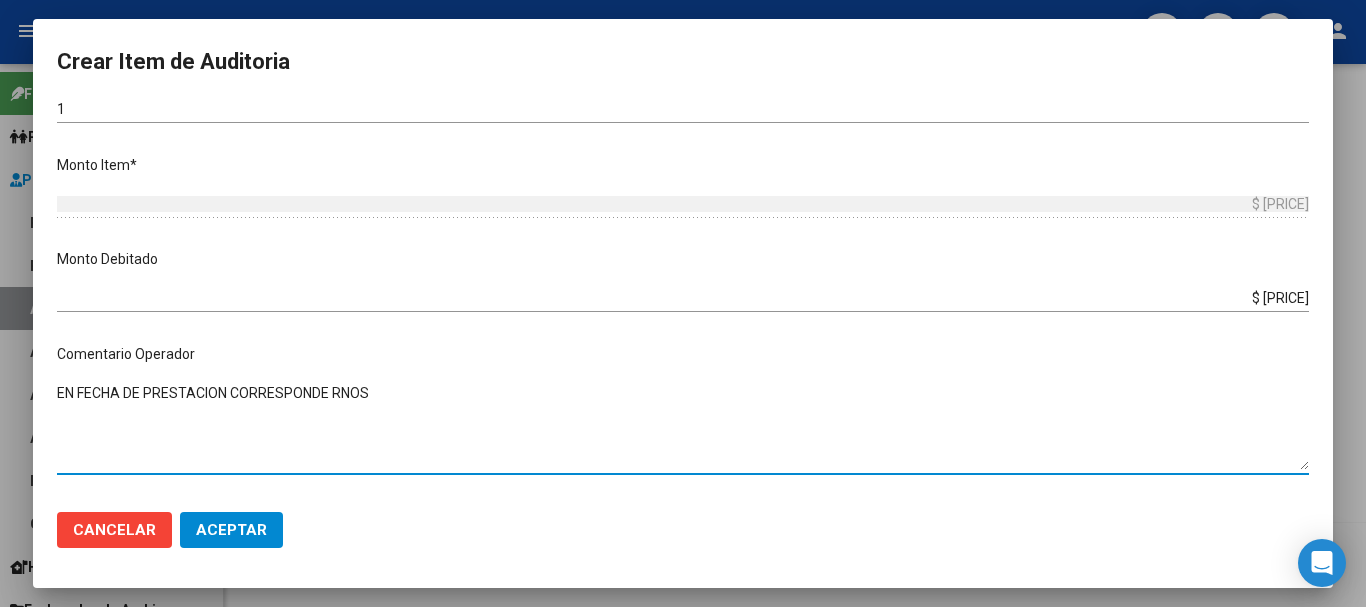 paste on "1-0430-6" 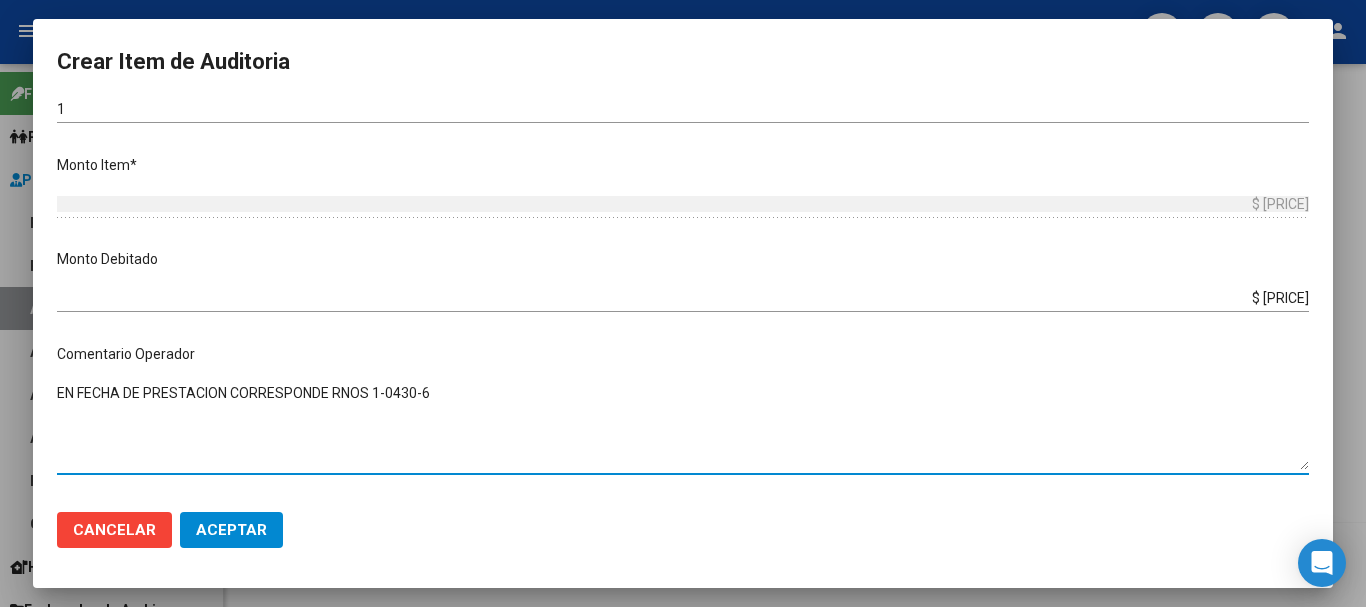 type on "EN FECHA DE PRESTACION CORRESPONDE RNOS 1-0430-6" 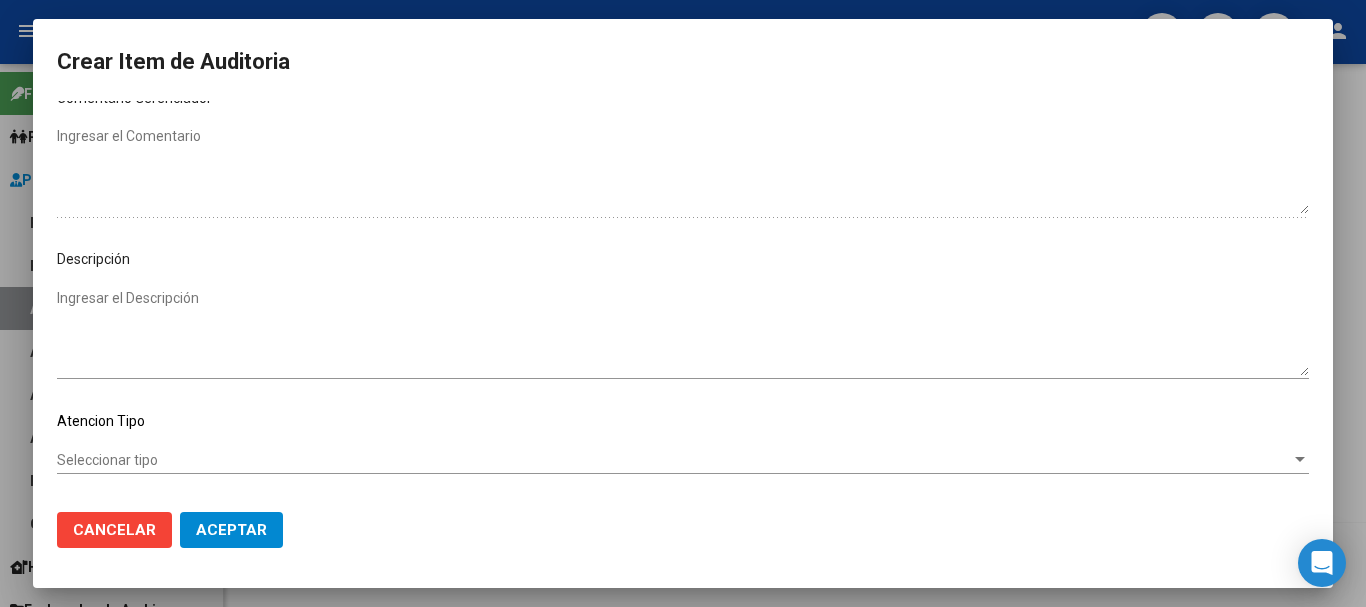 scroll, scrollTop: 1128, scrollLeft: 0, axis: vertical 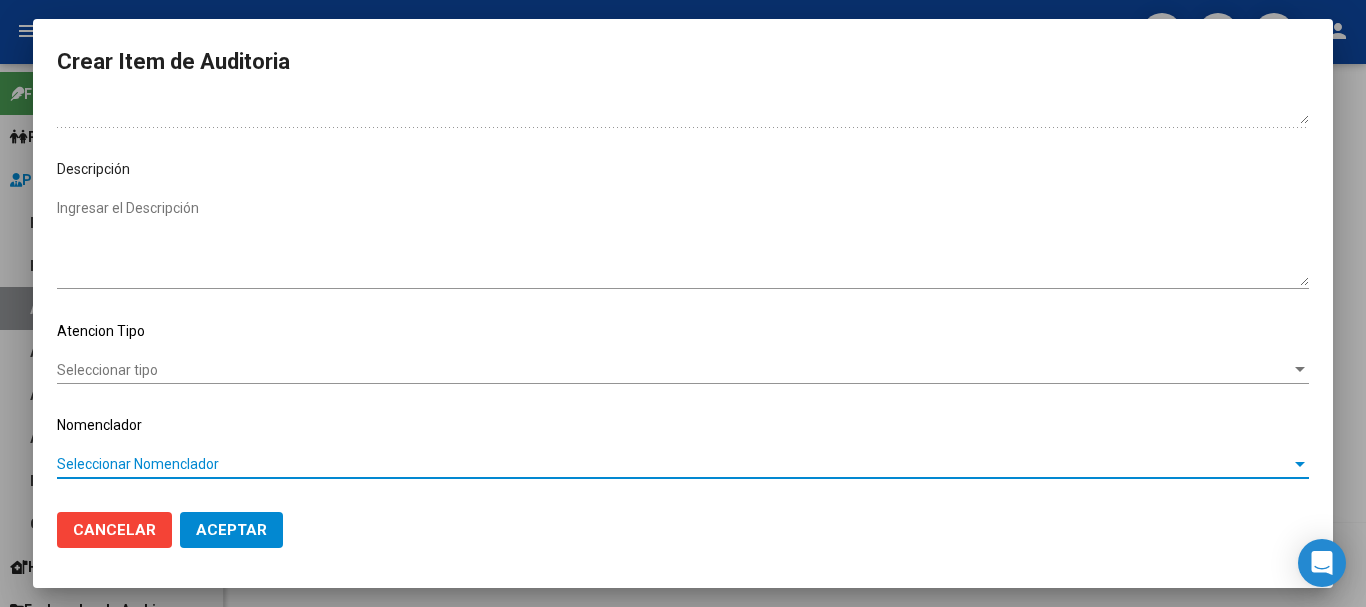 type 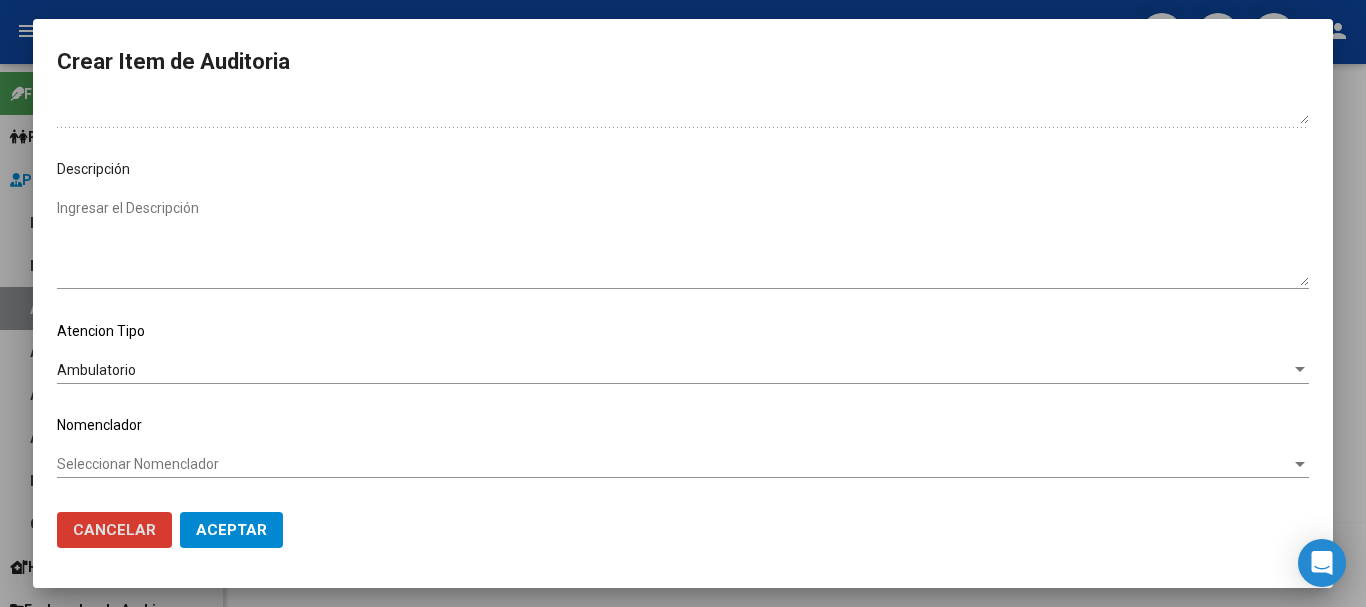 type 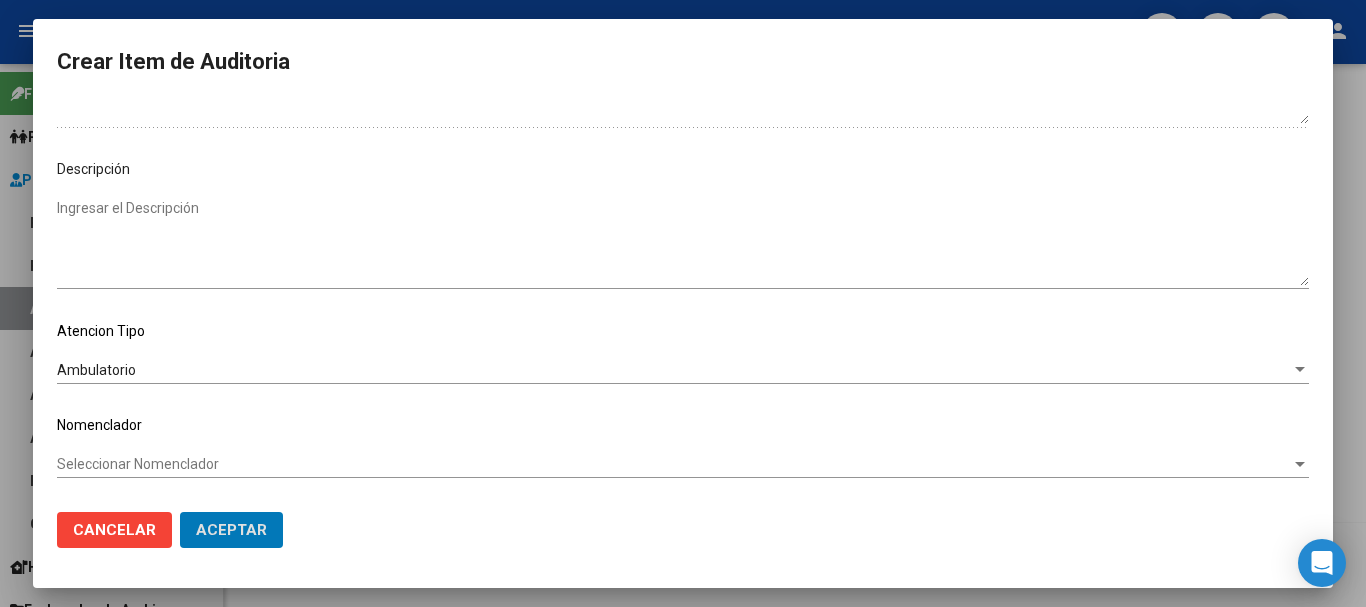 click on "Aceptar" 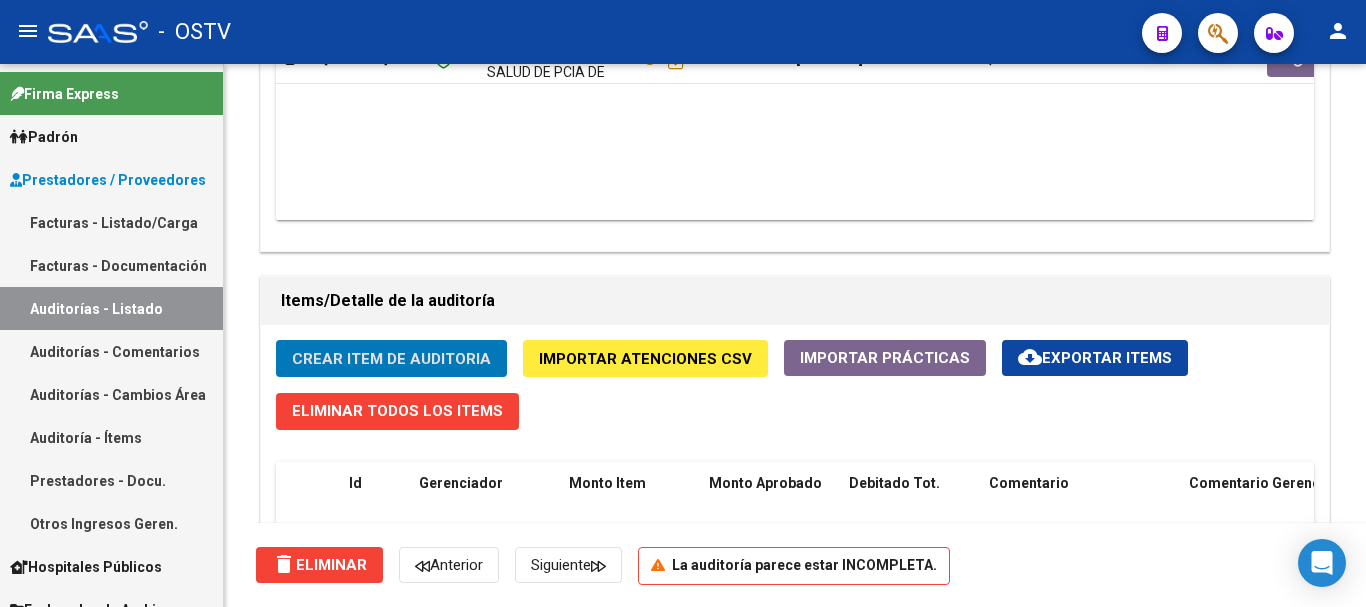 click on "Crear Item de Auditoria" 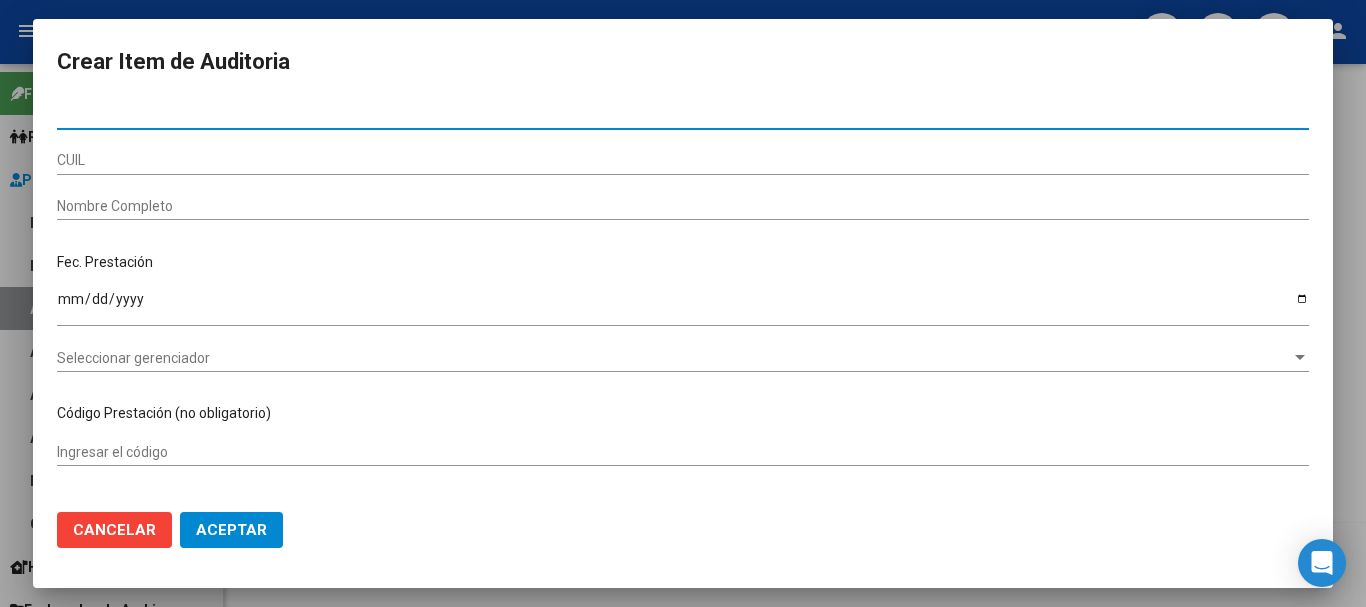 paste on "[NUMBER]" 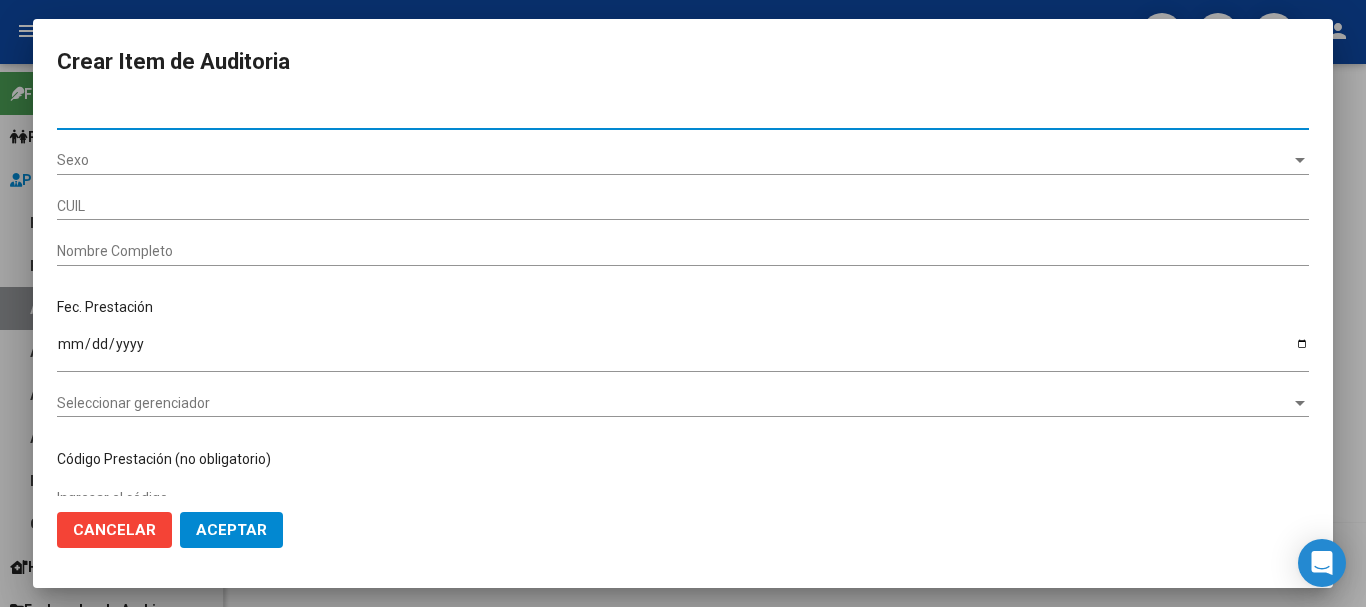 type on "[NUMBER]" 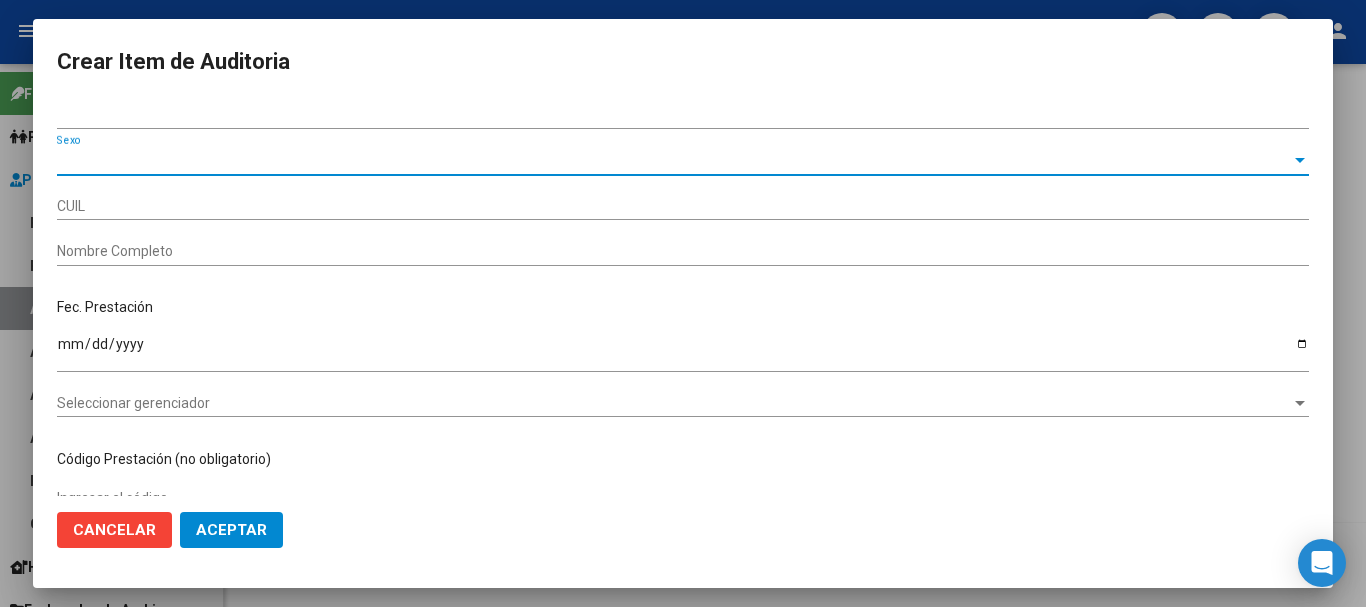 type on "[DOCUMENT_NUMBER]" 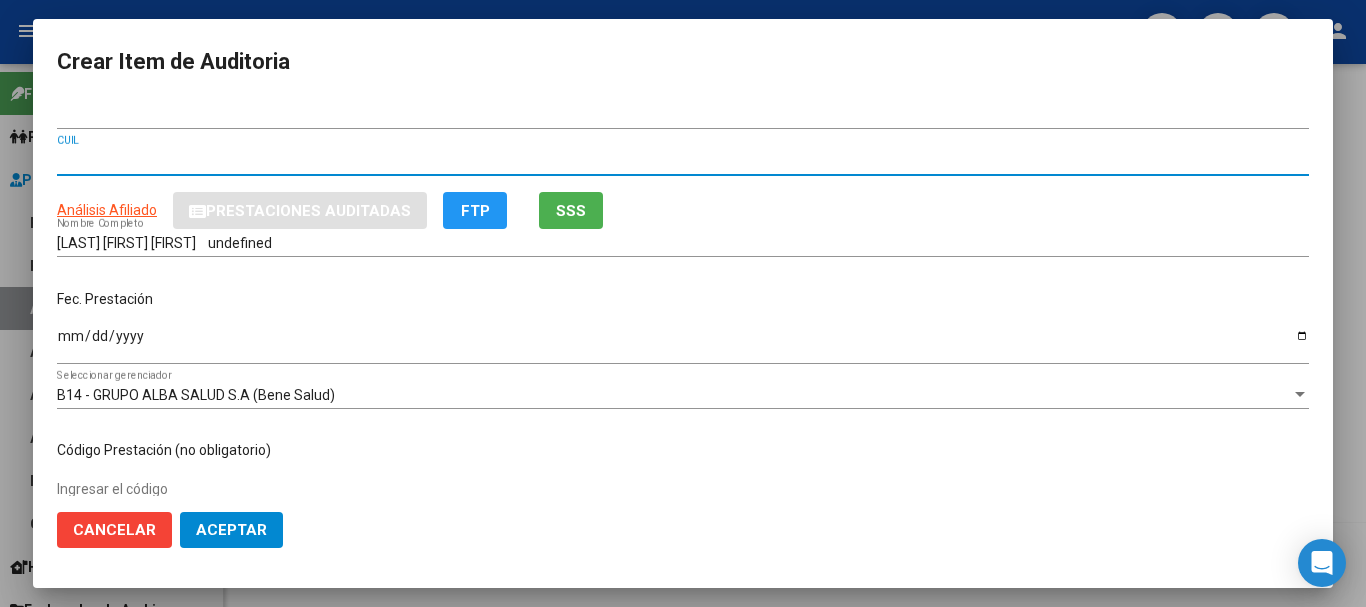 type 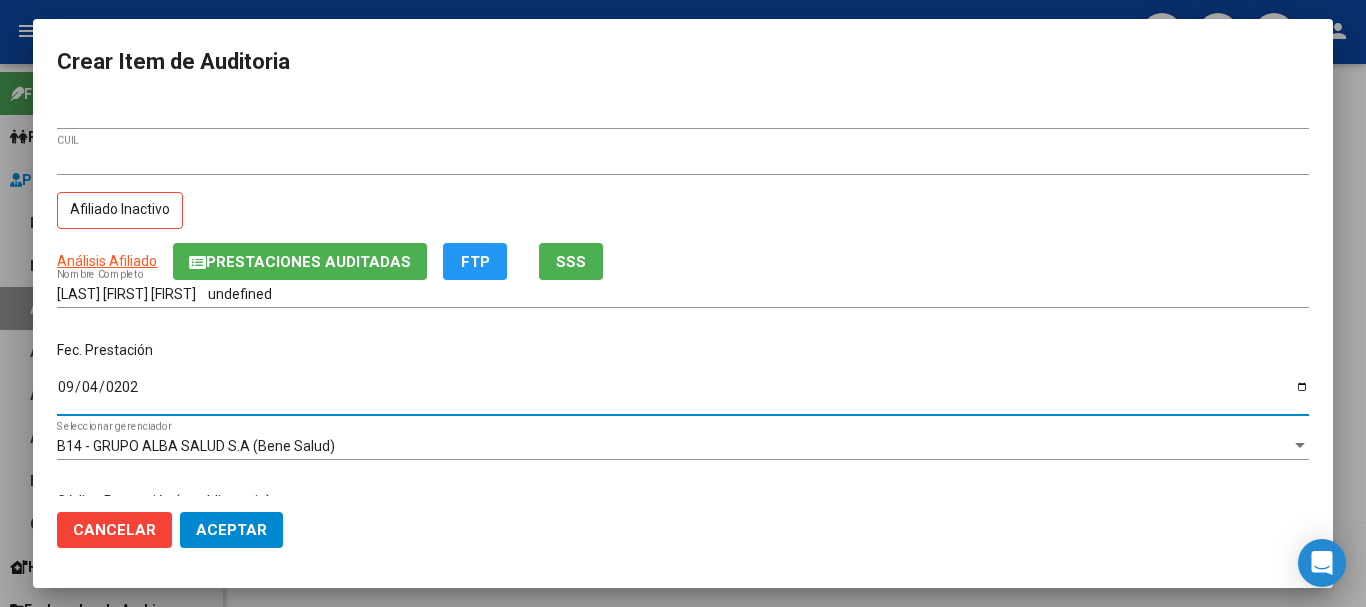 type on "[DATE]" 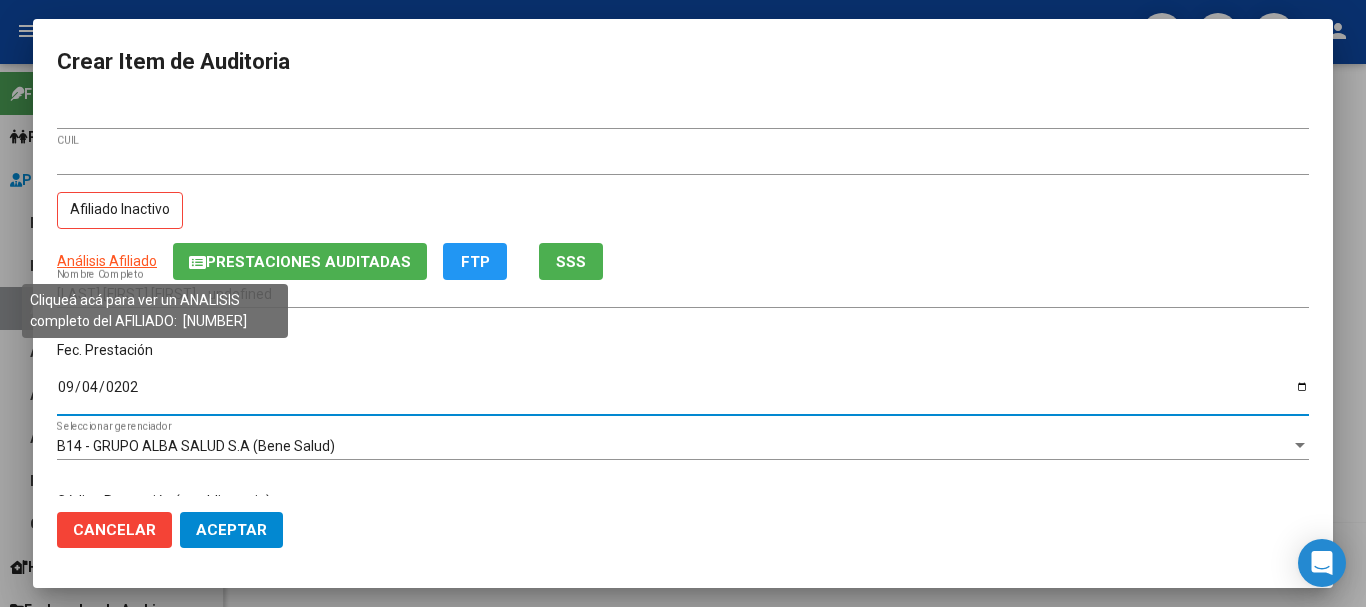 click on "Análisis Afiliado" at bounding box center (107, 261) 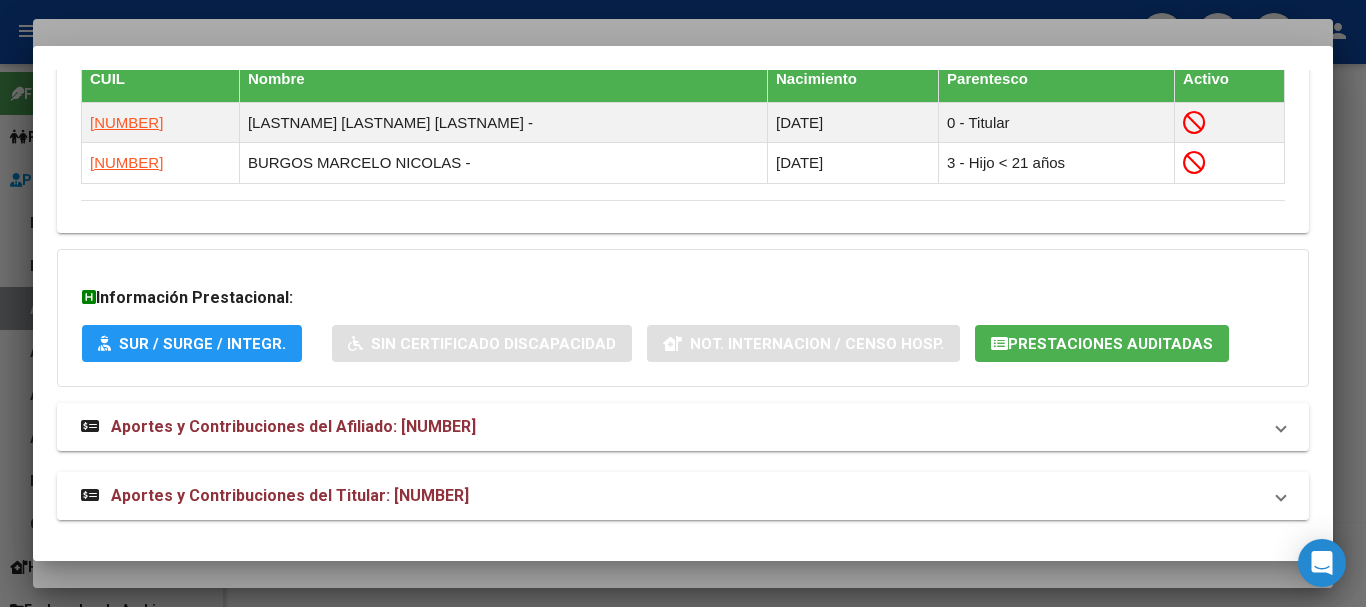 scroll, scrollTop: 1195, scrollLeft: 0, axis: vertical 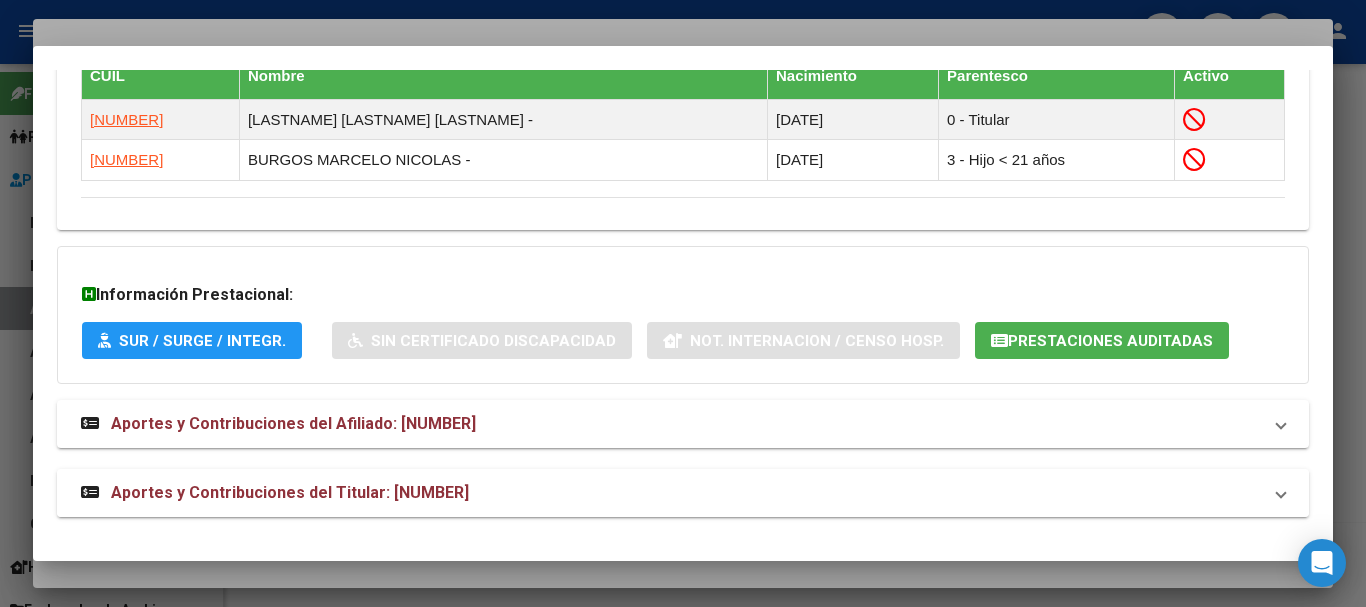 click on "Aportes y Contribuciones del Titular: [NUMBER]" at bounding box center [290, 492] 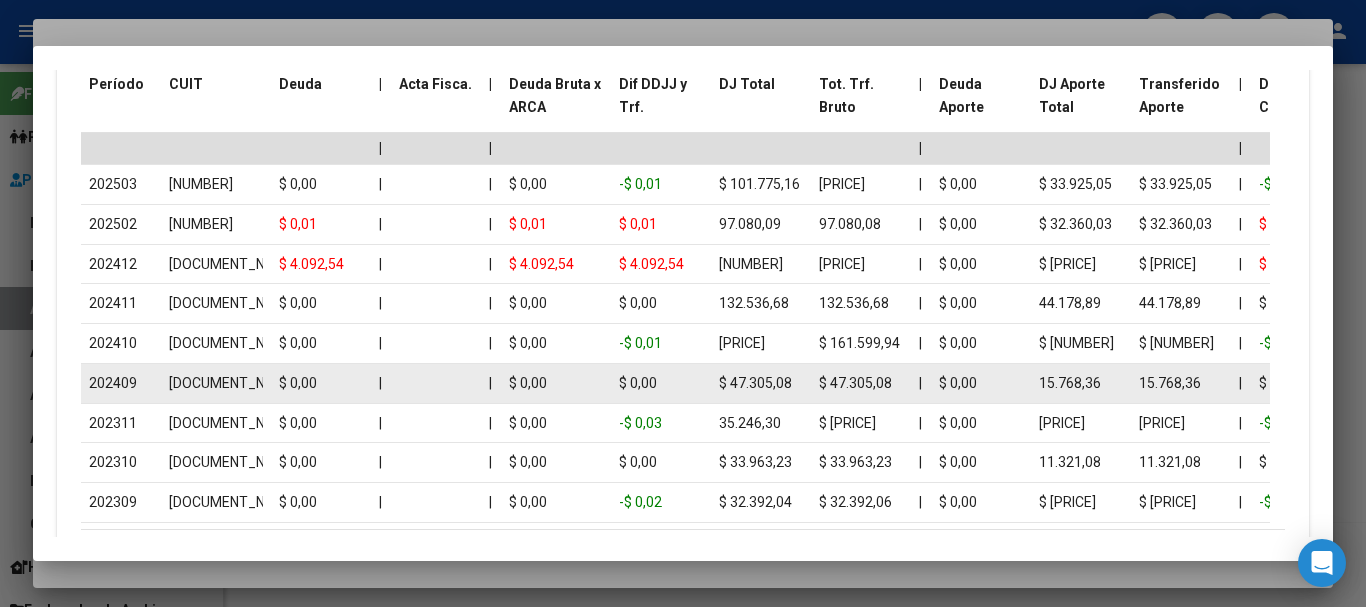 scroll, scrollTop: 2013, scrollLeft: 0, axis: vertical 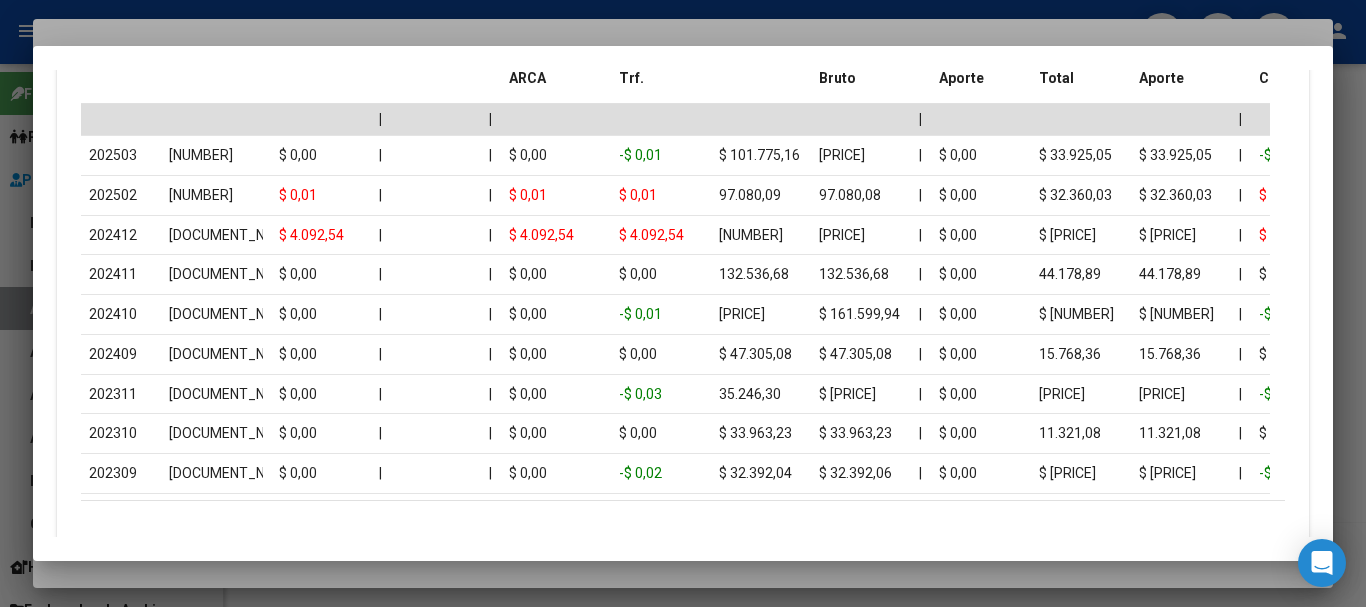 click at bounding box center (683, 303) 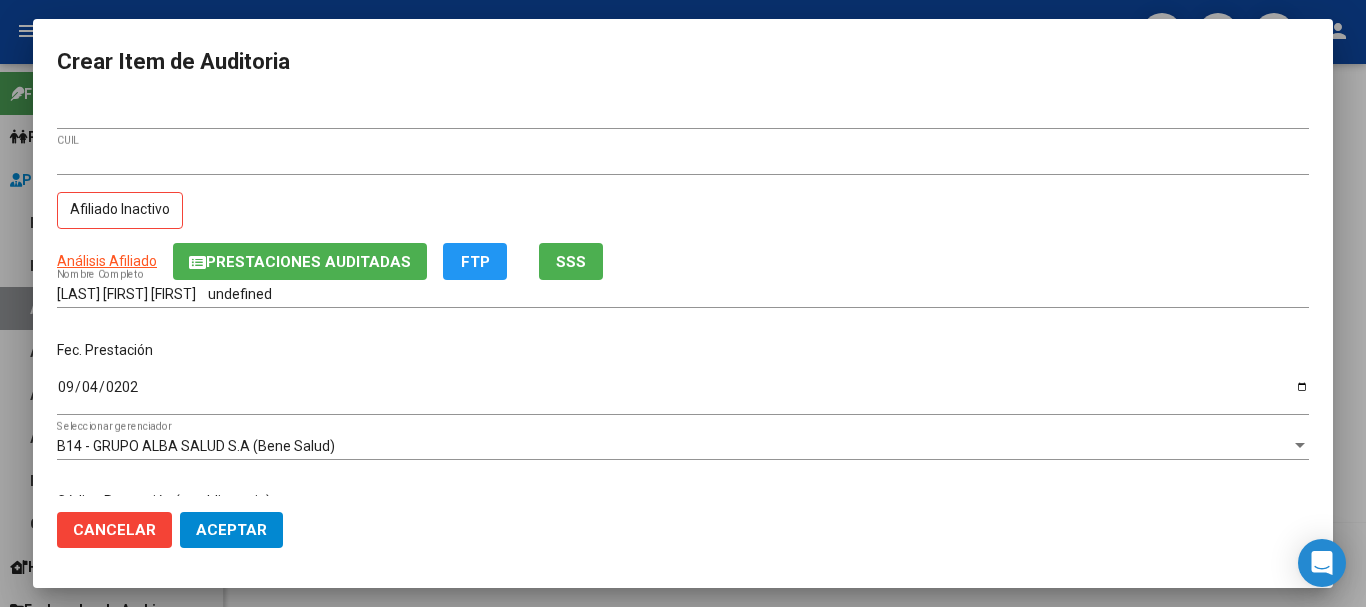 click on "[NUMBER] CUIL   Afiliado Inactivo" at bounding box center (683, 195) 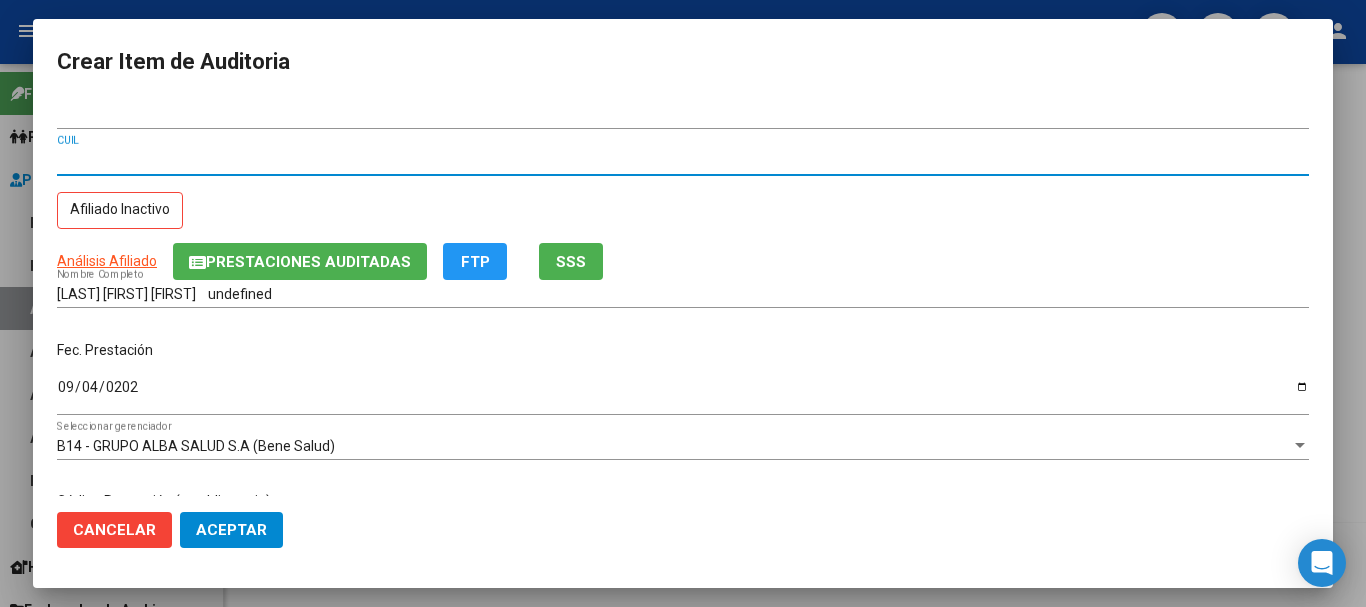 type 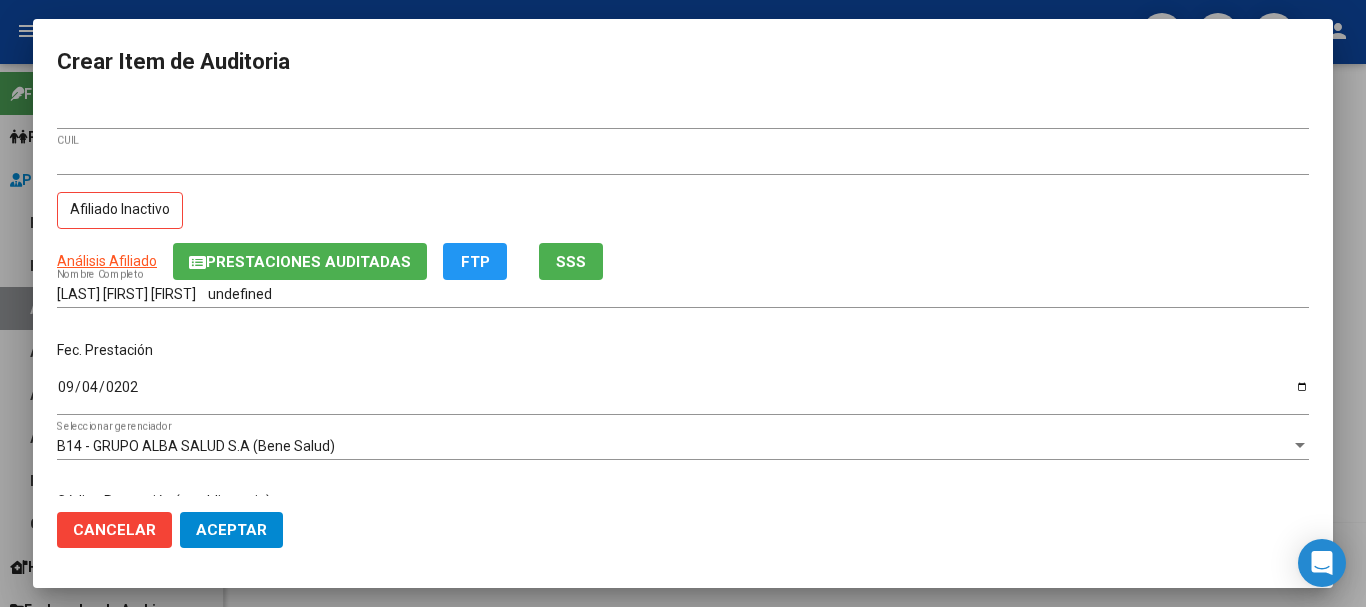 scroll, scrollTop: 242, scrollLeft: 0, axis: vertical 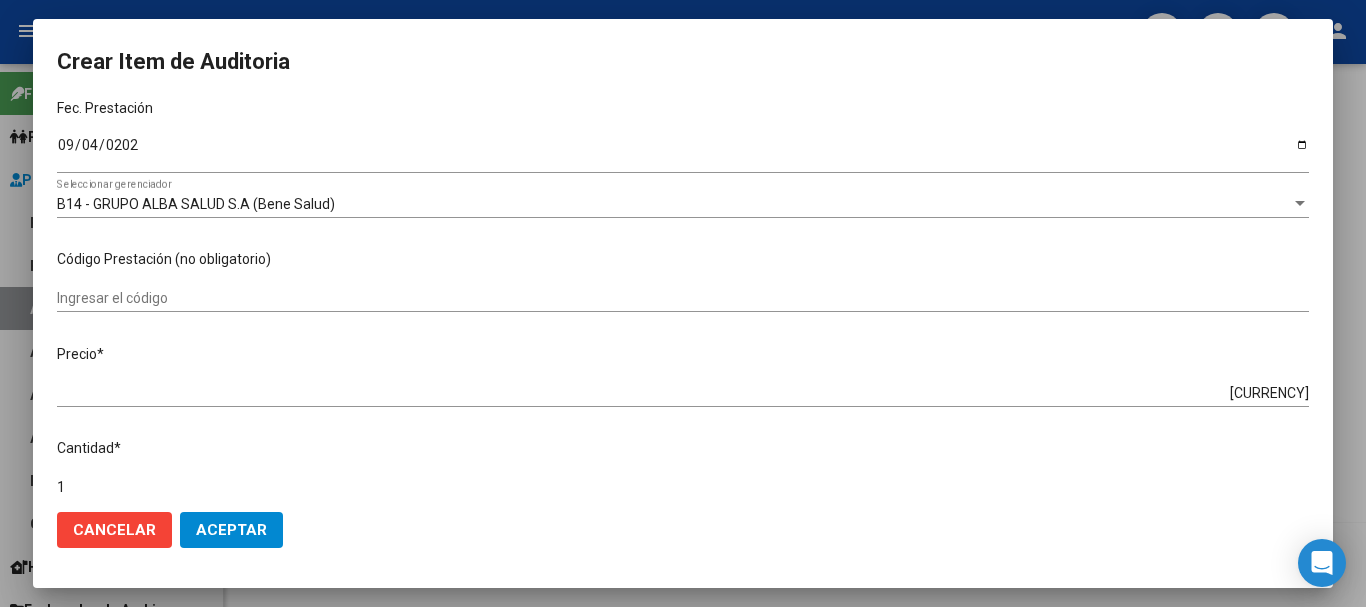 type on "$ 0,06" 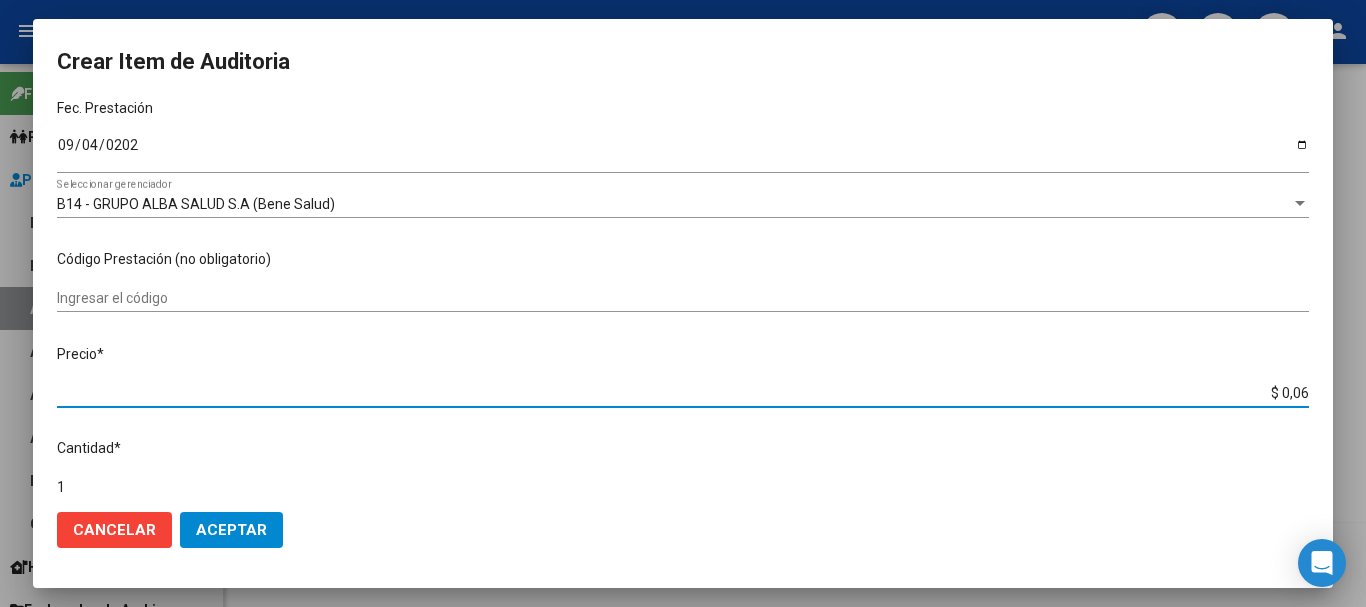 type on "$ 0,66" 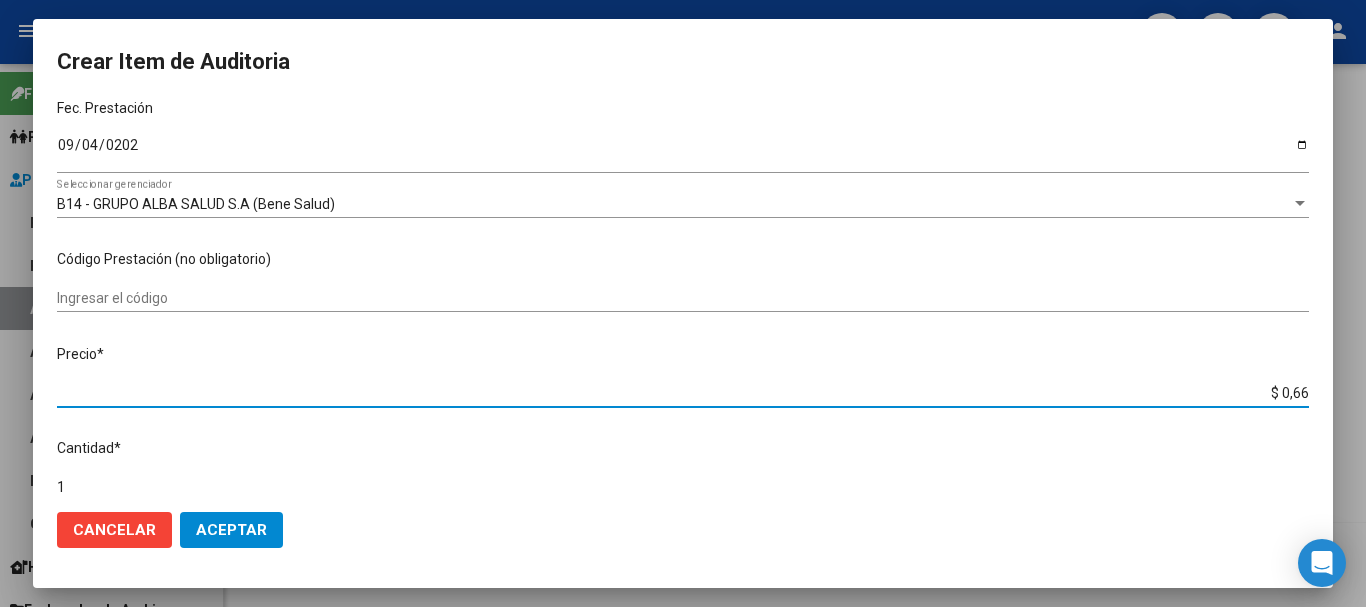 type on "6,61" 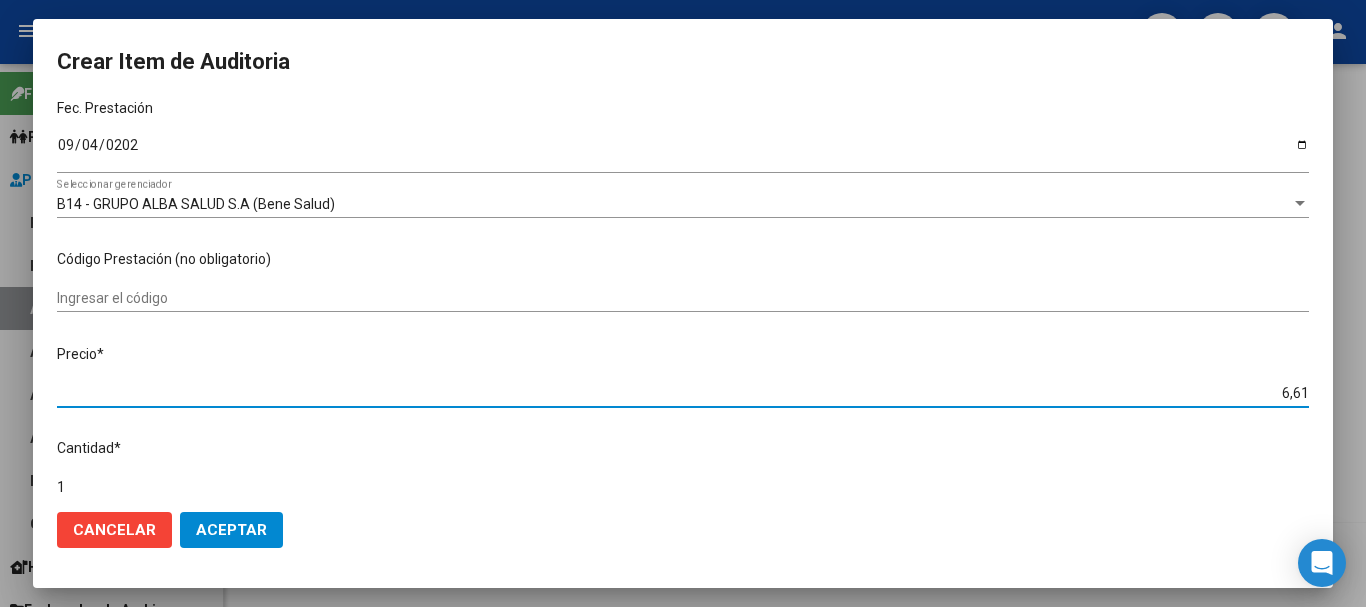 type on "$ 66,14" 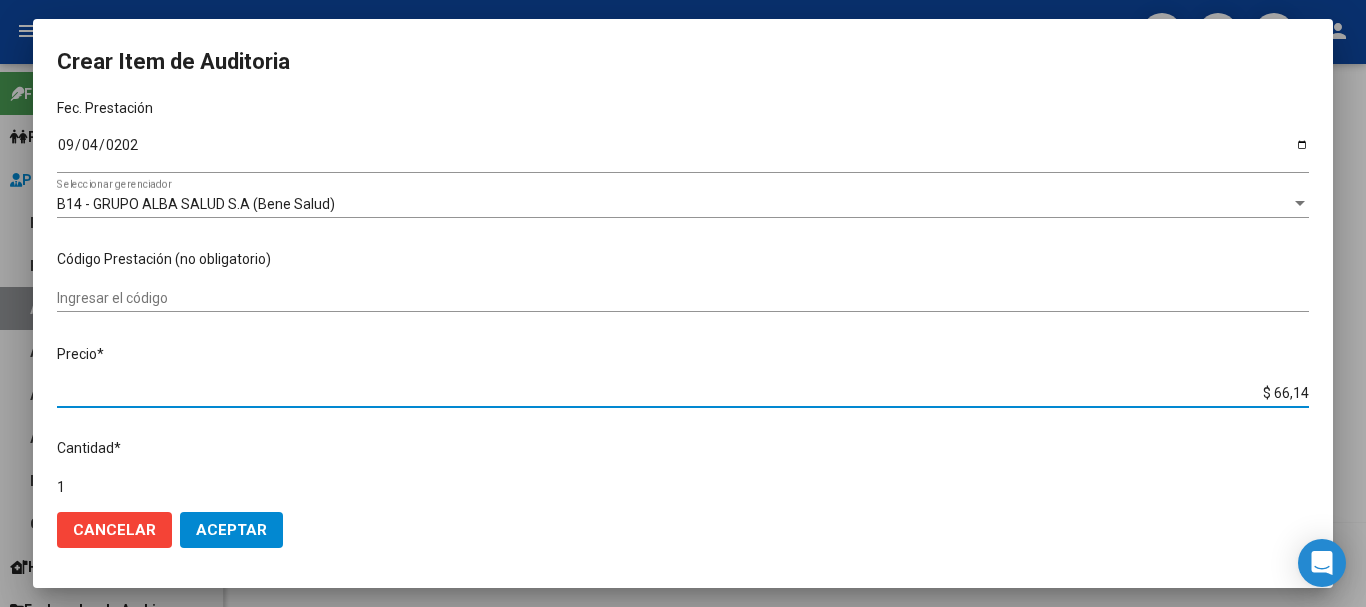 type on "[PRICE]" 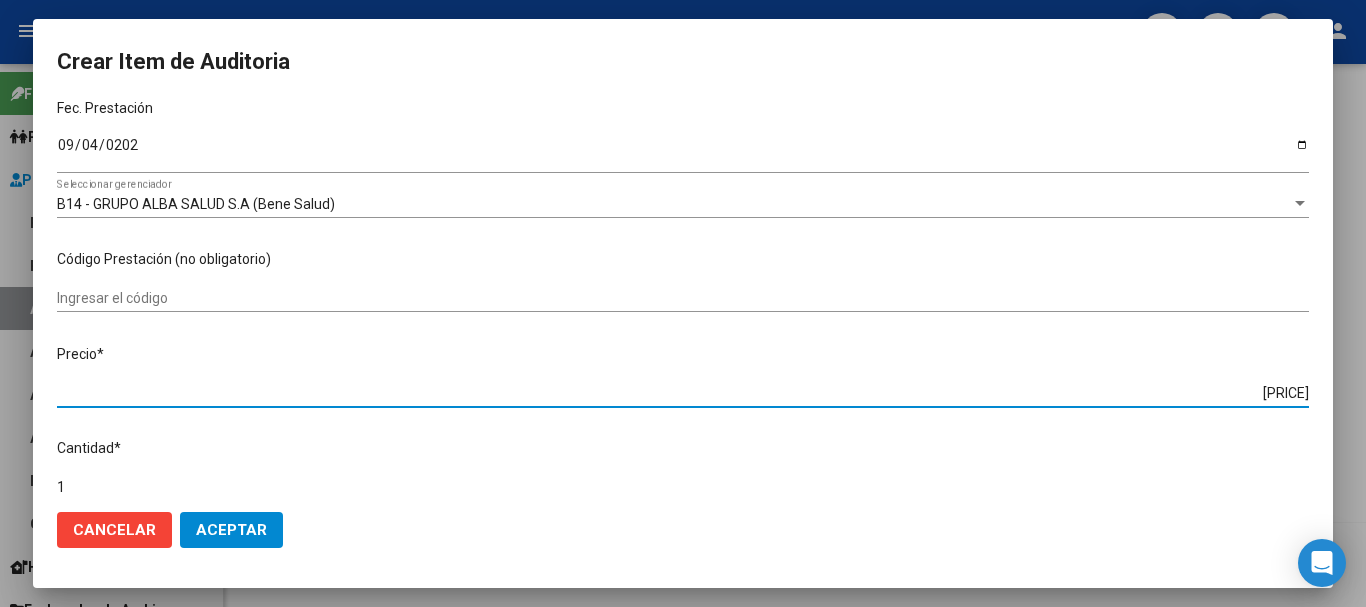 type on "$ [PRICE]" 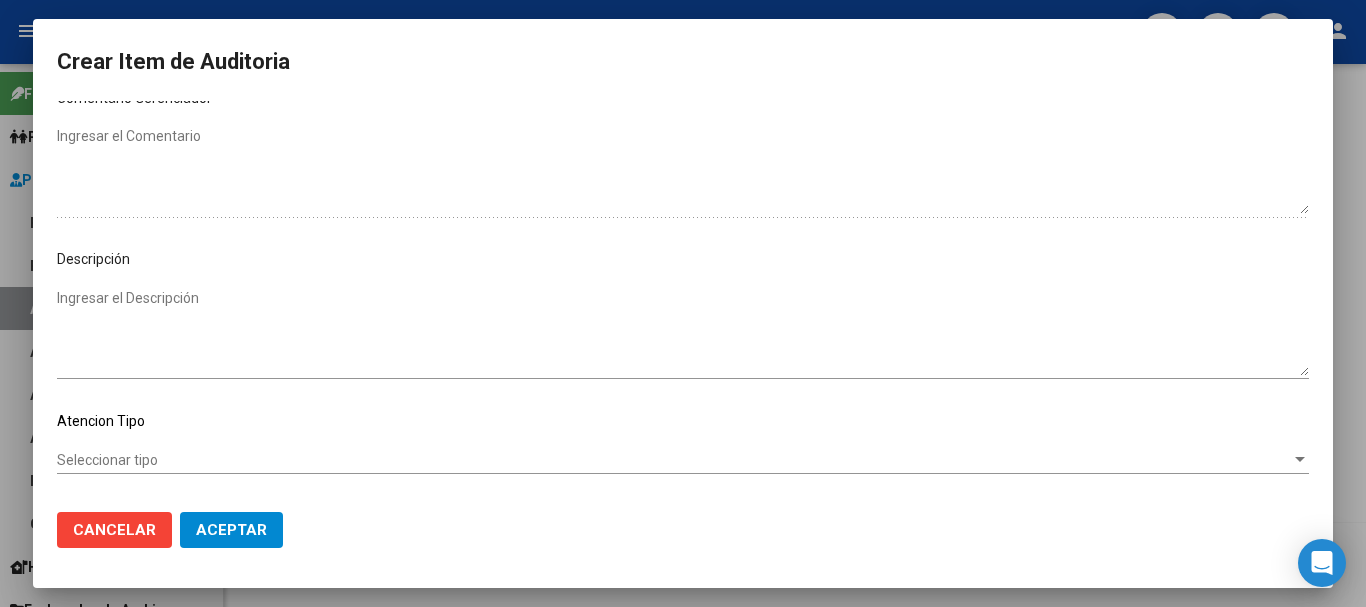 scroll, scrollTop: 1128, scrollLeft: 0, axis: vertical 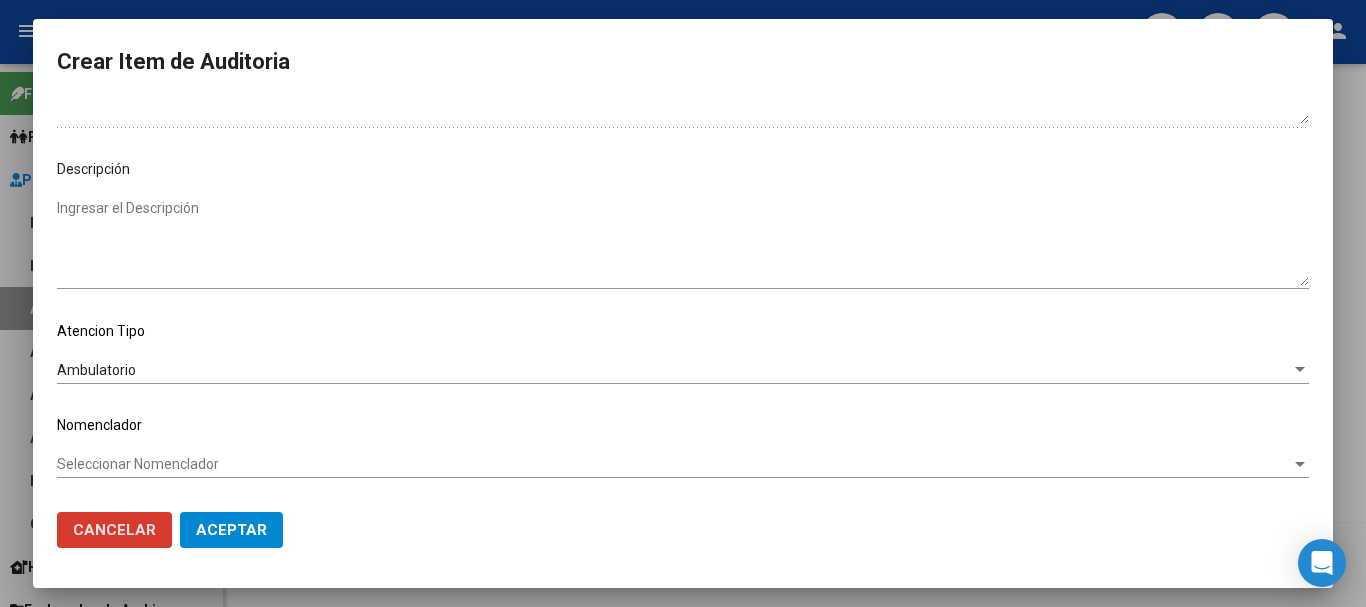 type 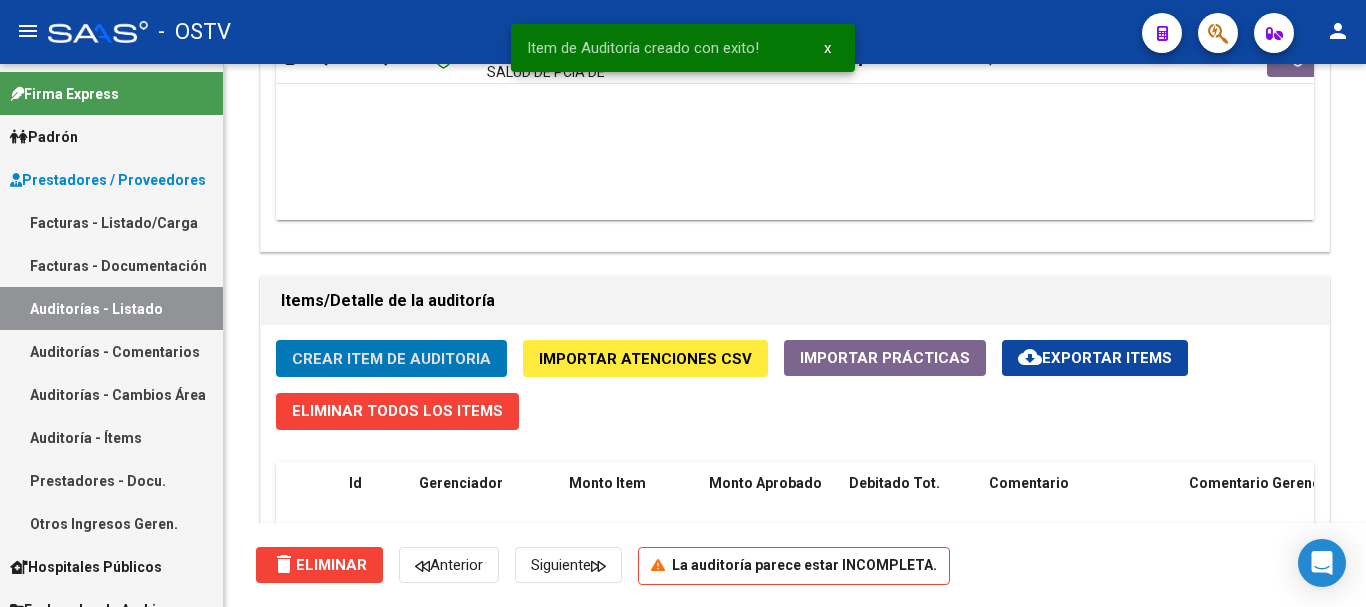 click on "Crear Item de Auditoria" 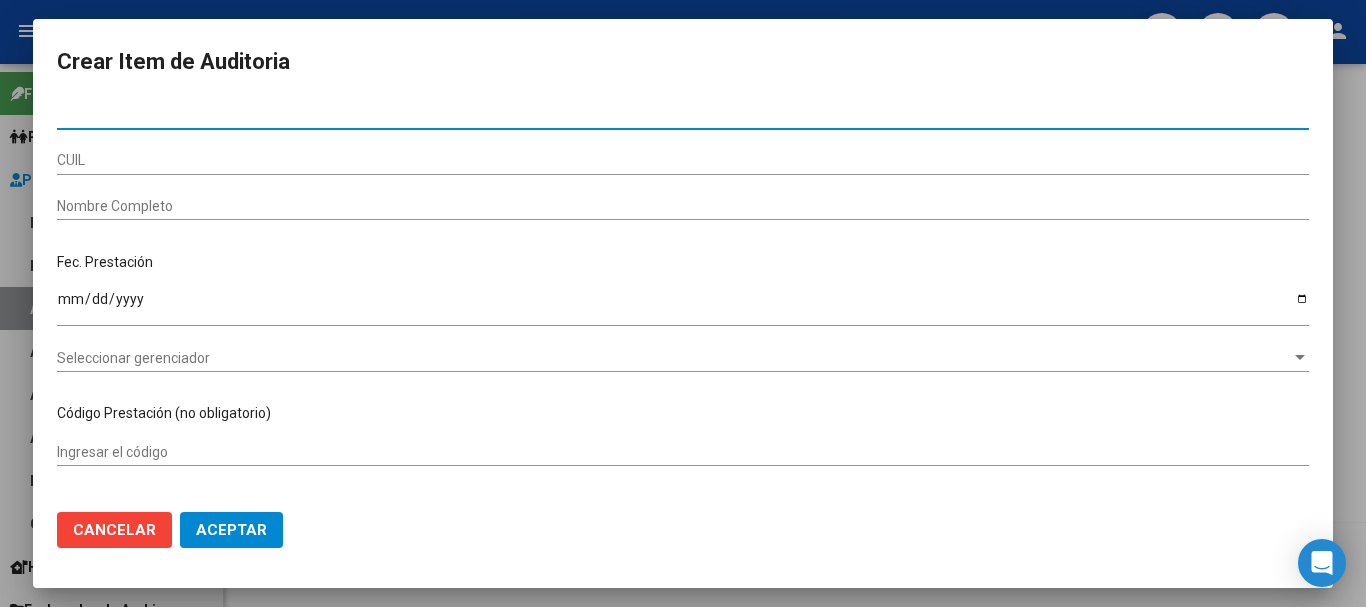 paste on "[NUMBER]" 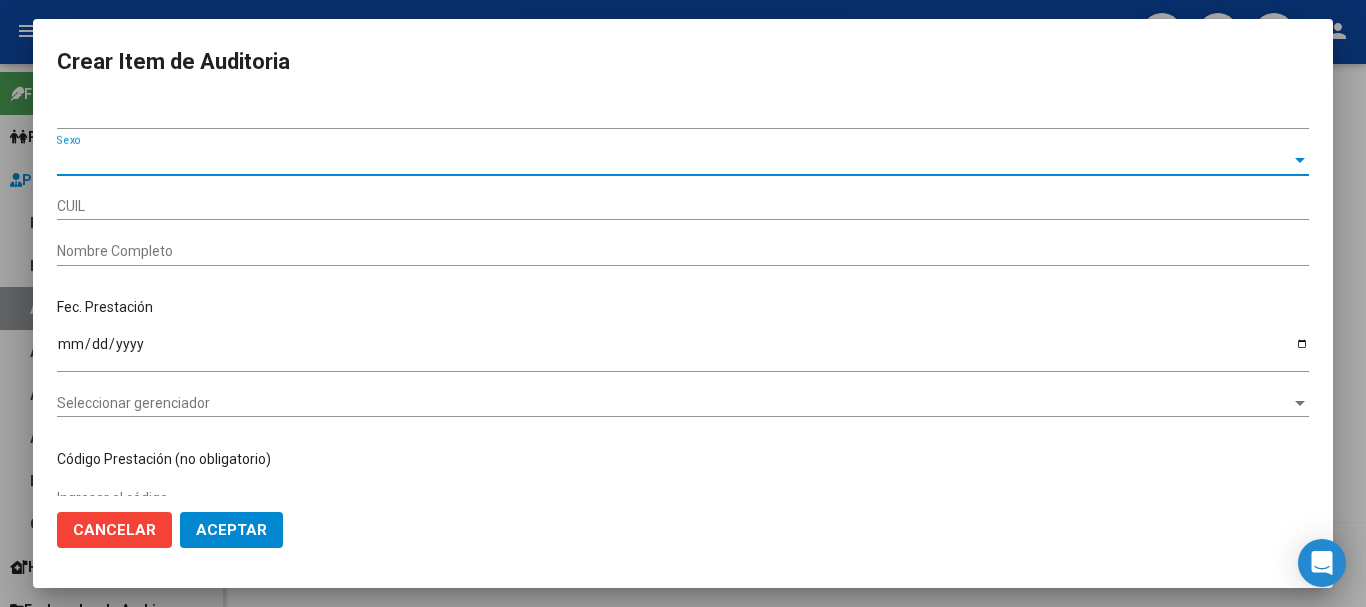 type on "[AFFILIATED_ID]" 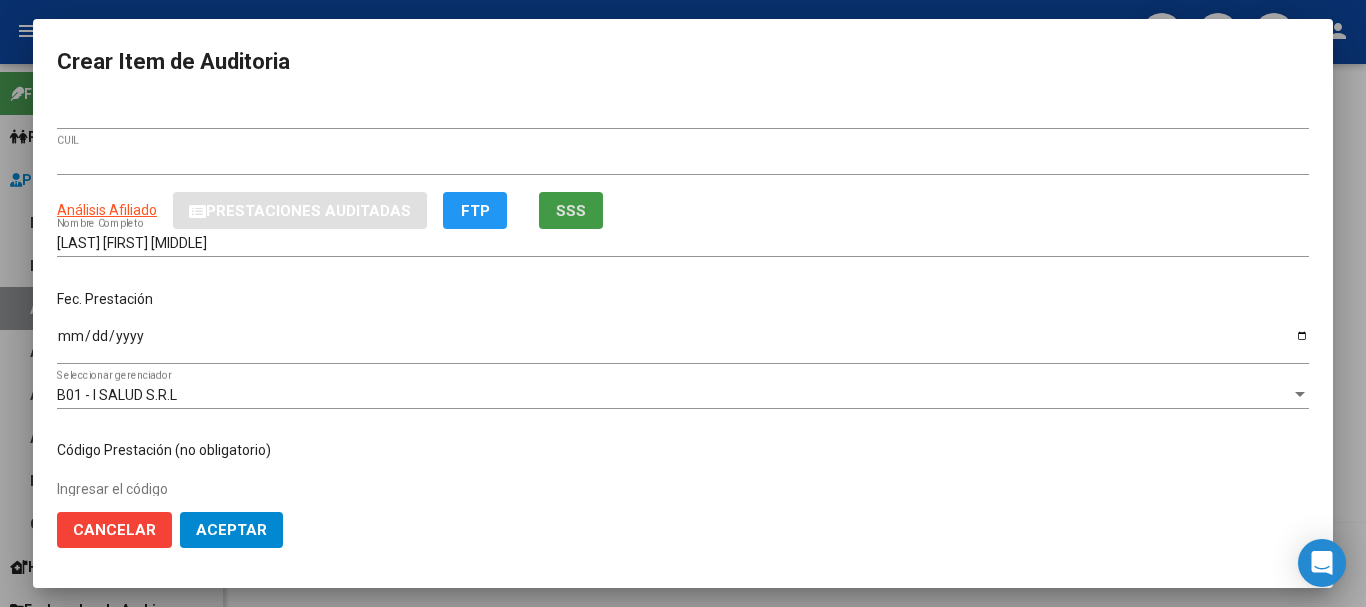 type 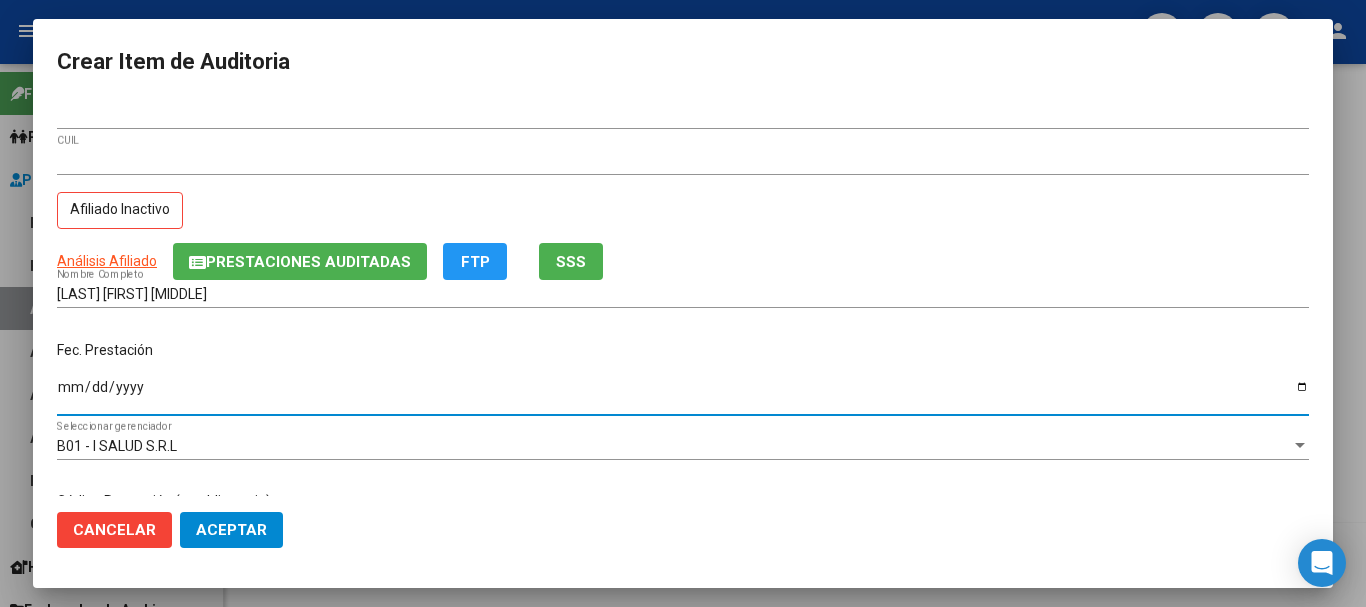 type on "[DATE]" 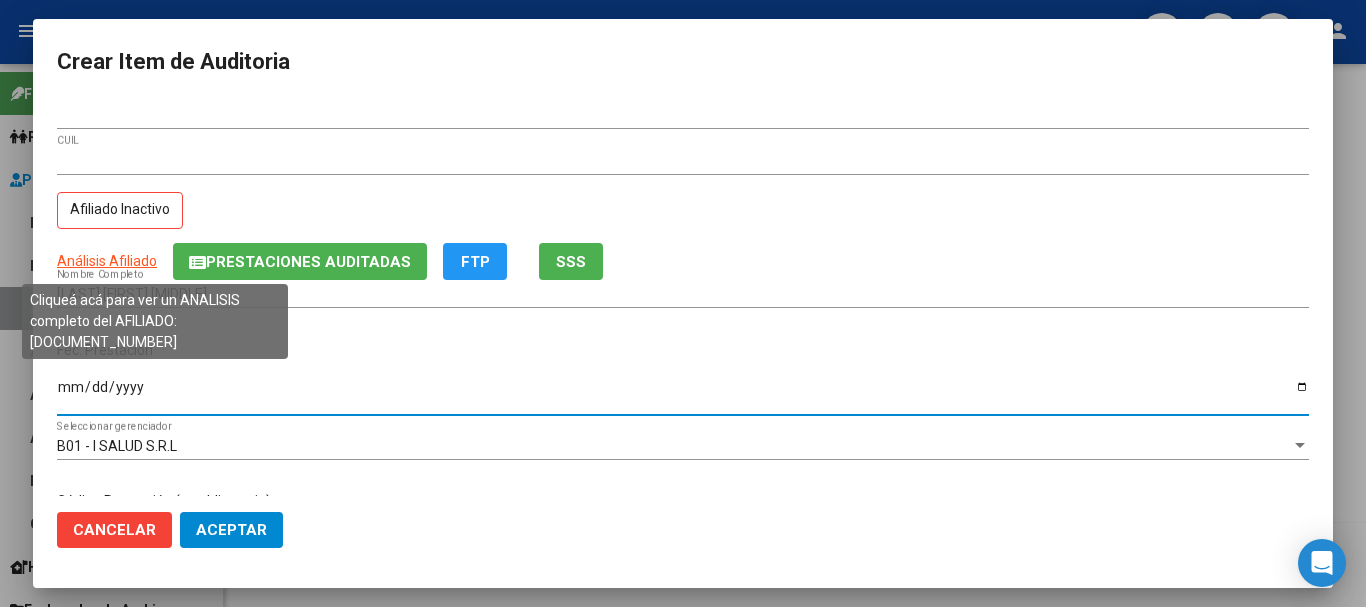 click on "Análisis Afiliado" at bounding box center (107, 261) 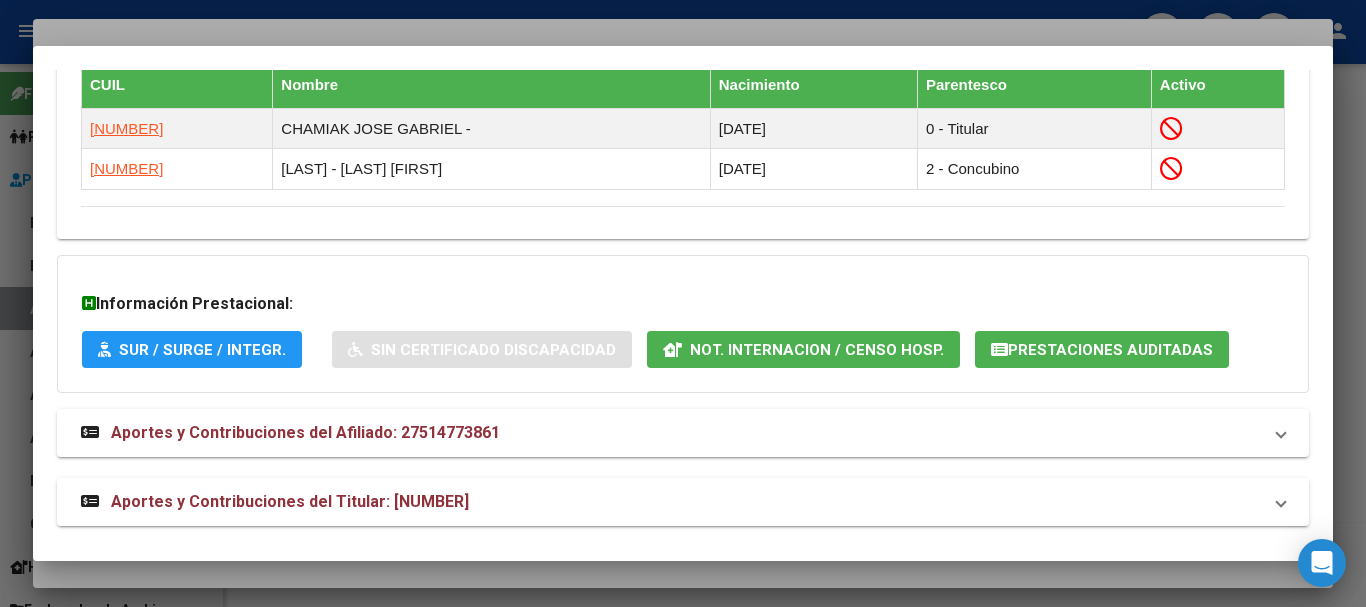 scroll, scrollTop: 1217, scrollLeft: 0, axis: vertical 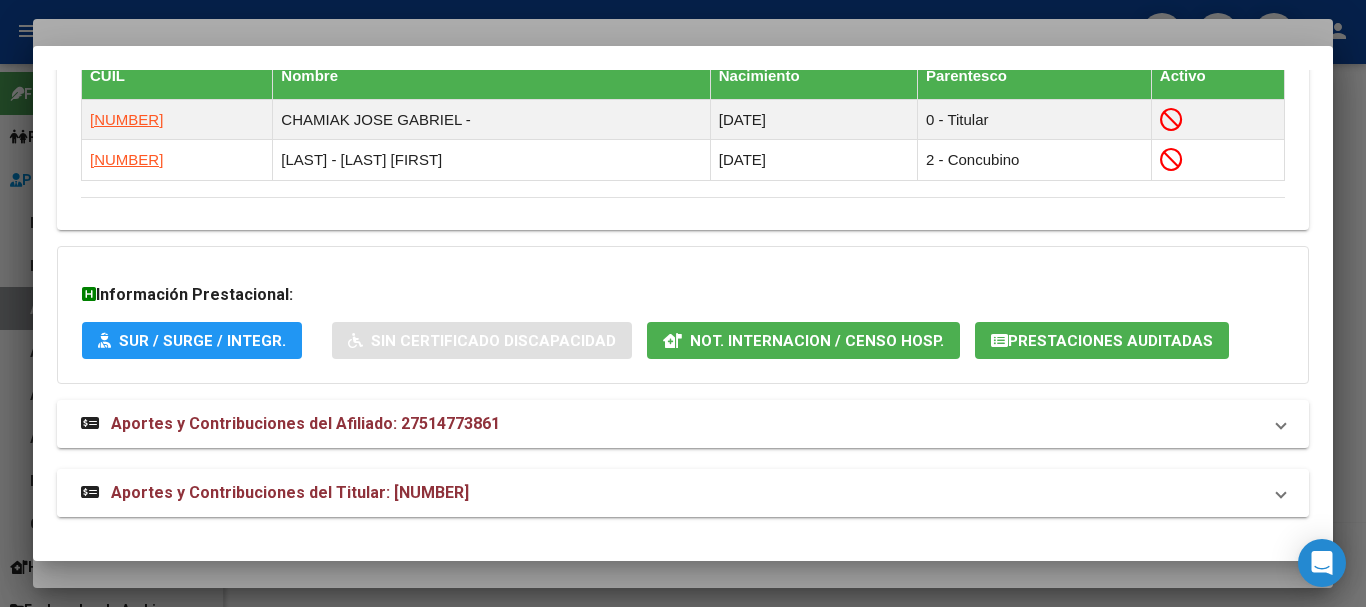 click on "Aportes y Contribuciones del Titular: [NUMBER]" at bounding box center (275, 493) 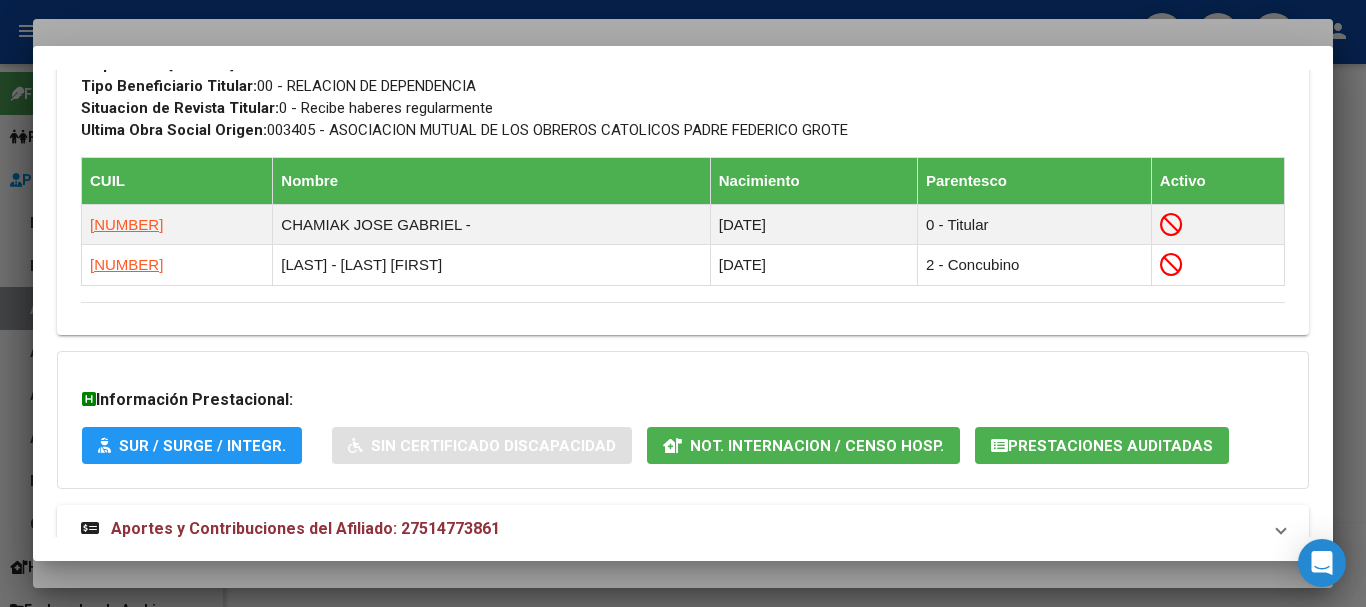 scroll, scrollTop: 1382, scrollLeft: 0, axis: vertical 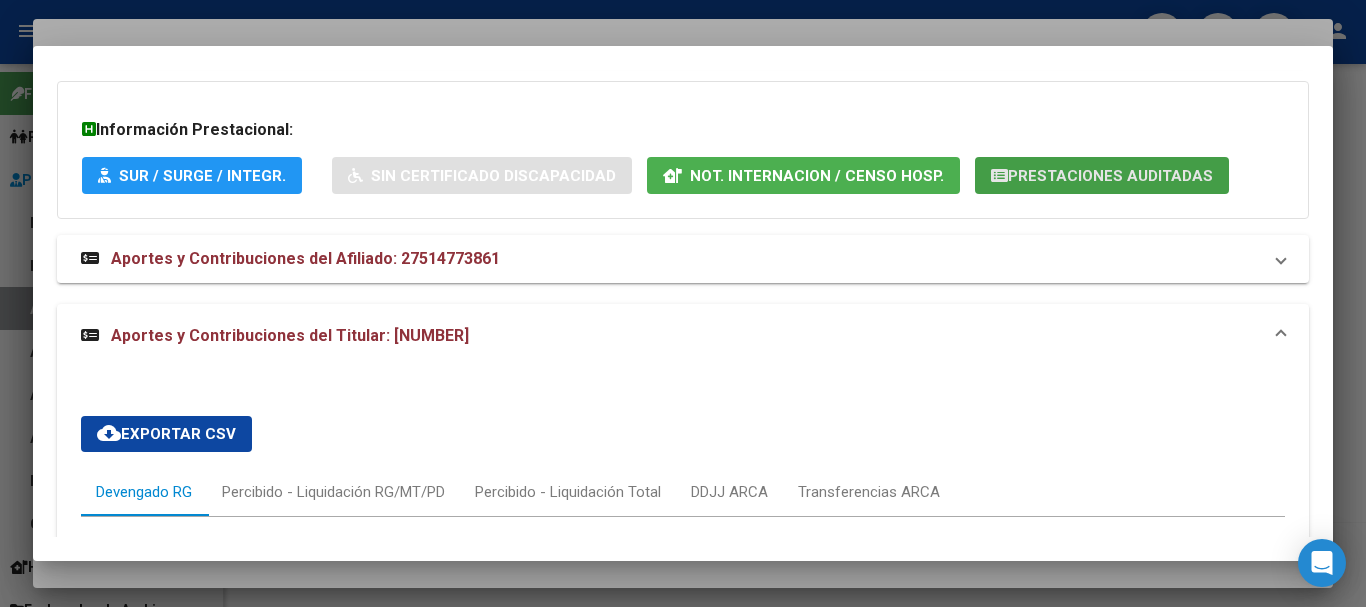 click on "Prestaciones Auditadas" 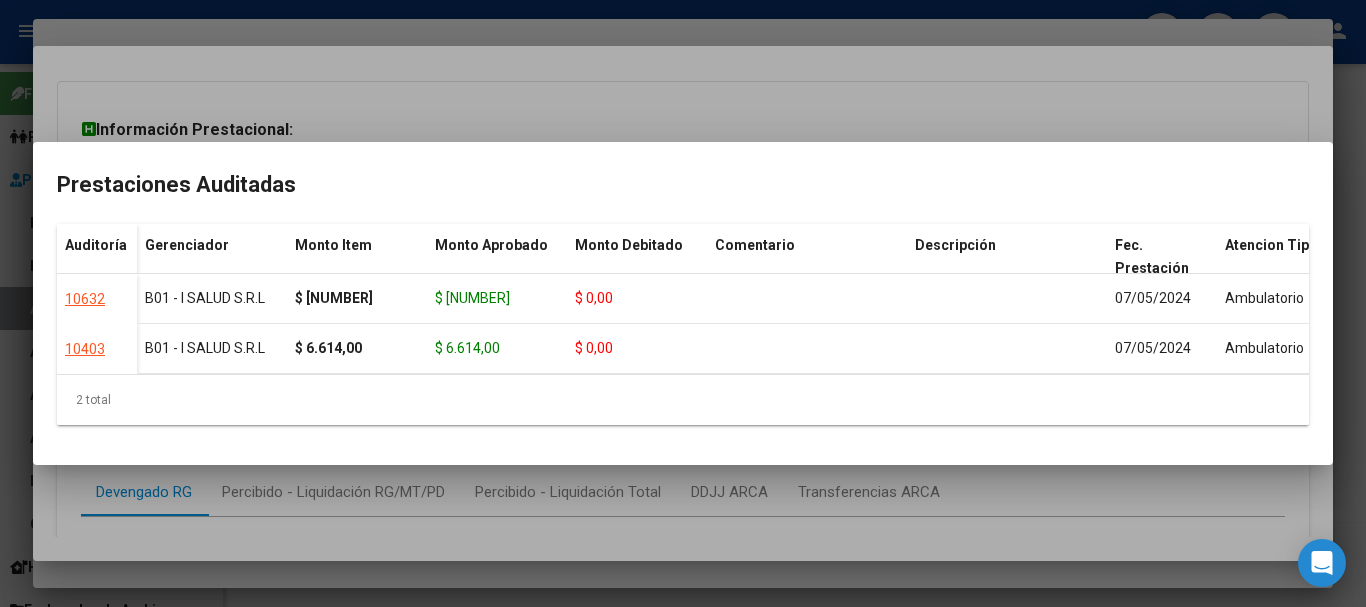 click at bounding box center (683, 303) 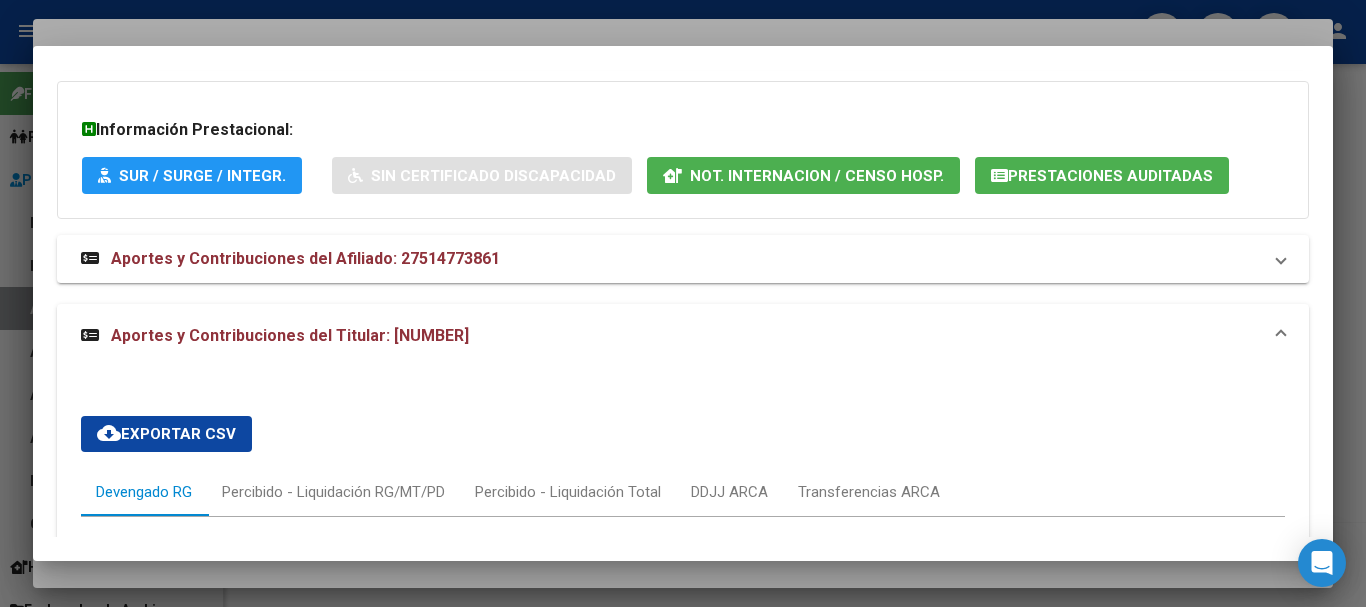 click on "Prestaciones Auditadas" 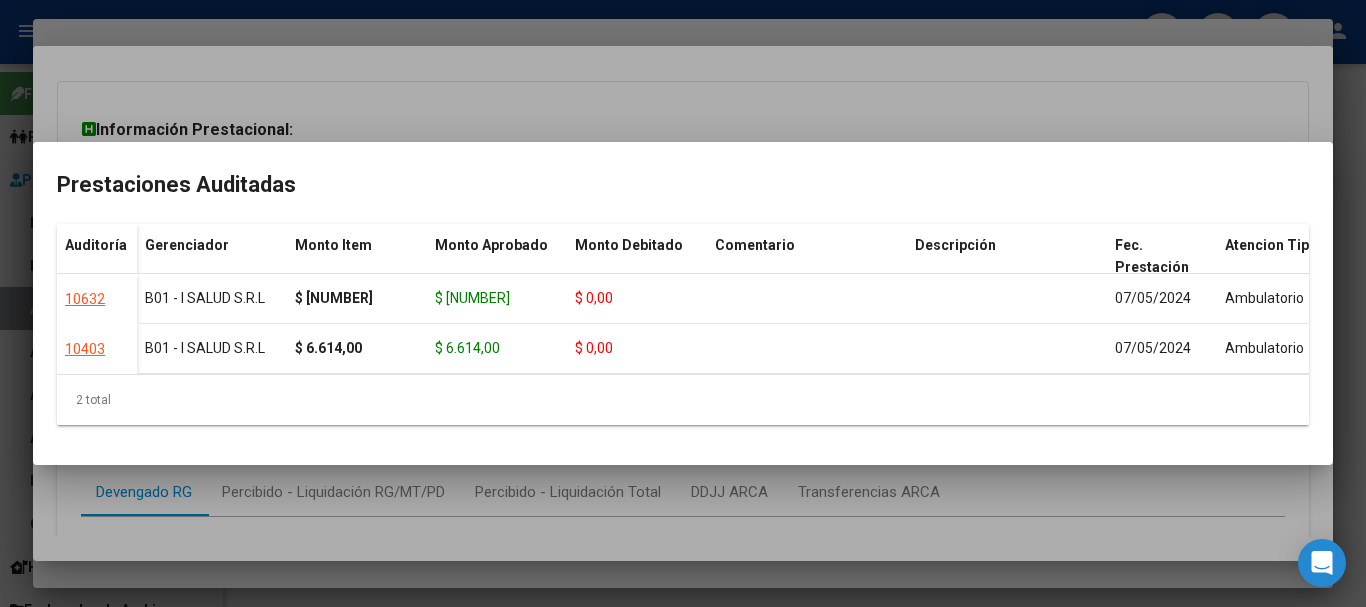 click at bounding box center [683, 303] 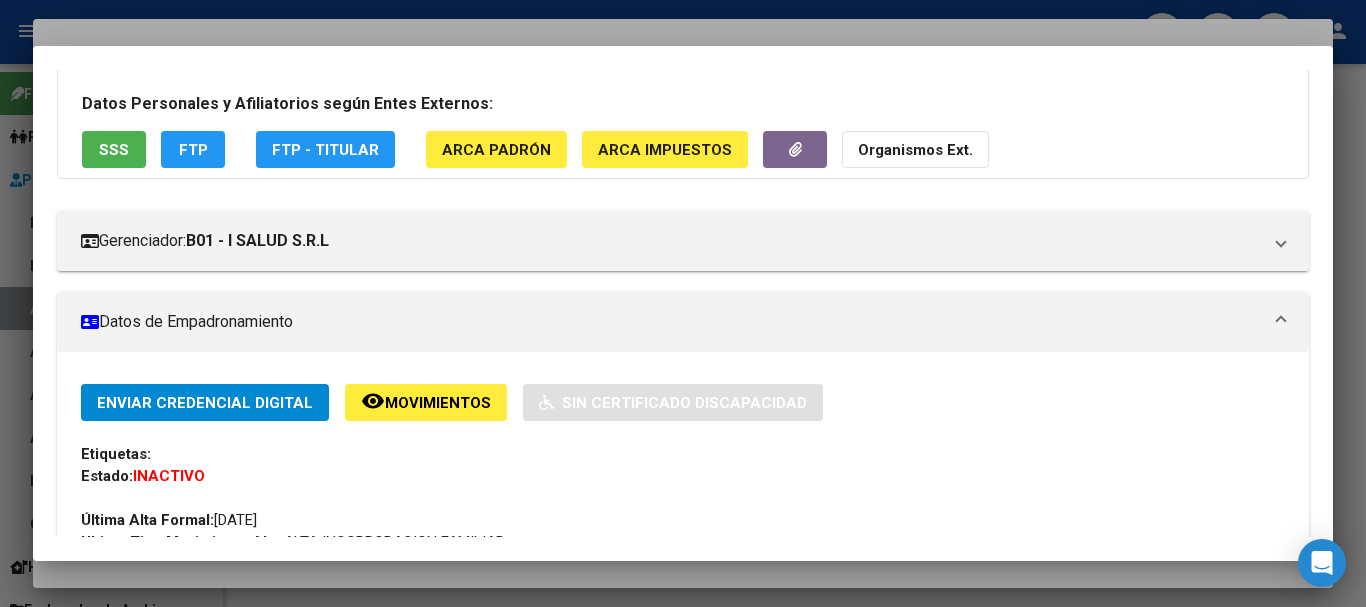 scroll, scrollTop: 82, scrollLeft: 0, axis: vertical 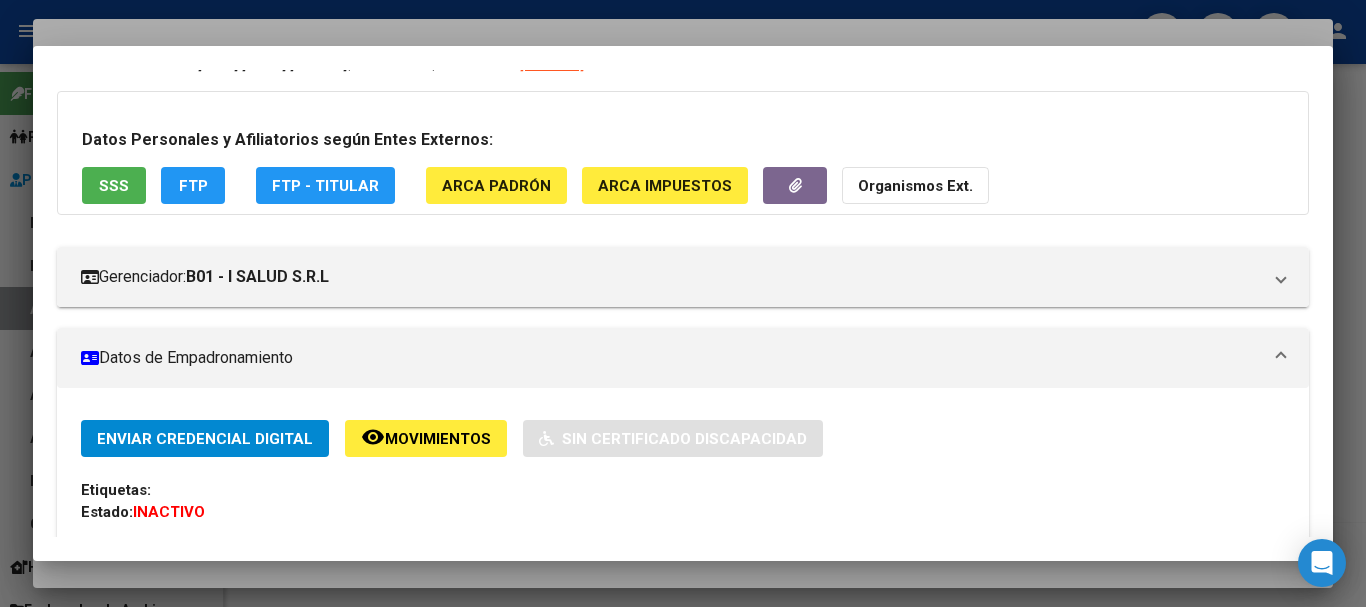 click on "Organismos Ext." 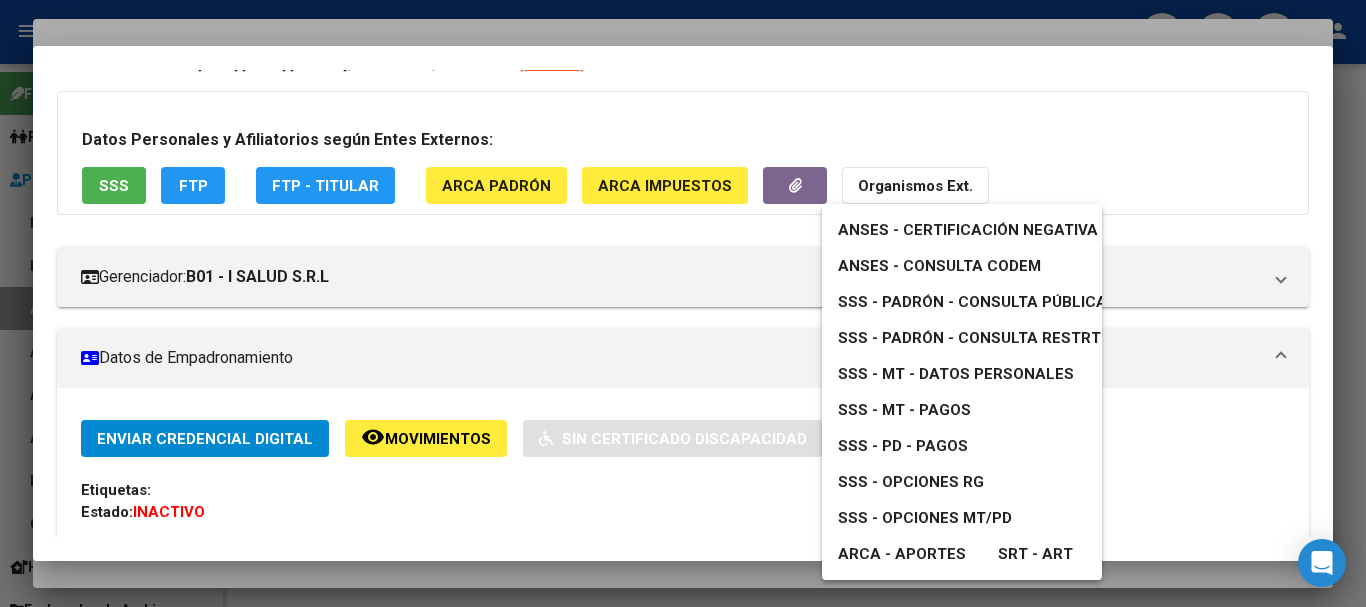 click on "SSS - Padrón - Consulta Pública" at bounding box center [972, 302] 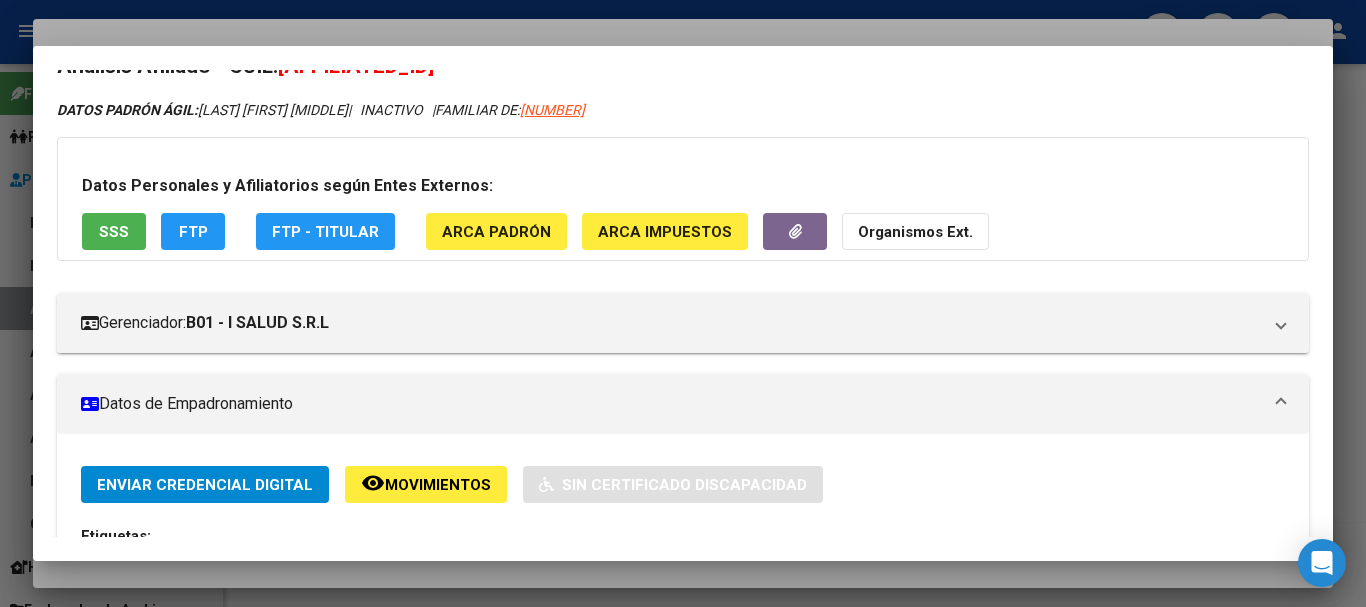 scroll, scrollTop: 0, scrollLeft: 0, axis: both 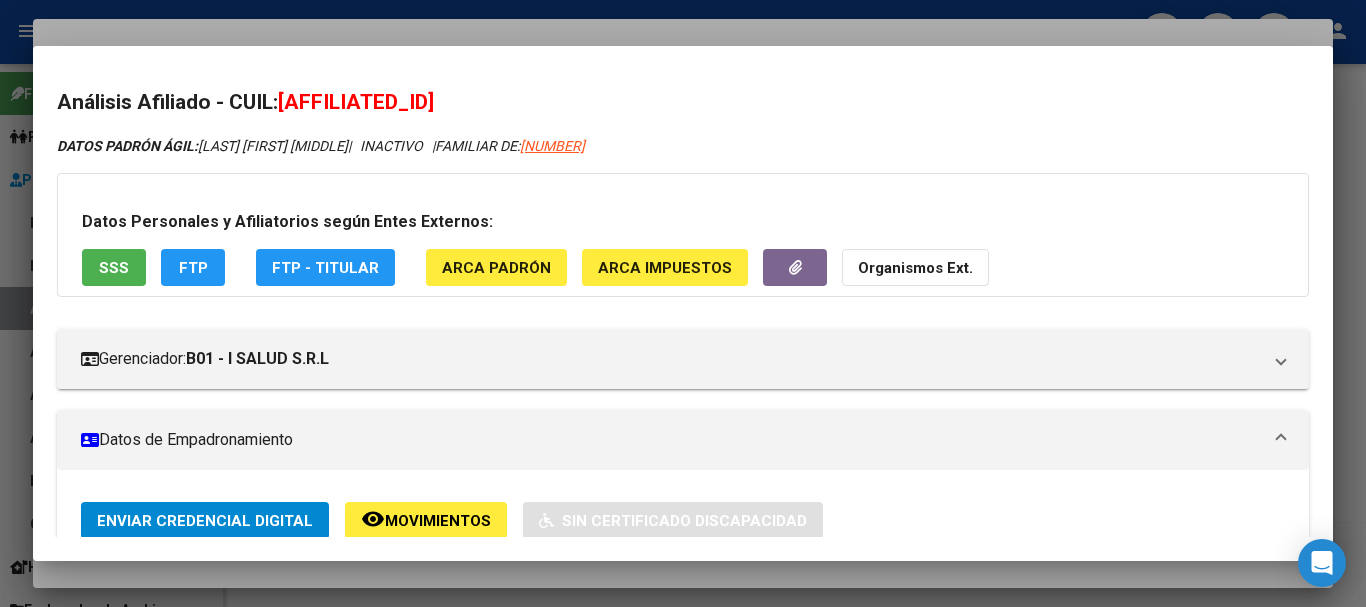 click on "[NUMBER]" at bounding box center (552, 146) 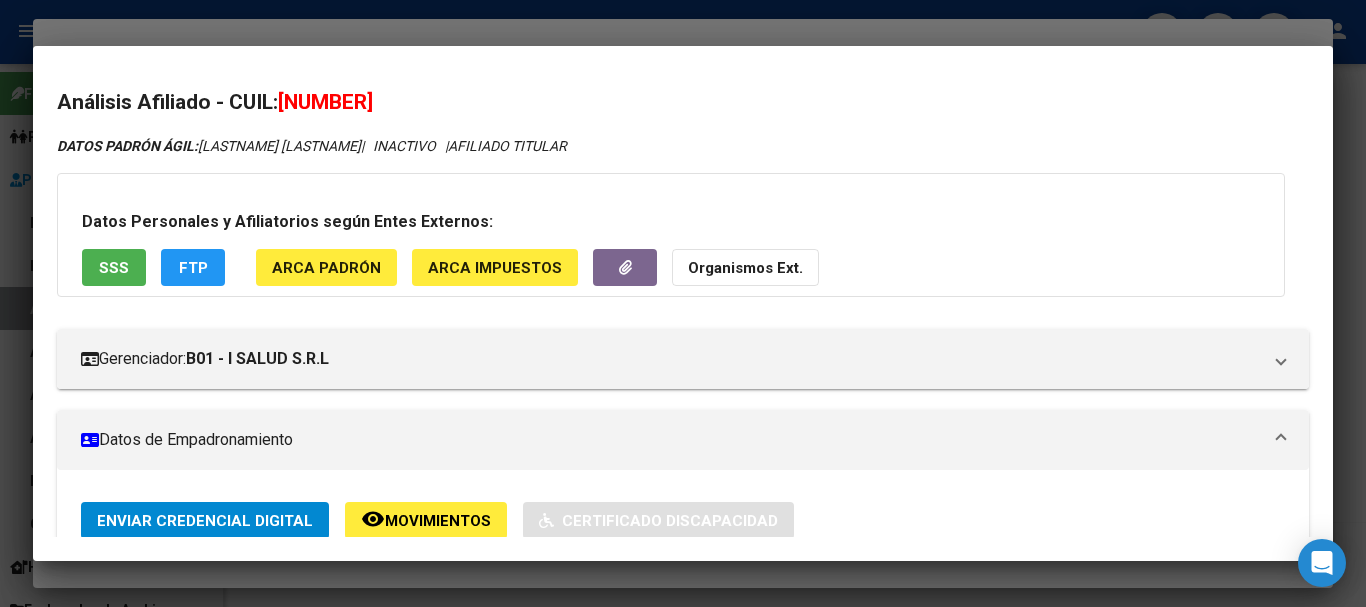 click on "Organismos Ext." 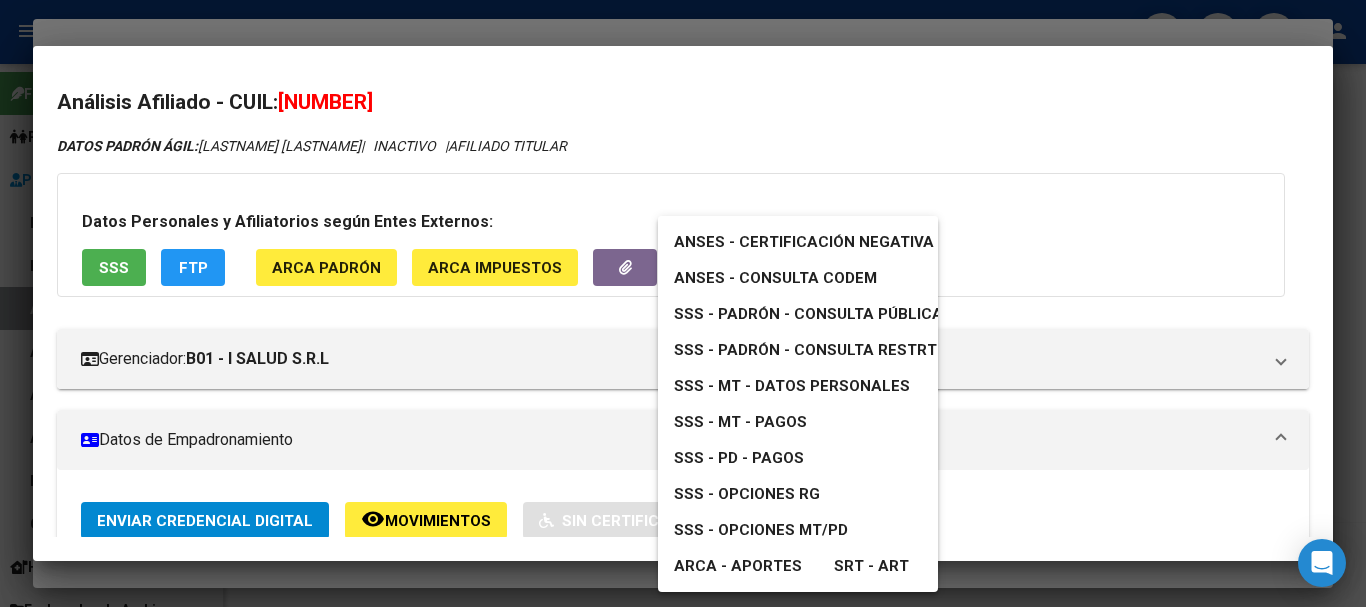 click on "SSS - Opciones RG" at bounding box center (747, 494) 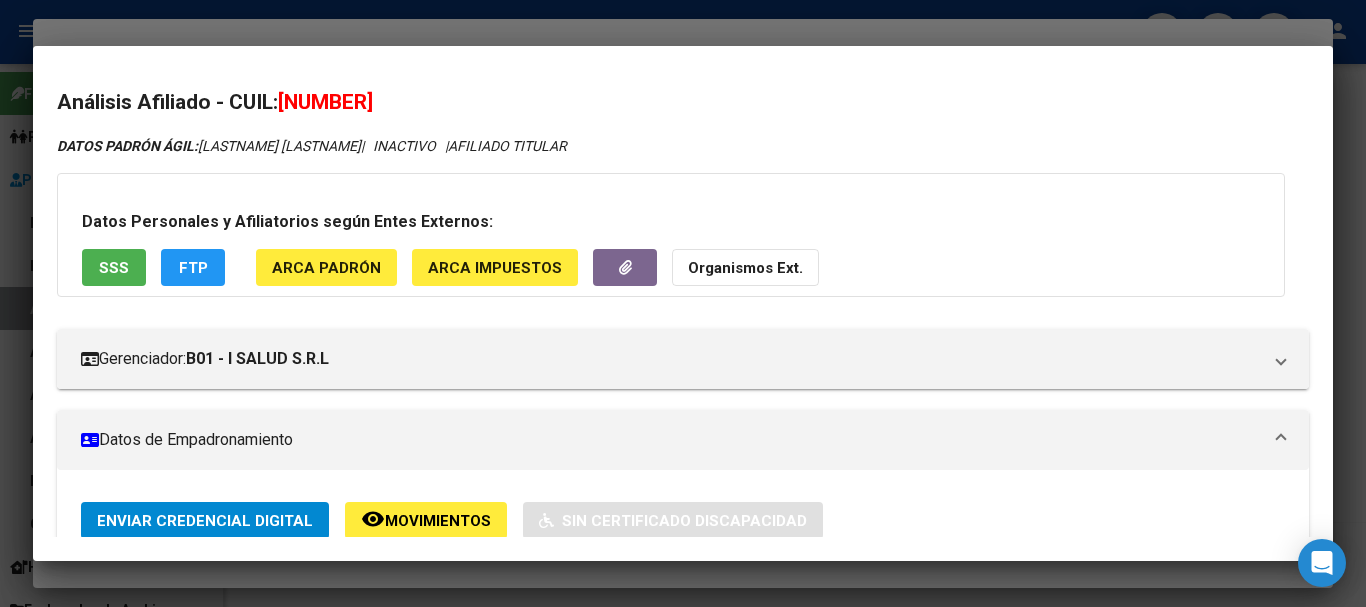 click at bounding box center [683, 303] 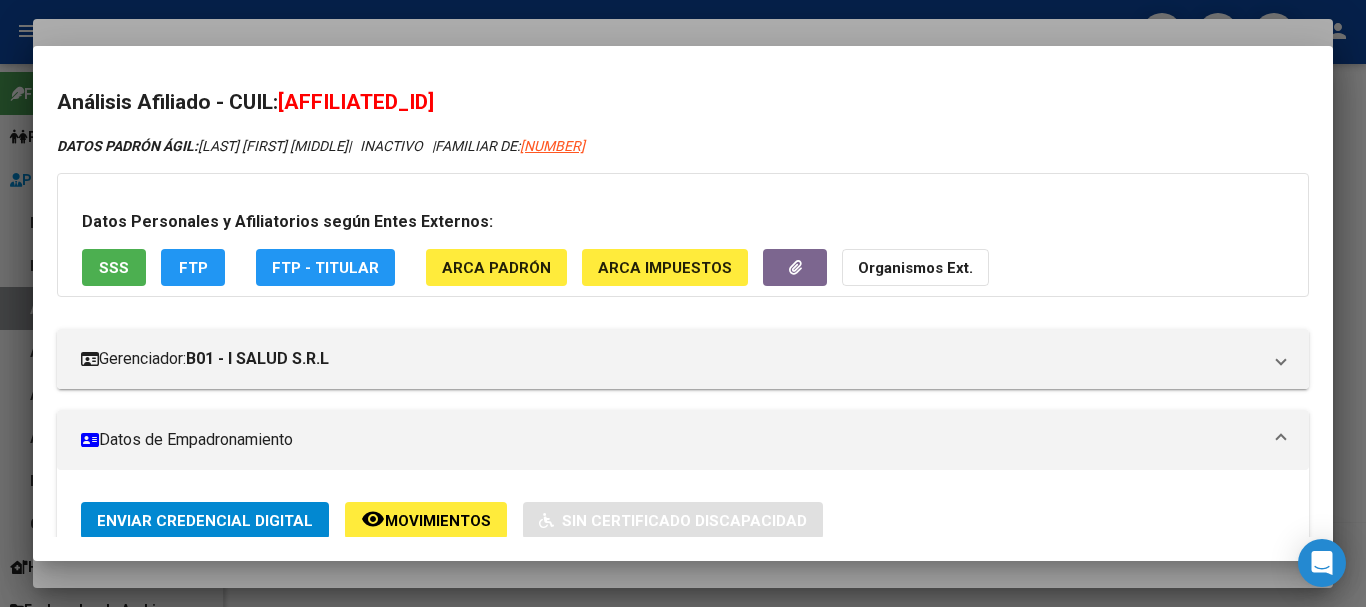click at bounding box center (683, 303) 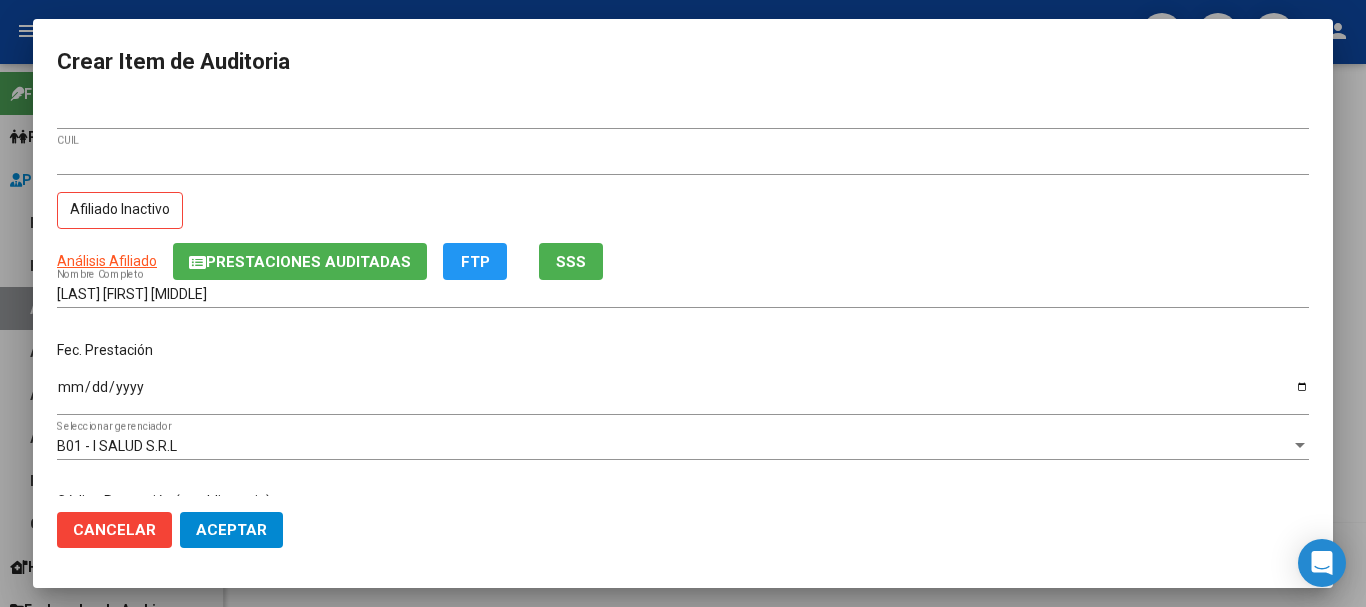 click on "[AFFILIATED_ID]" at bounding box center (683, 160) 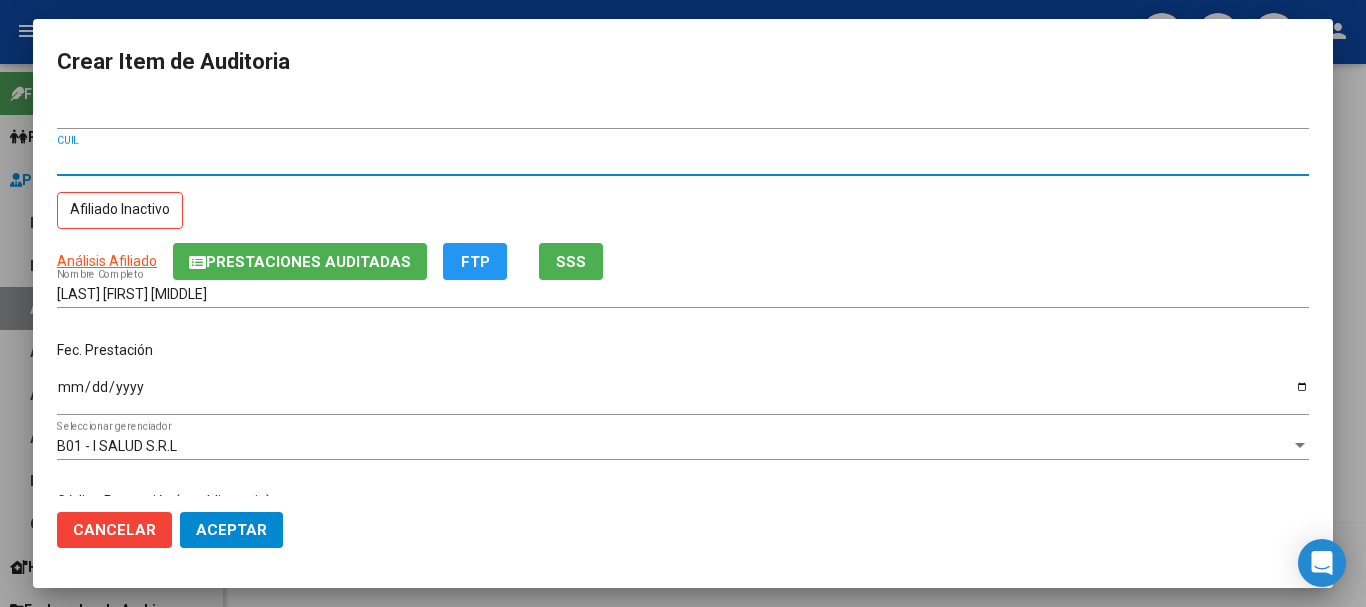 type 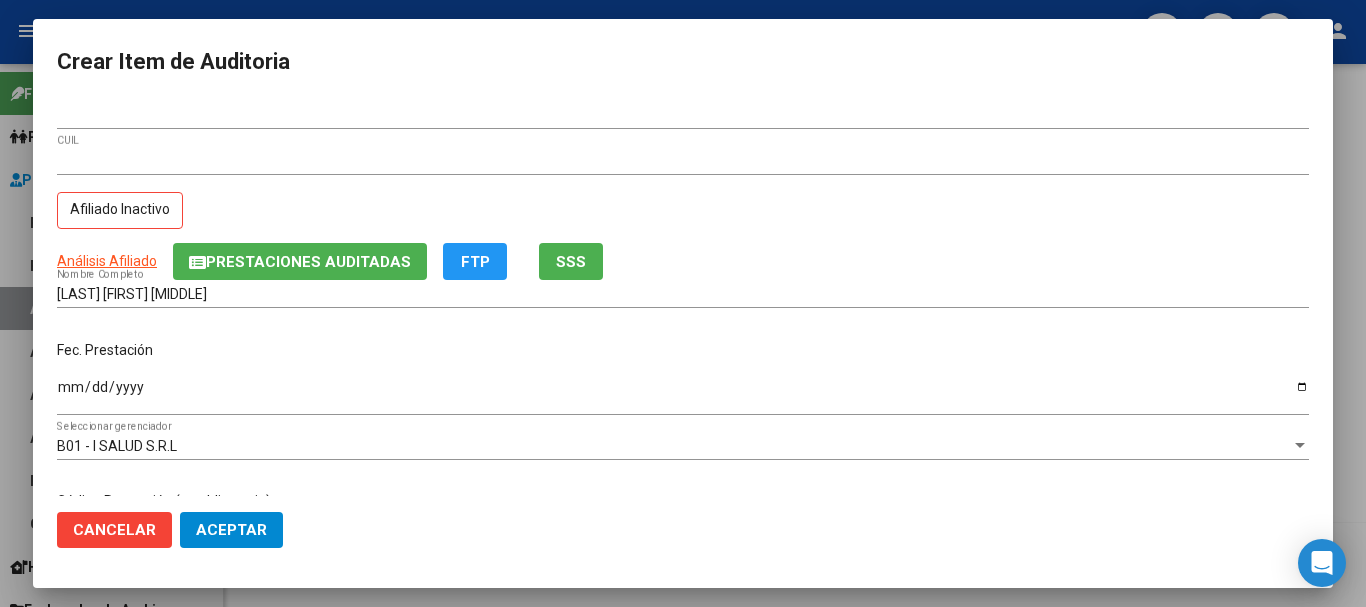 scroll, scrollTop: 242, scrollLeft: 0, axis: vertical 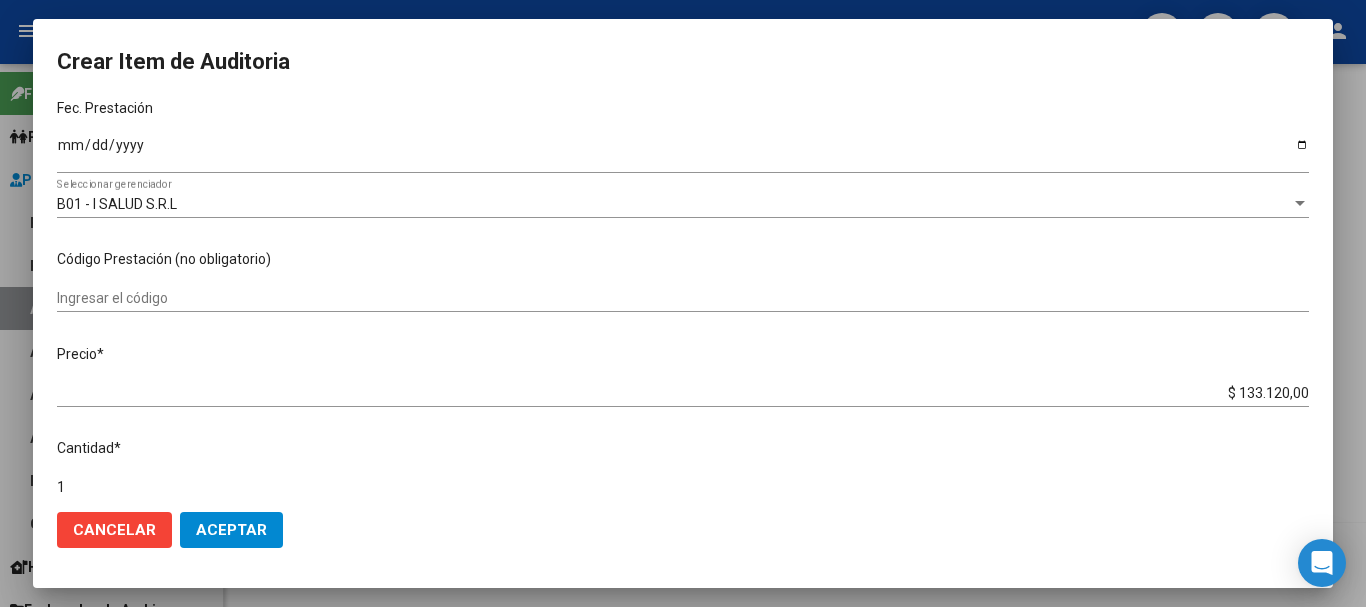 type on "$ 0,04" 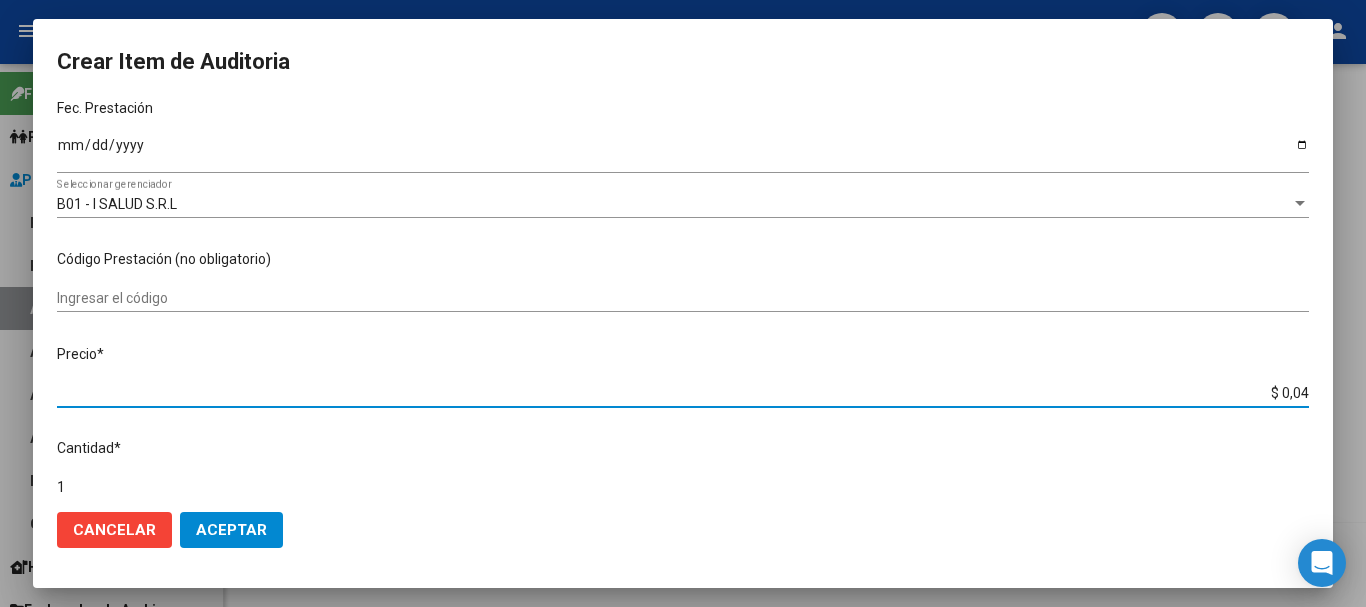 type on "$ 0,40" 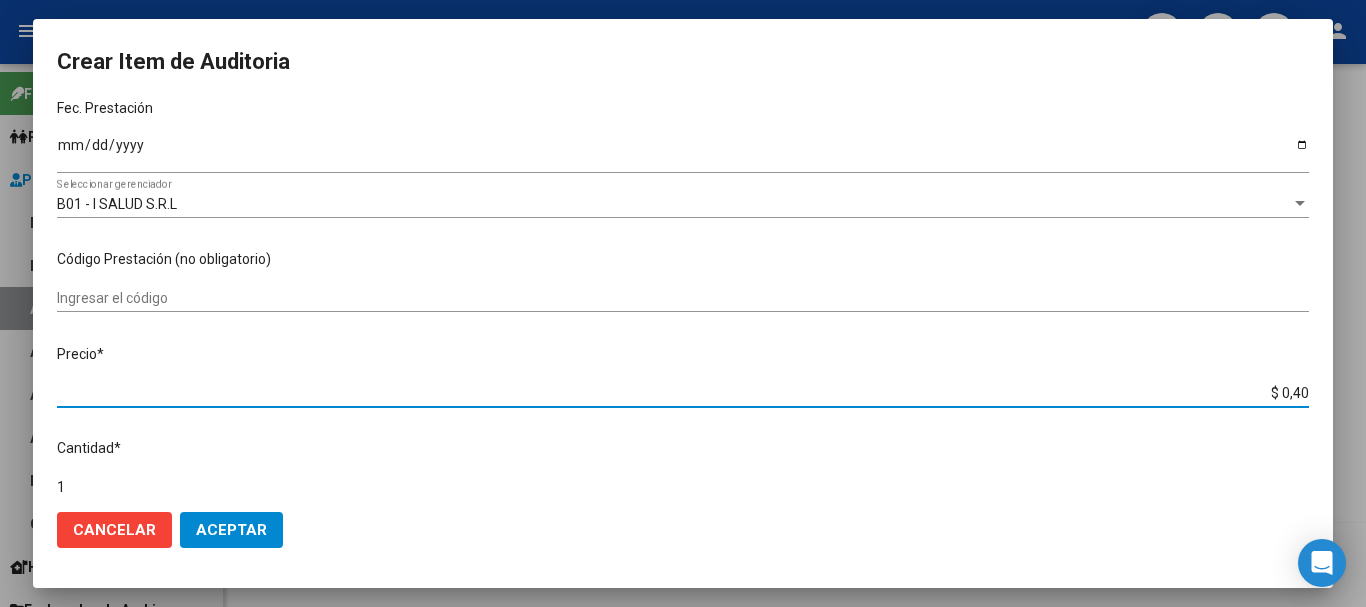 type on "$ [NUMBER]" 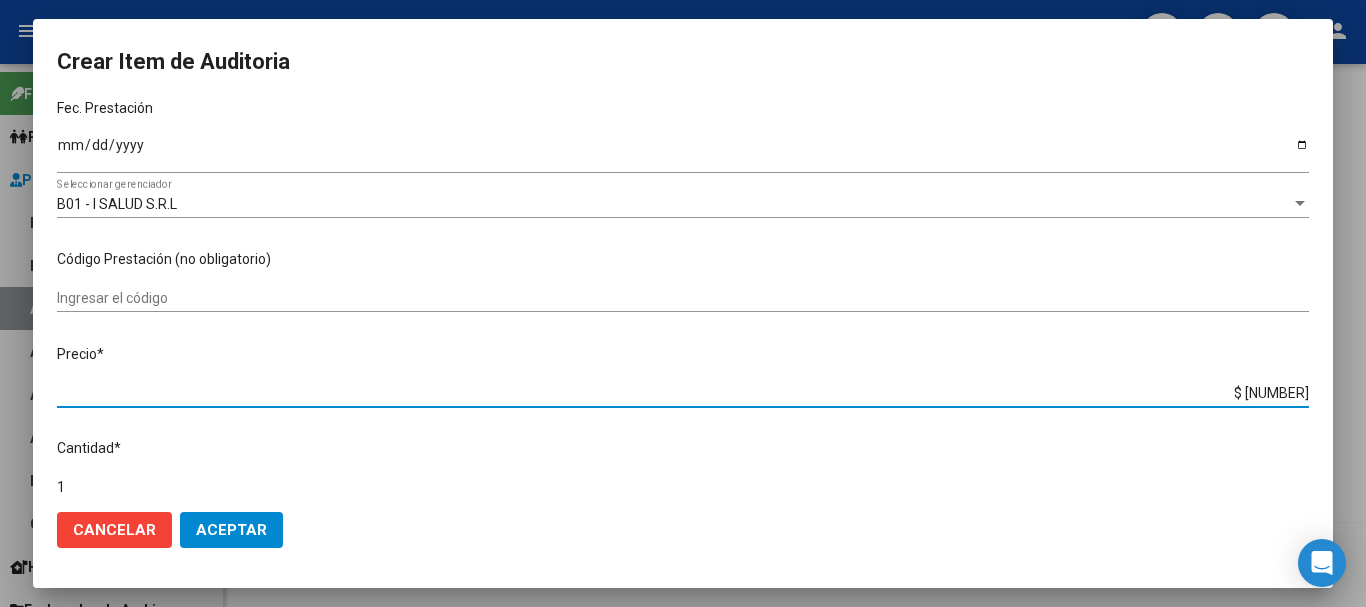 type on "$ 40,59" 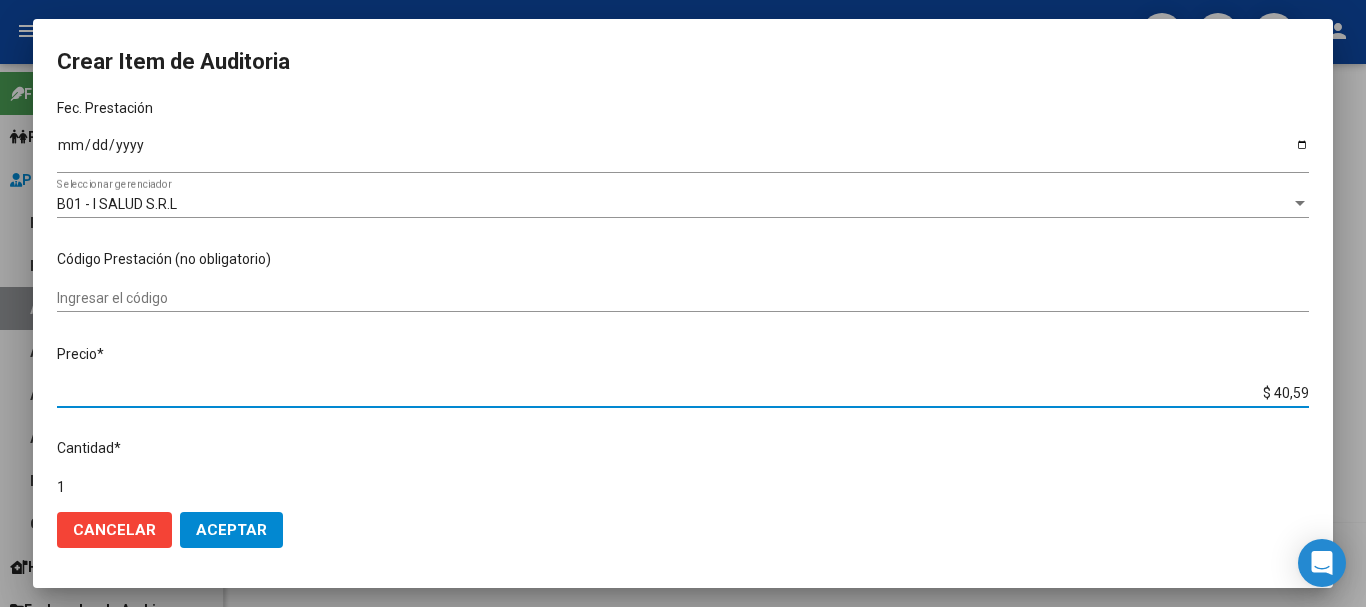 type on "$ [NUMBER]" 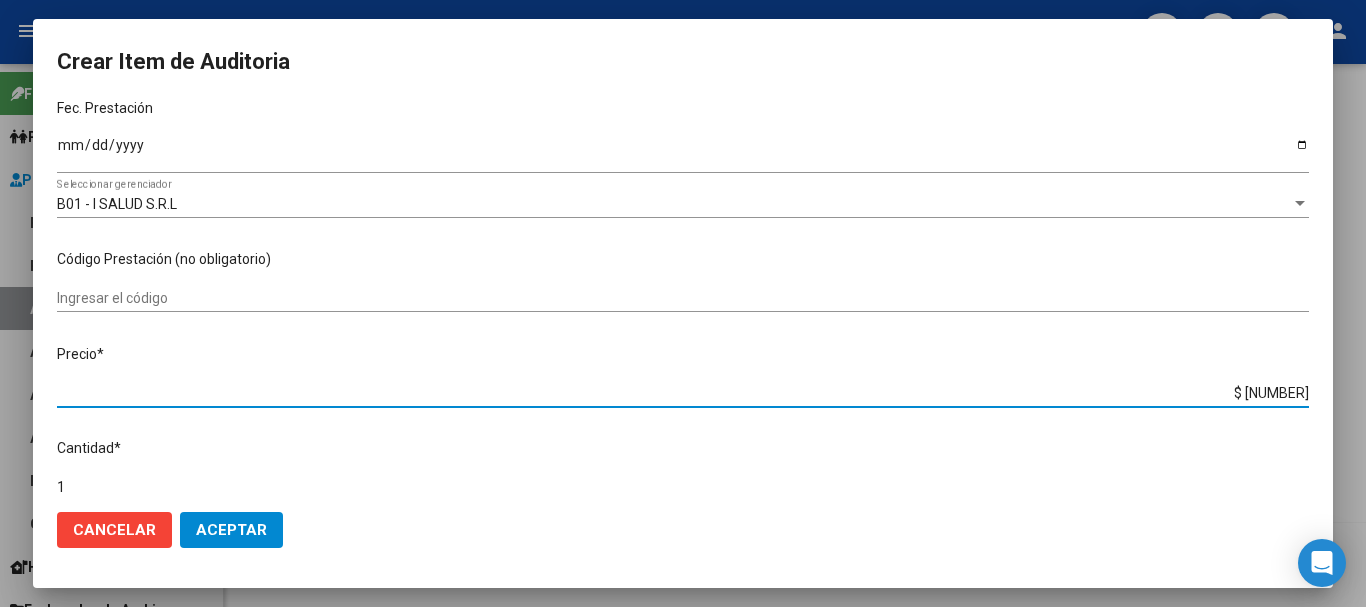 type on "[PRICE]" 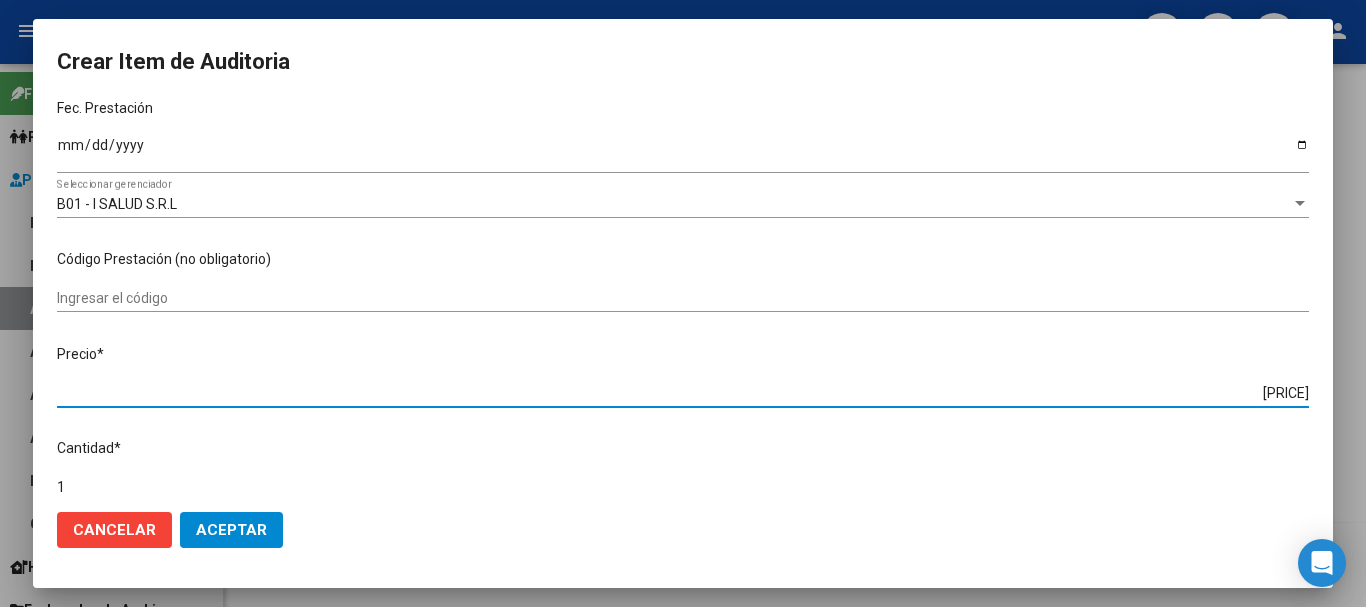 type on "$ [NUMBER]" 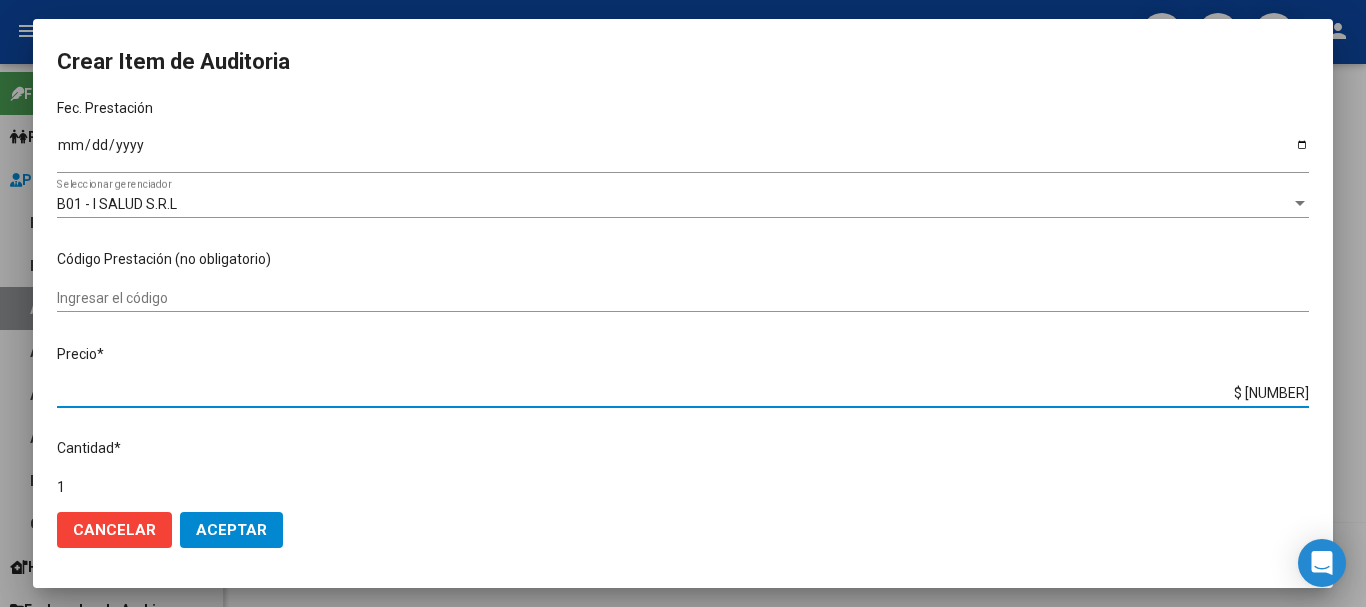 type on "$ 40,59" 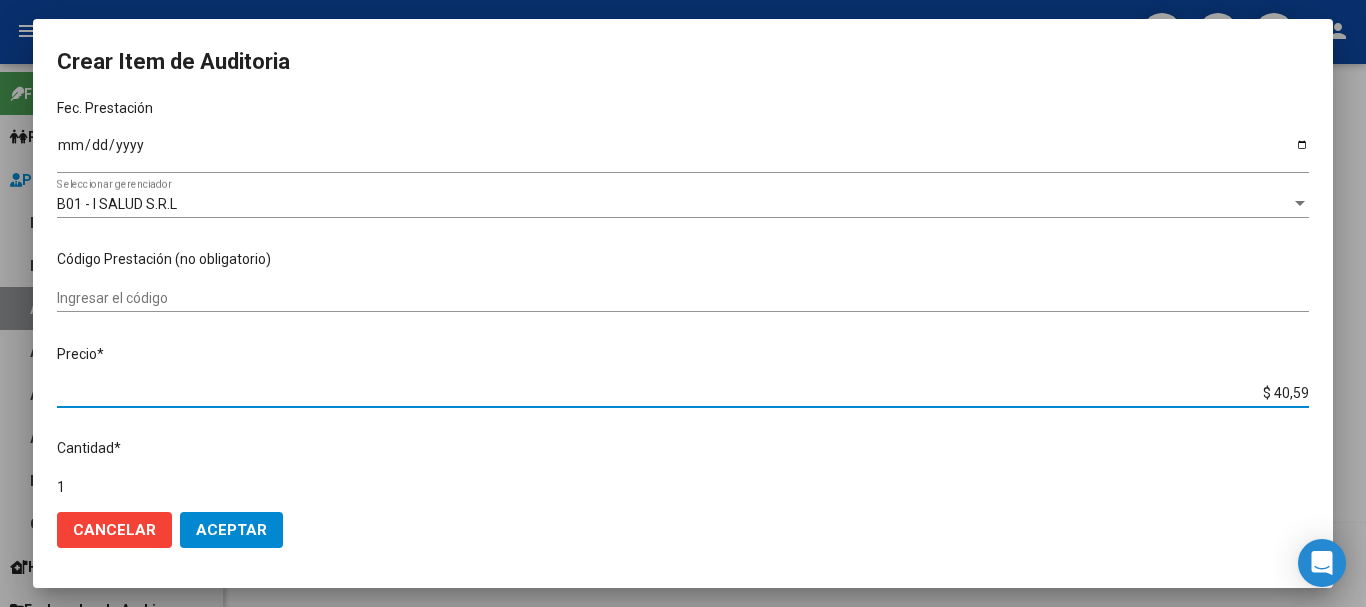 type on "$ [NUMBER]" 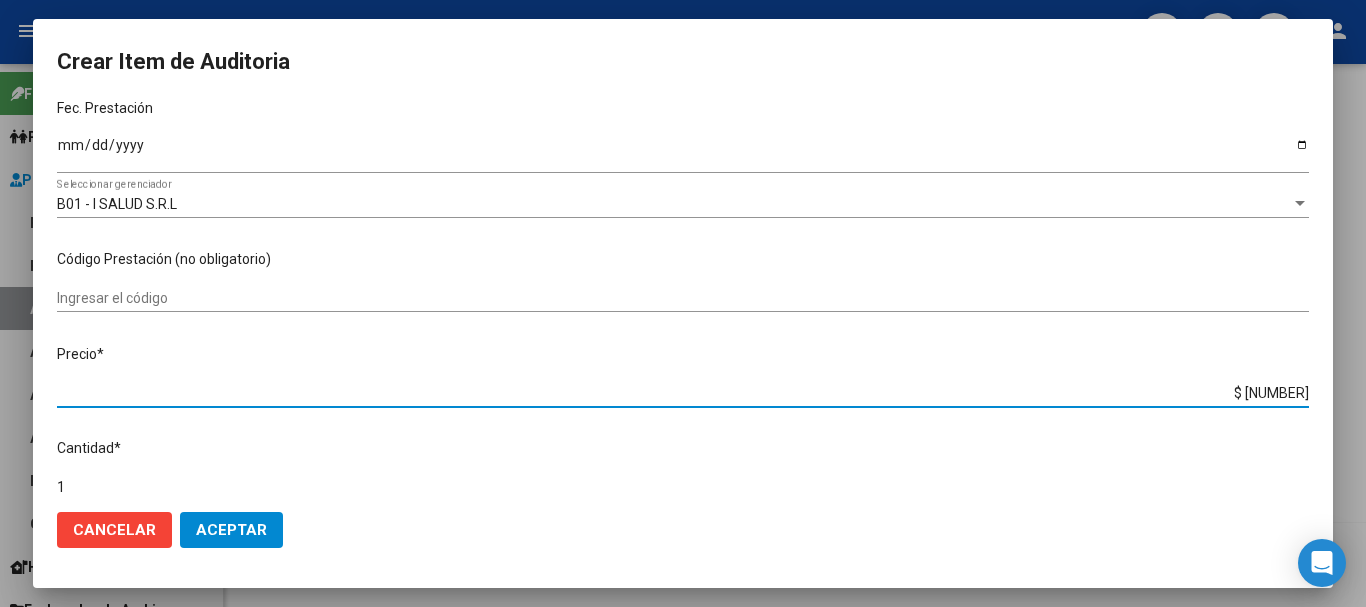 type on "$ 0,40" 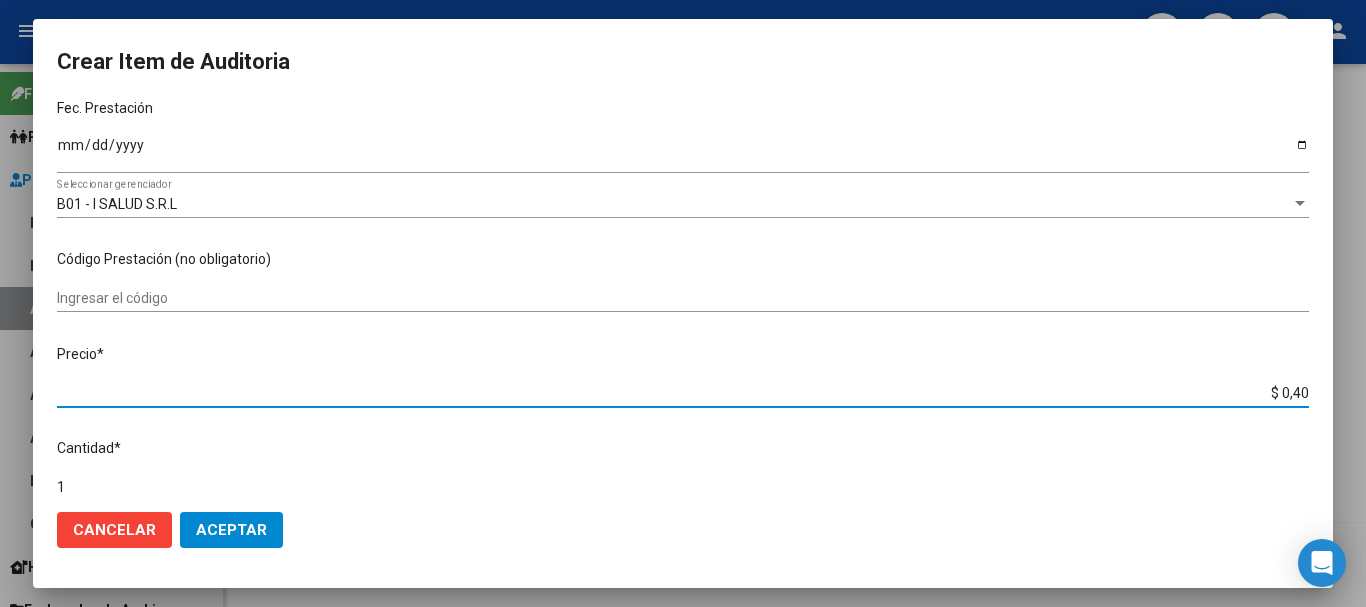 type on "$ [NUMBER]" 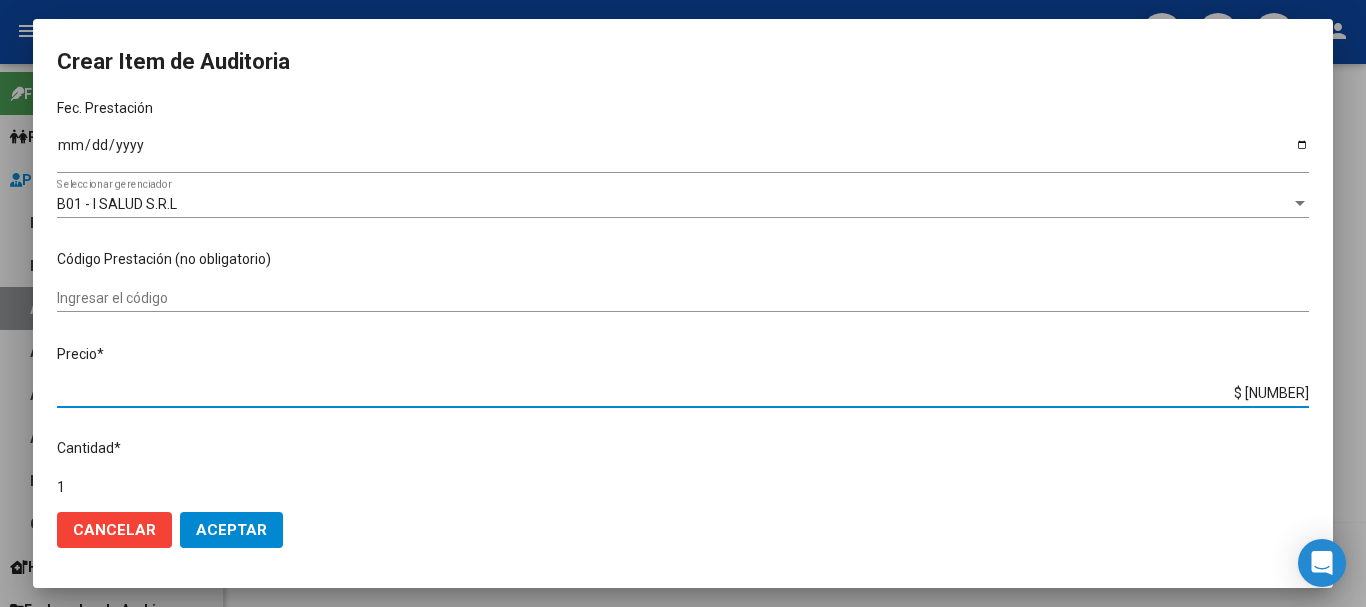 type on "[PRICE]" 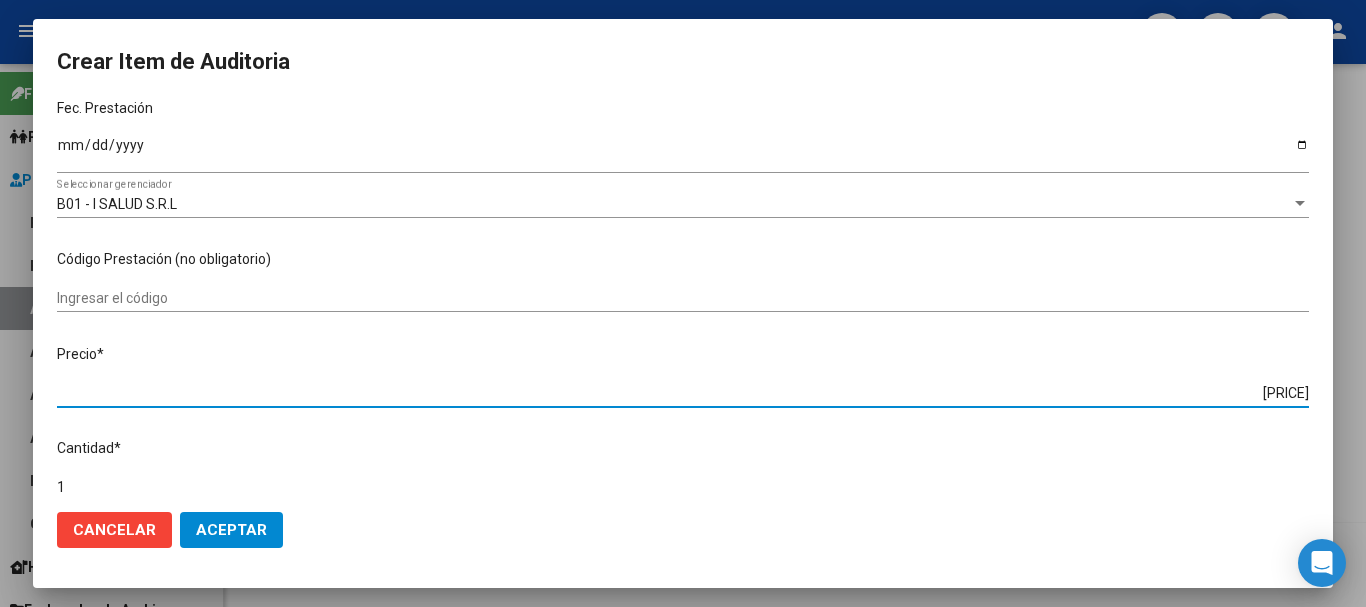 type on "$ [NUMBER]" 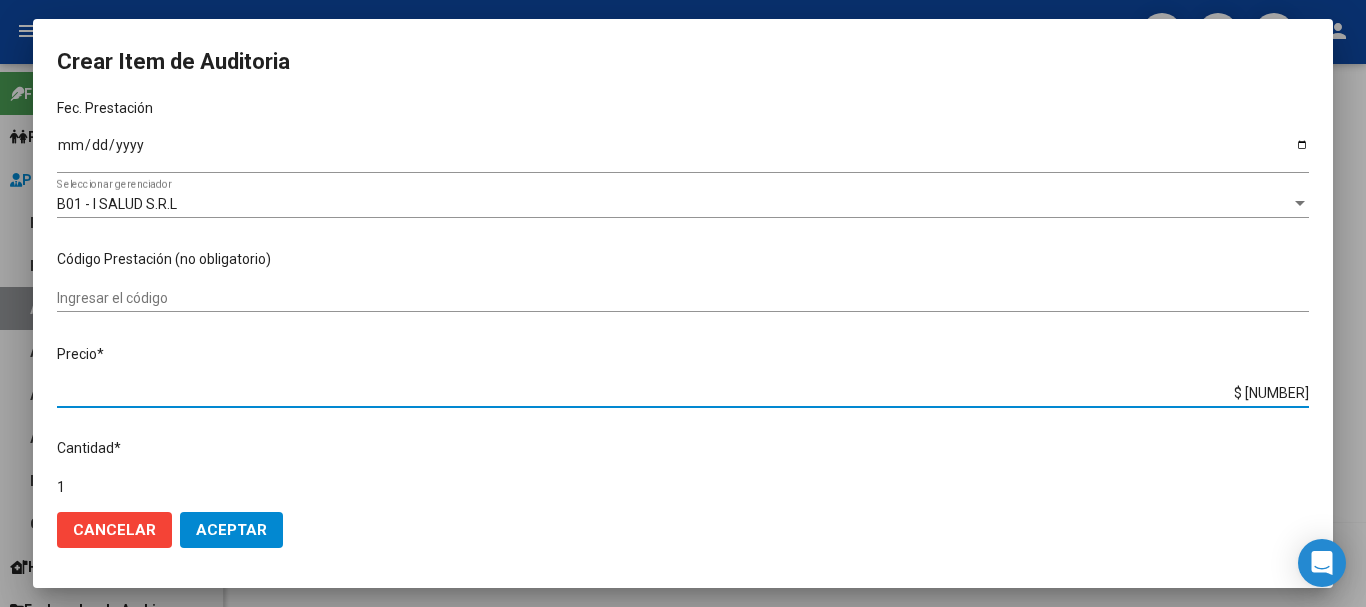 type on "$ 4.029,00" 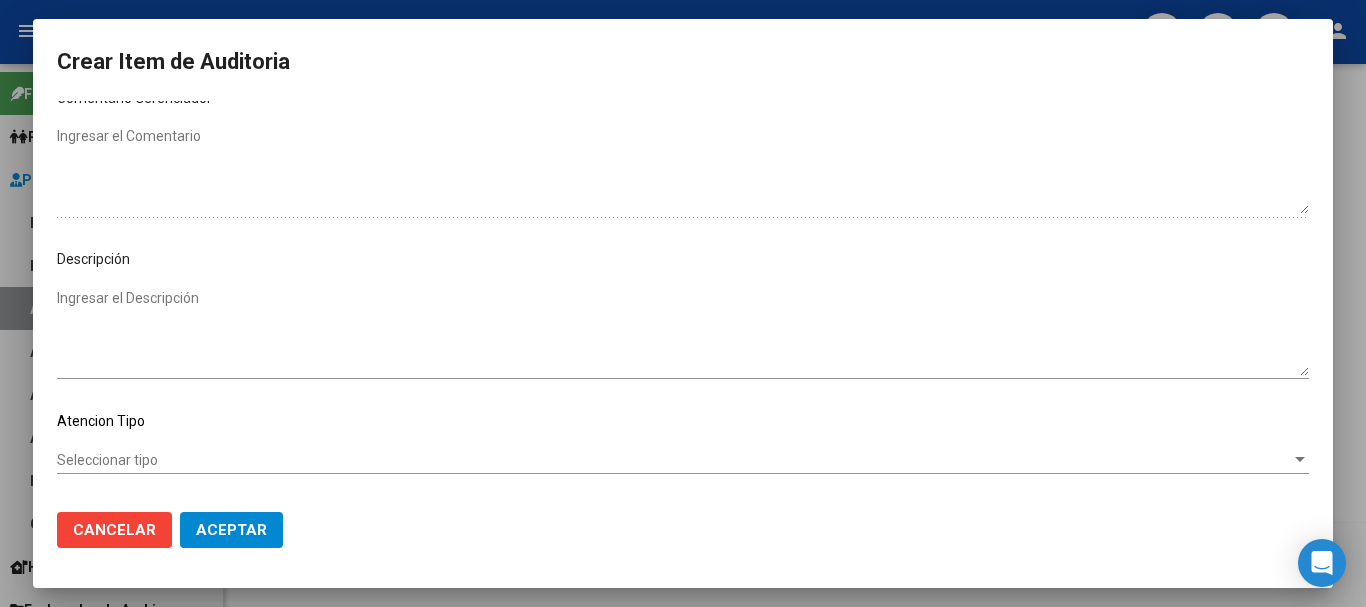 scroll, scrollTop: 1128, scrollLeft: 0, axis: vertical 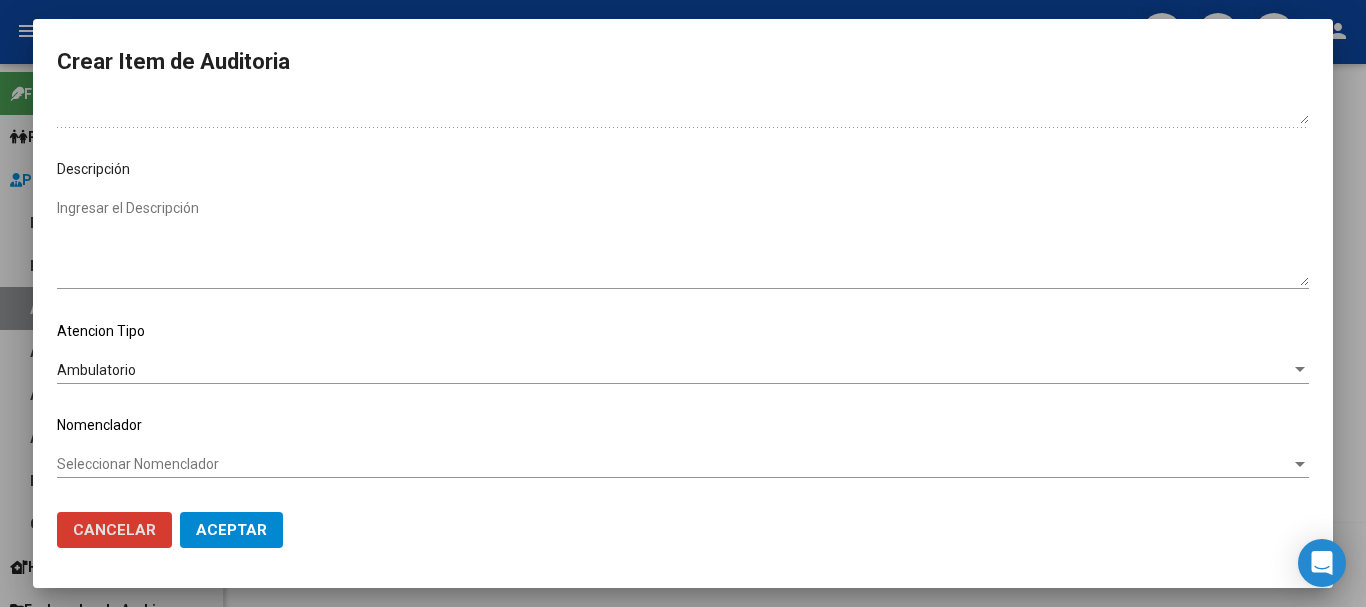 type 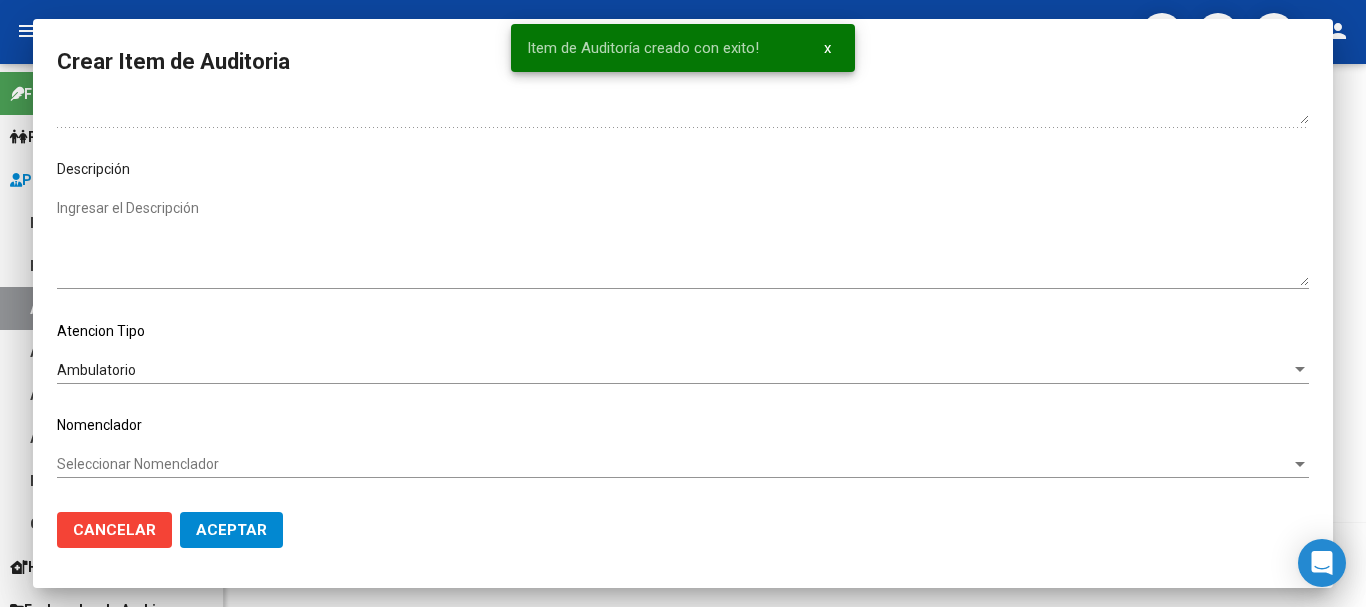 click on "Crear Item de Auditoria" 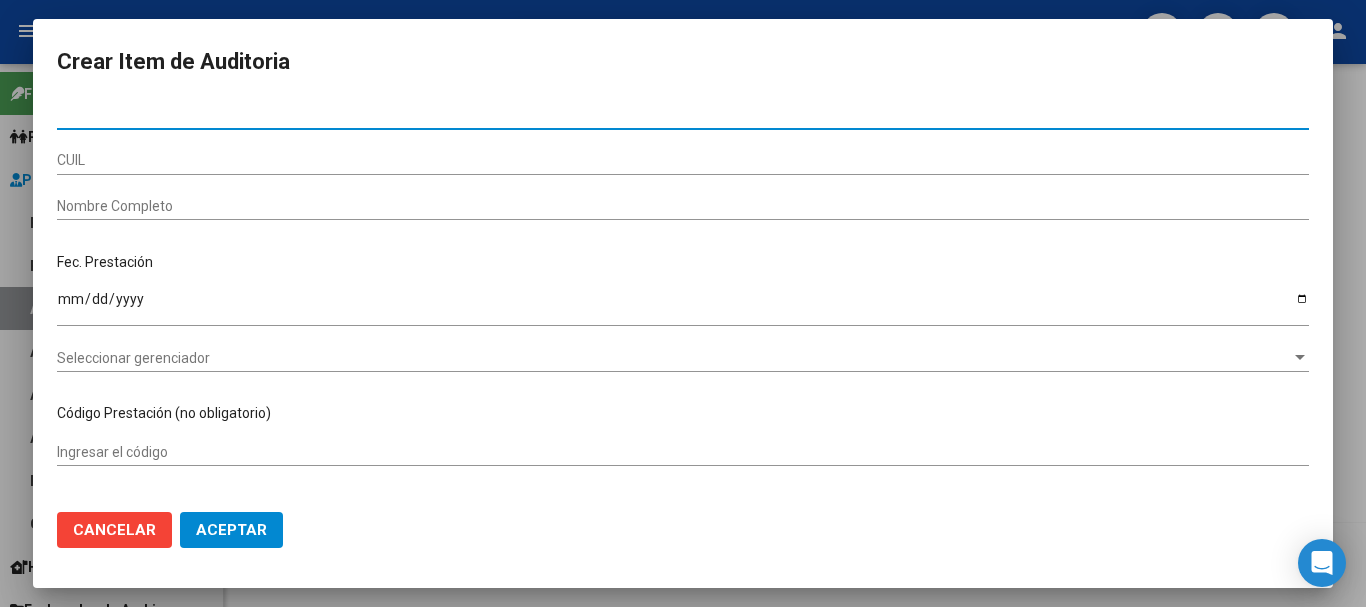 paste on "45864263" 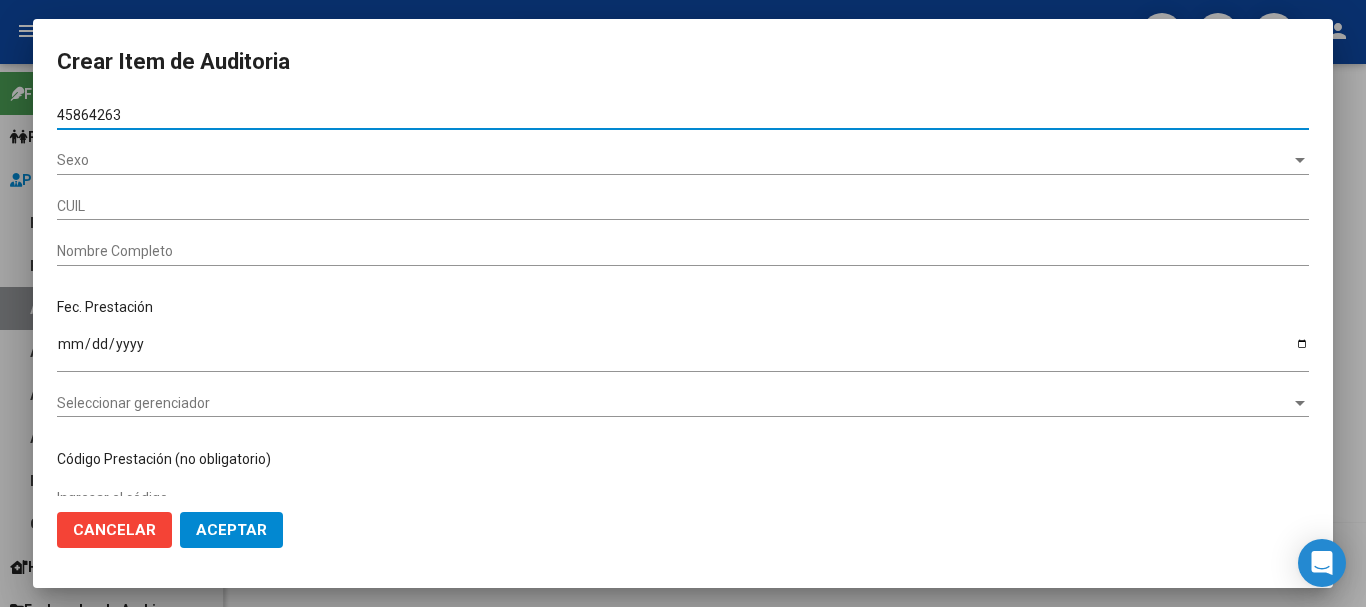 type on "45864263" 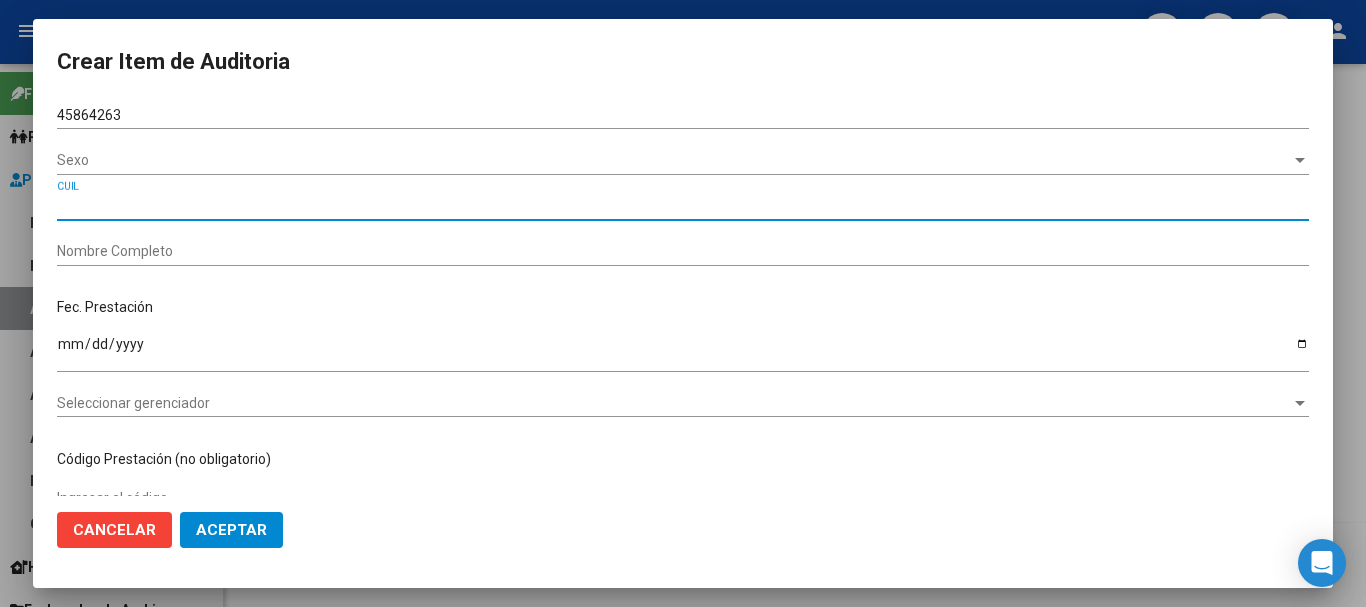type on "[NUMBER]" 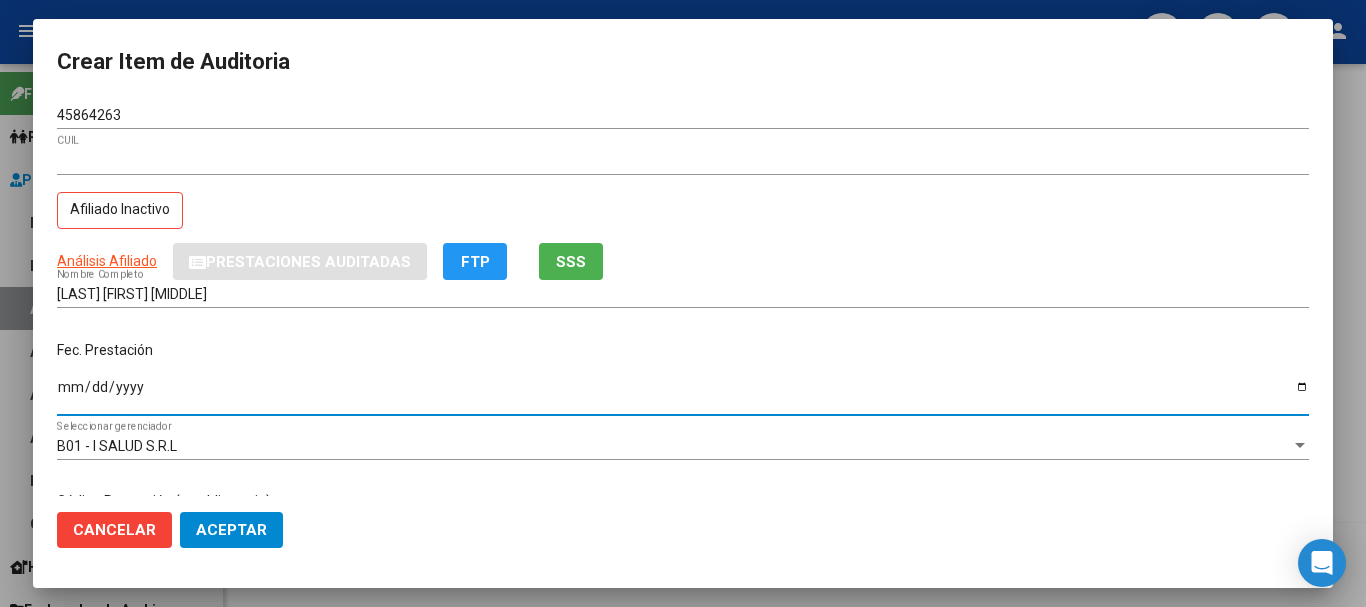 type on "[DATE]" 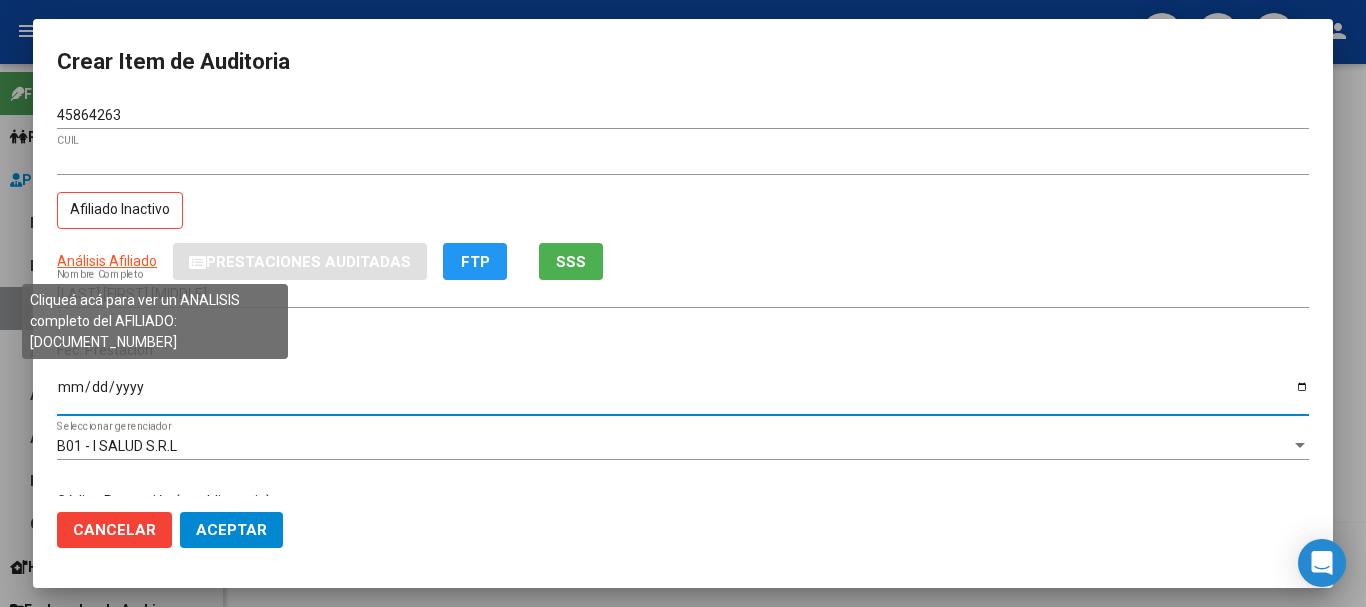 click on "Análisis Afiliado" at bounding box center [107, 261] 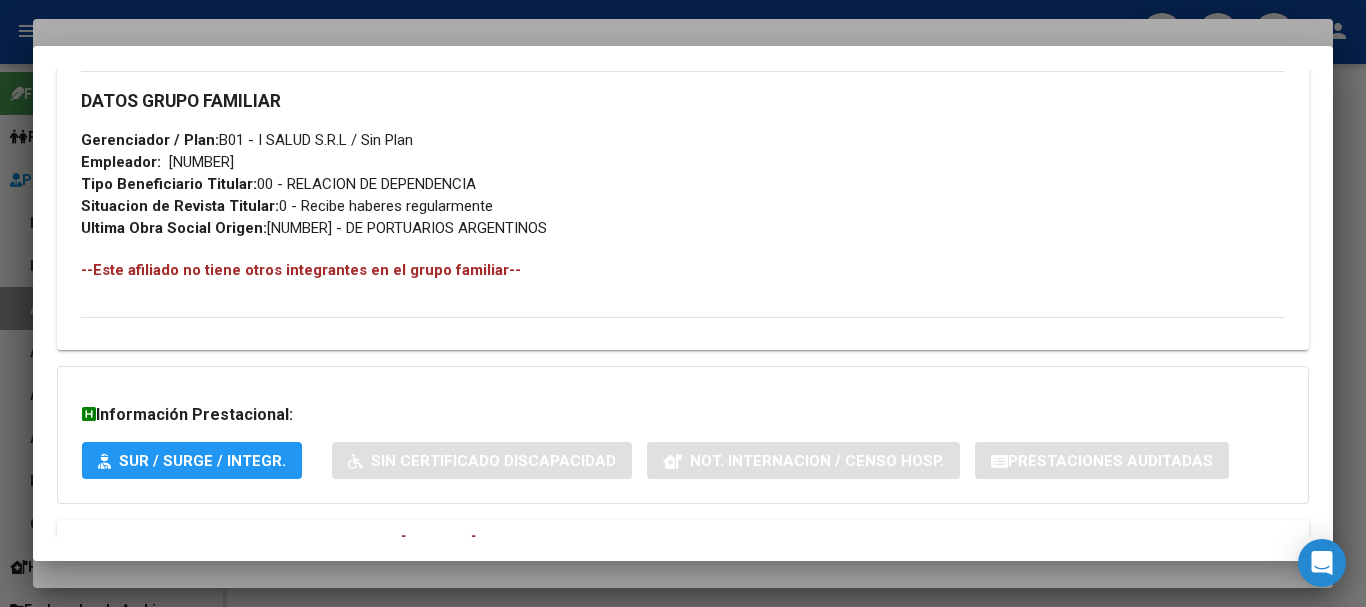 scroll, scrollTop: 1065, scrollLeft: 0, axis: vertical 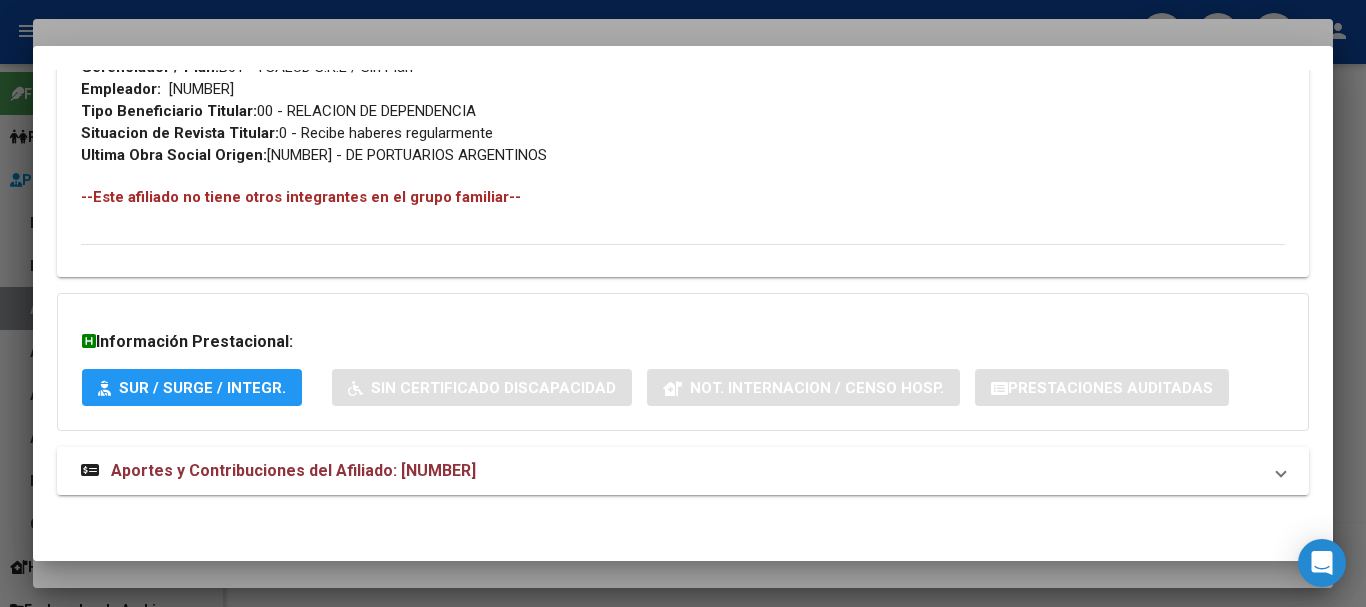 click on "Aportes y Contribuciones del Afiliado: [NUMBER]" at bounding box center (293, 470) 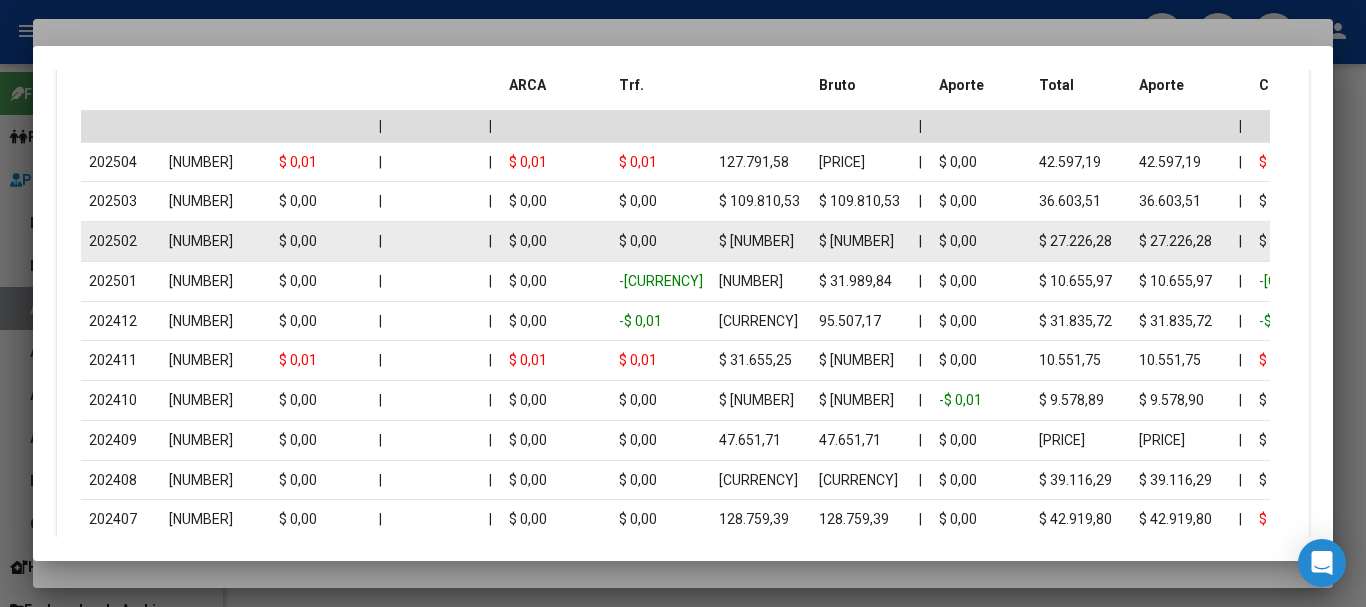 scroll, scrollTop: 1882, scrollLeft: 0, axis: vertical 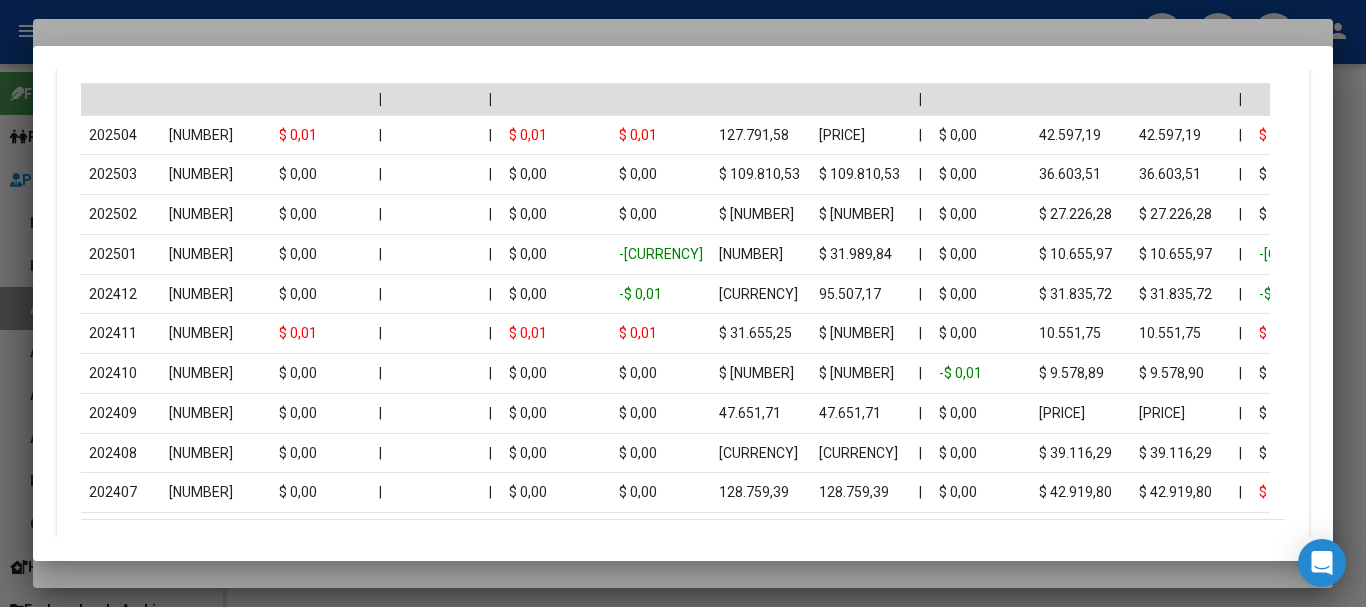 click at bounding box center (683, 303) 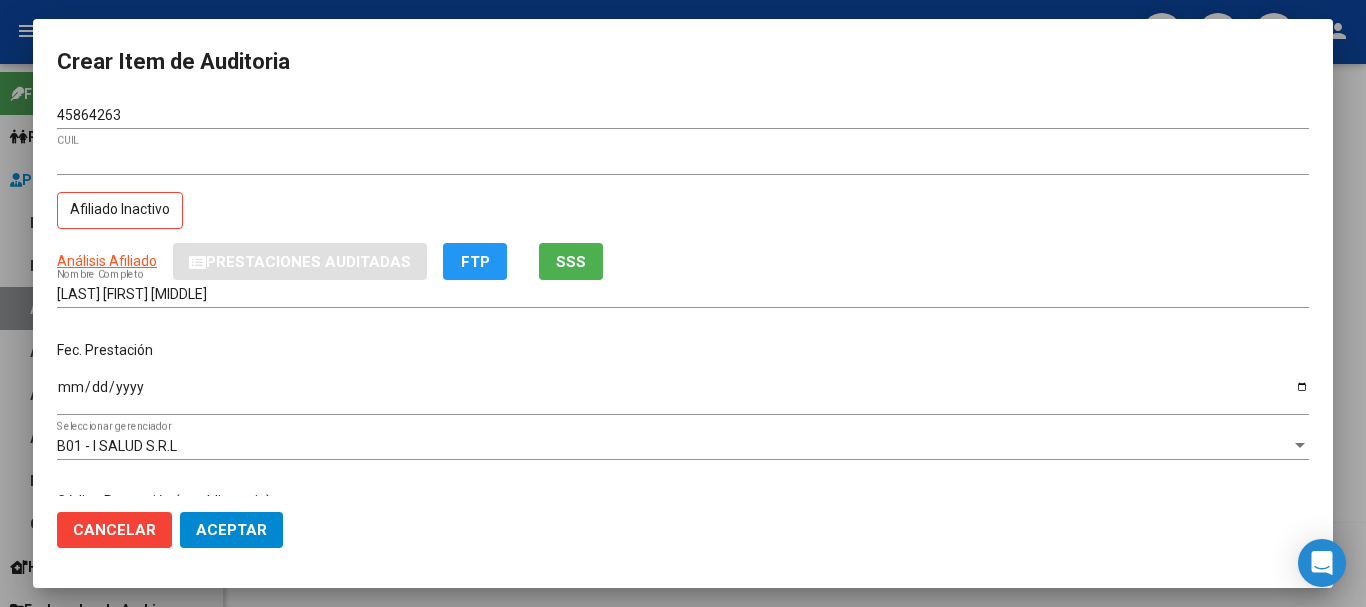 click on "[NUMBER] CUIL" at bounding box center [683, 169] 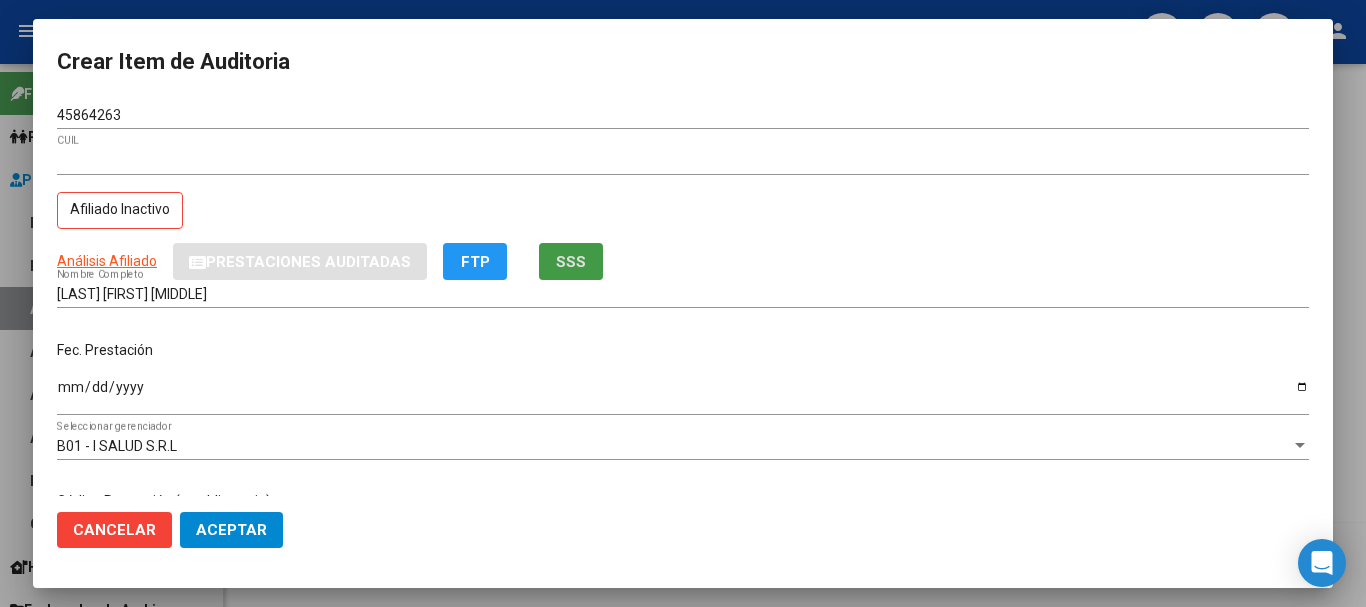 type 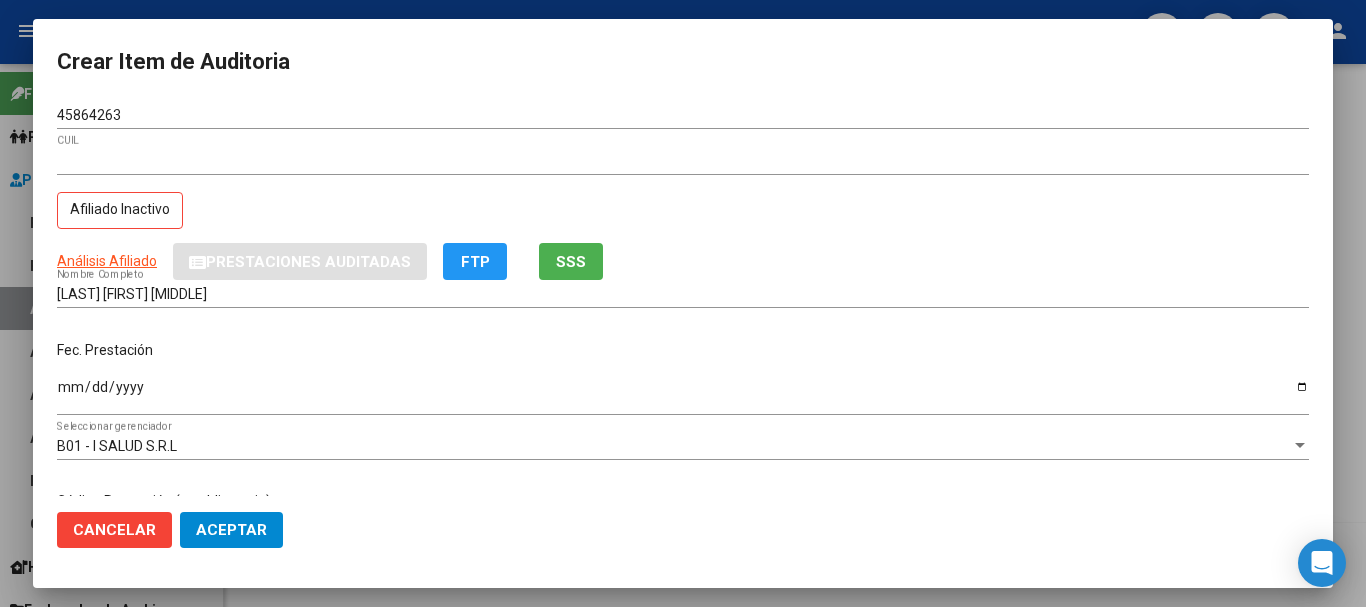 scroll, scrollTop: 242, scrollLeft: 0, axis: vertical 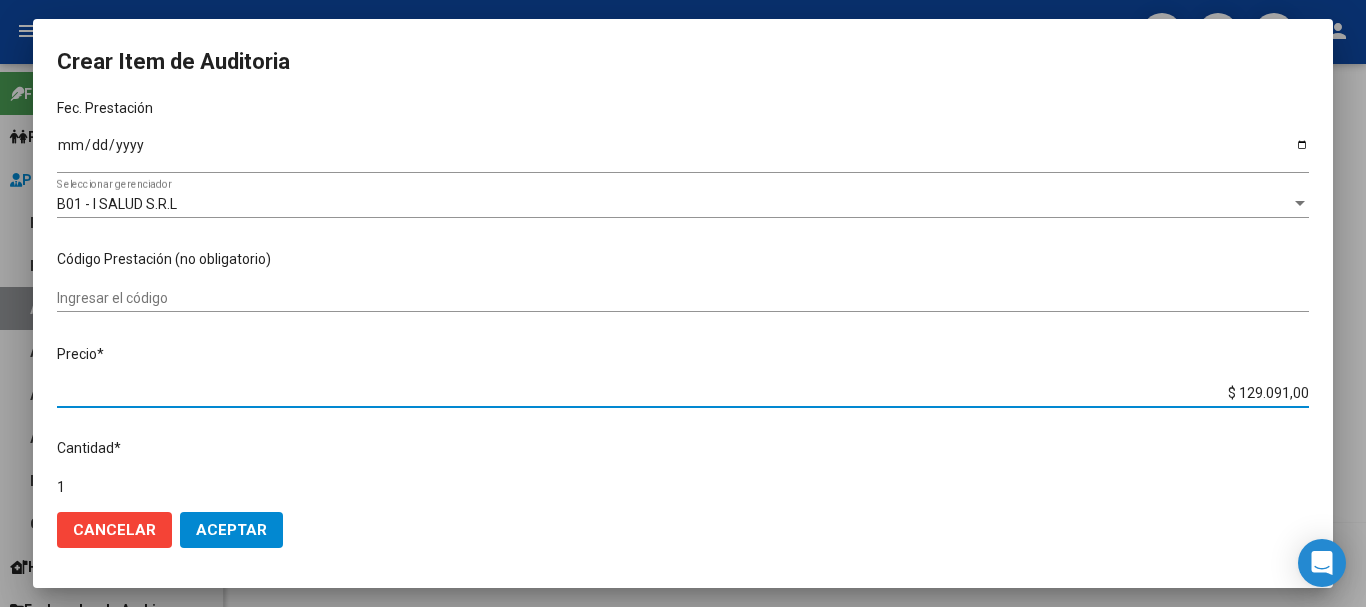 type on "$ 0,06" 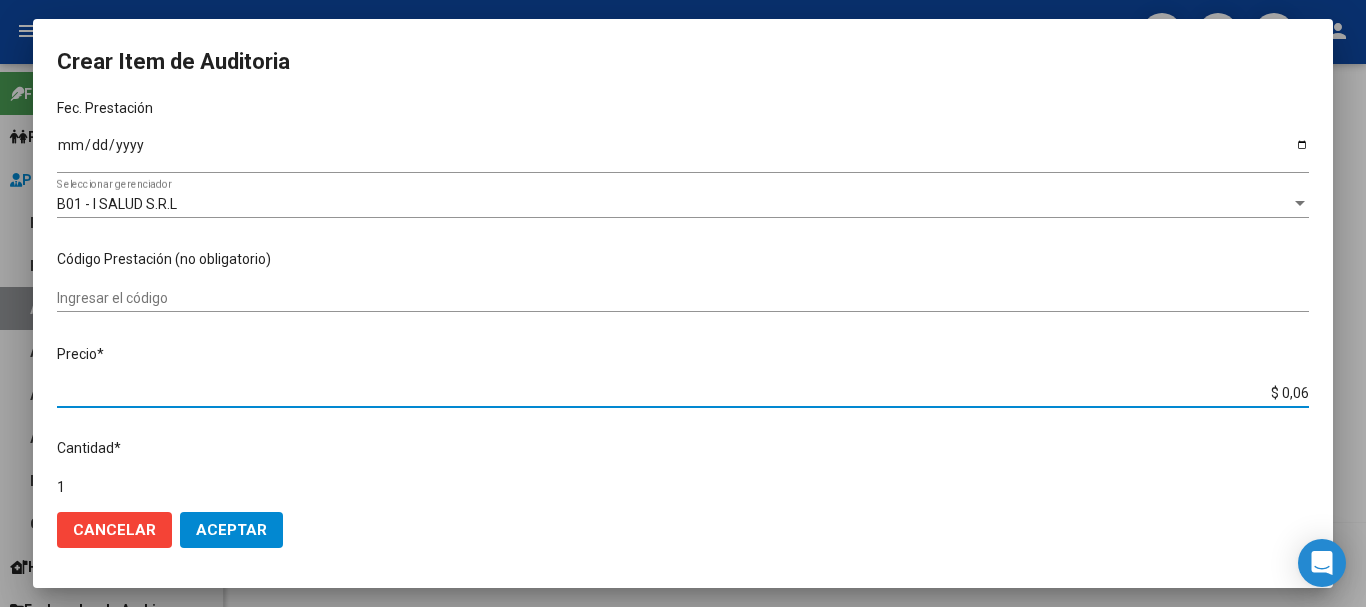 type on "$ 0,66" 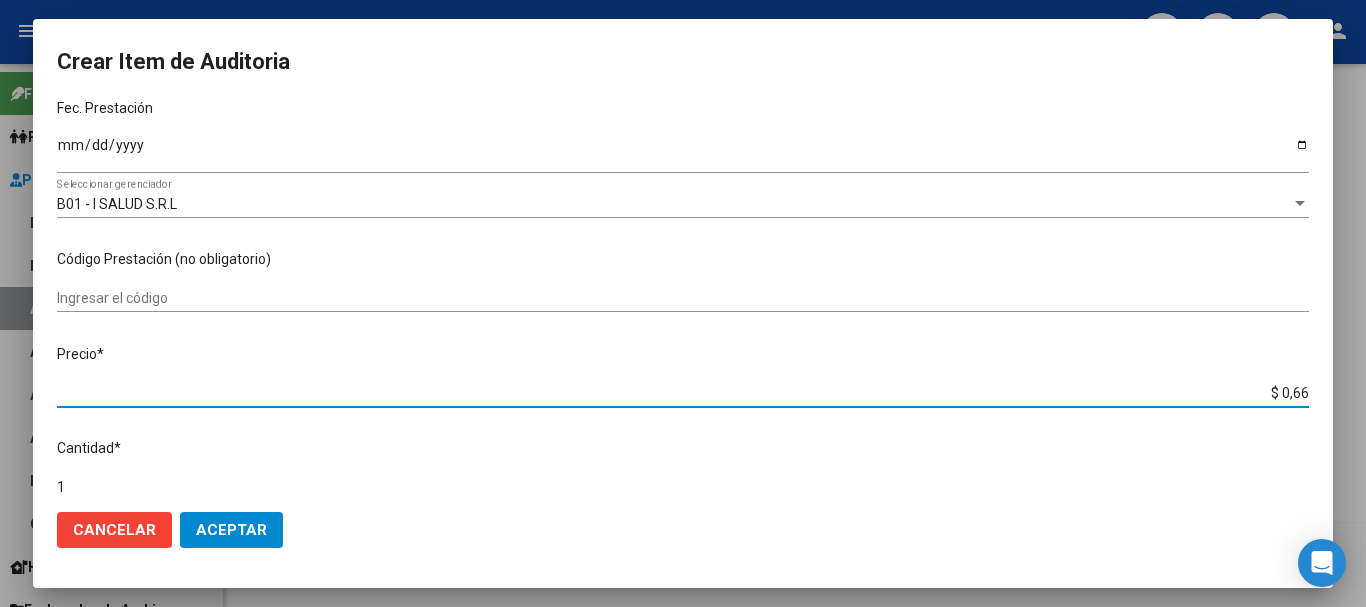 type on "6,61" 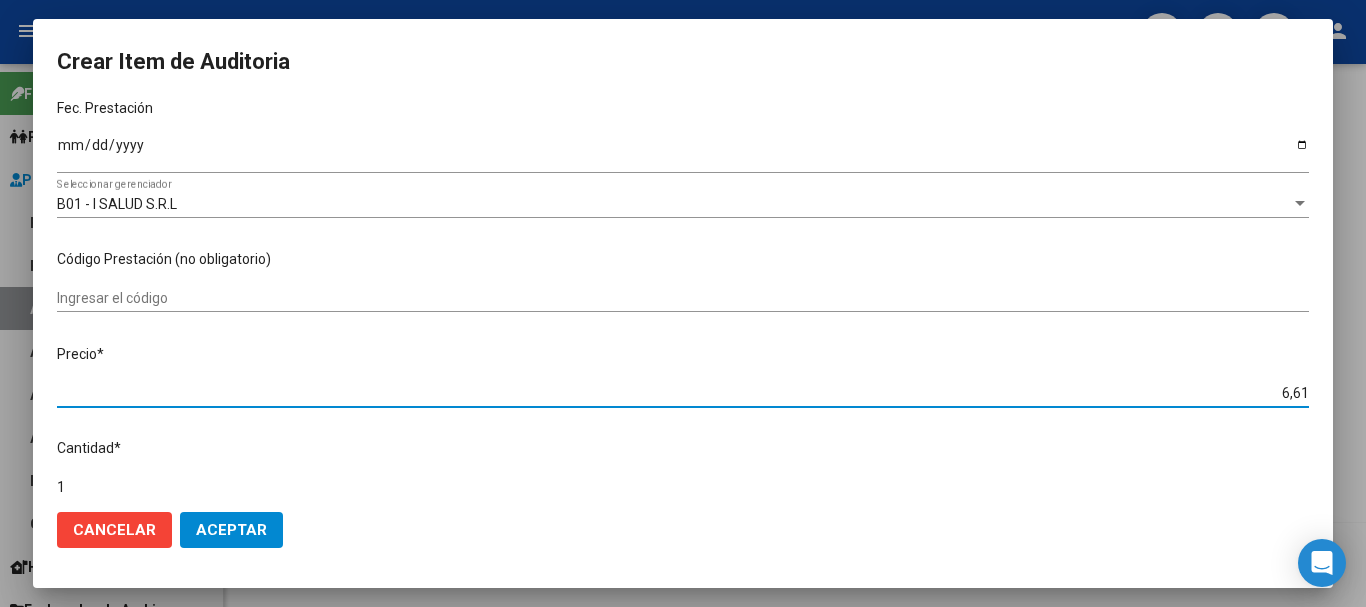 type on "$ 66,14" 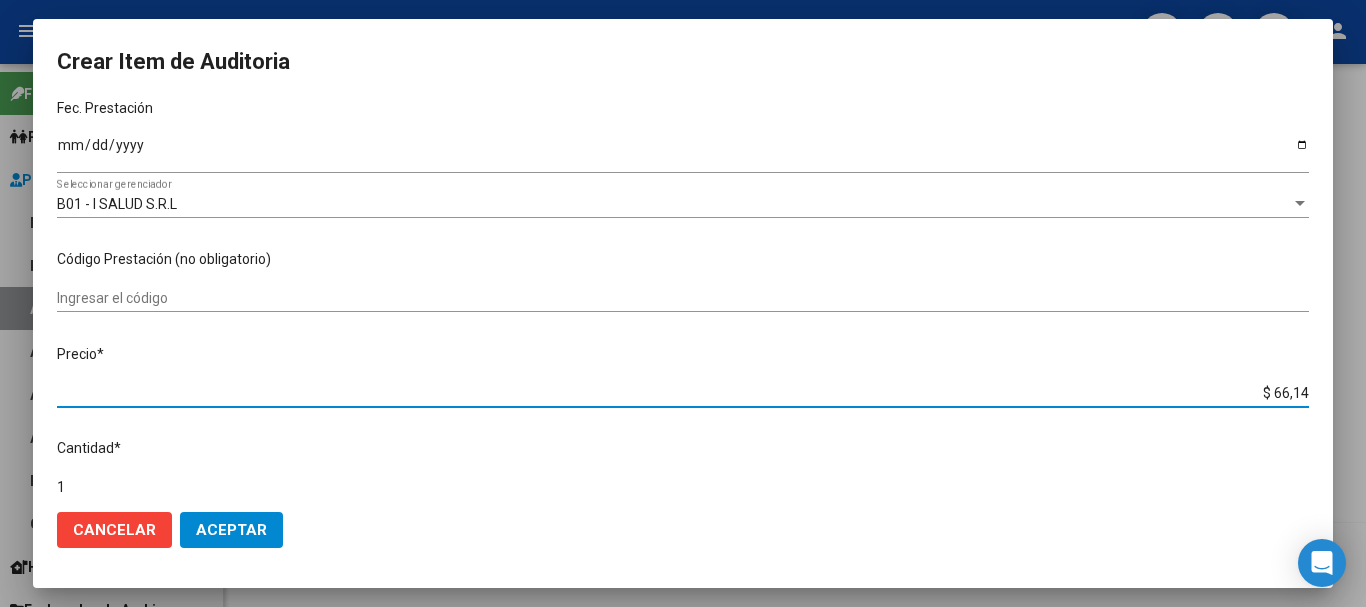 type on "[PRICE]" 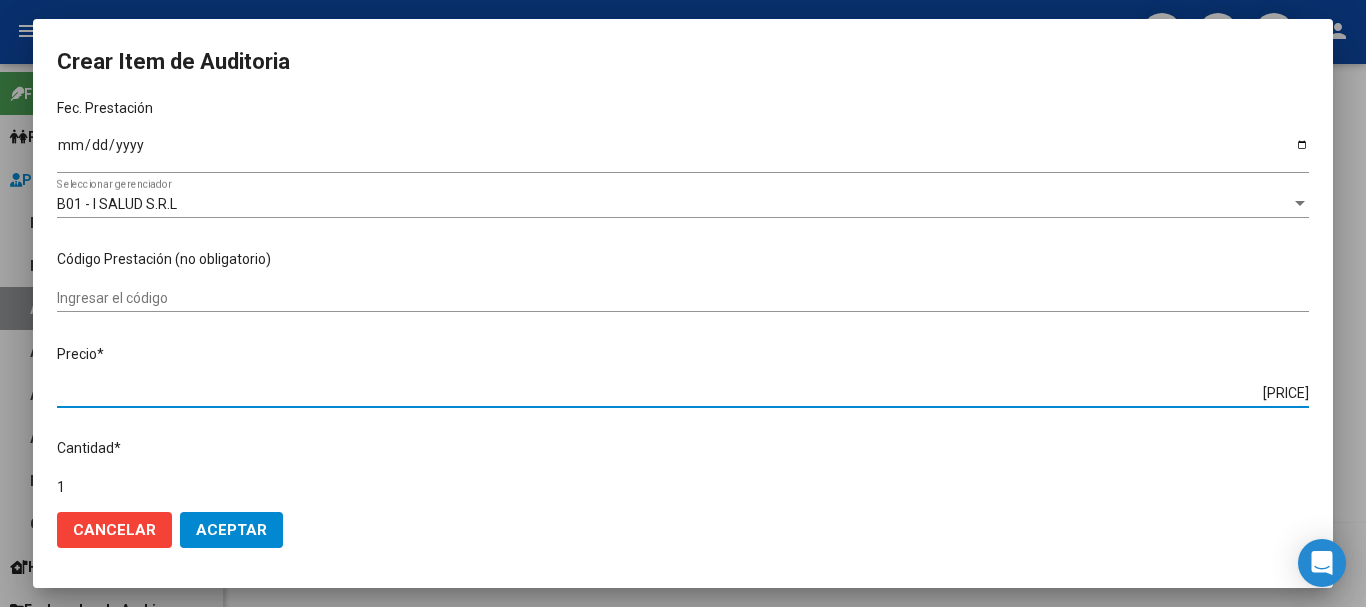 type on "$ [PRICE]" 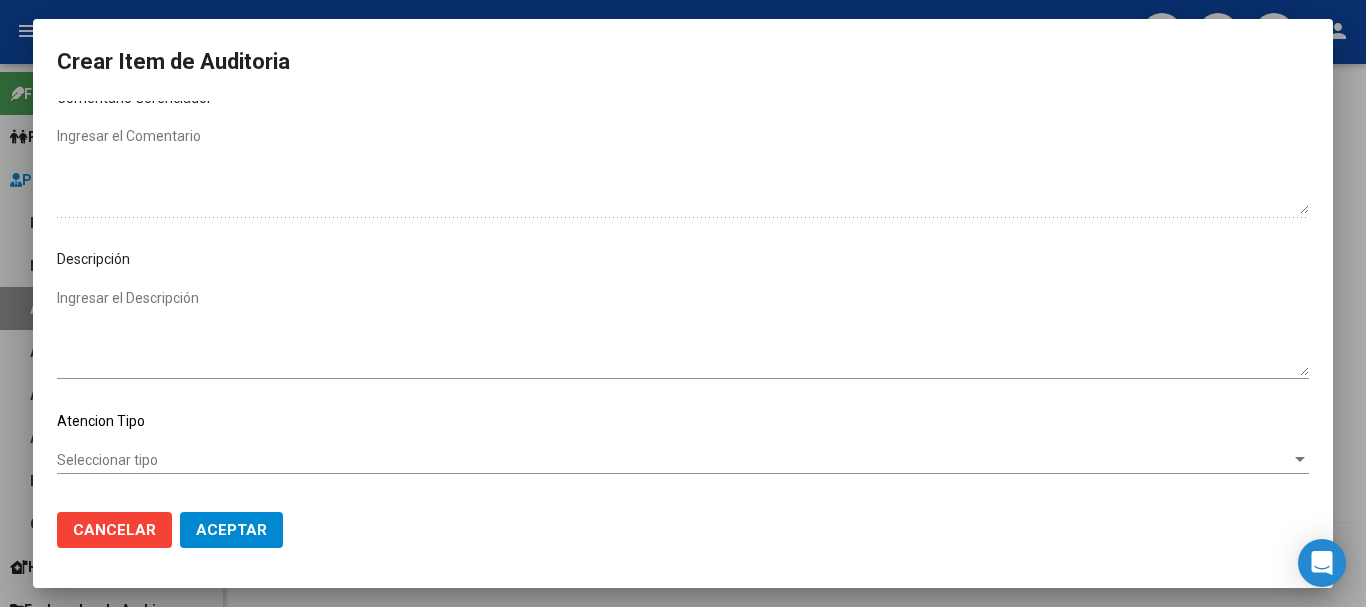 scroll, scrollTop: 1128, scrollLeft: 0, axis: vertical 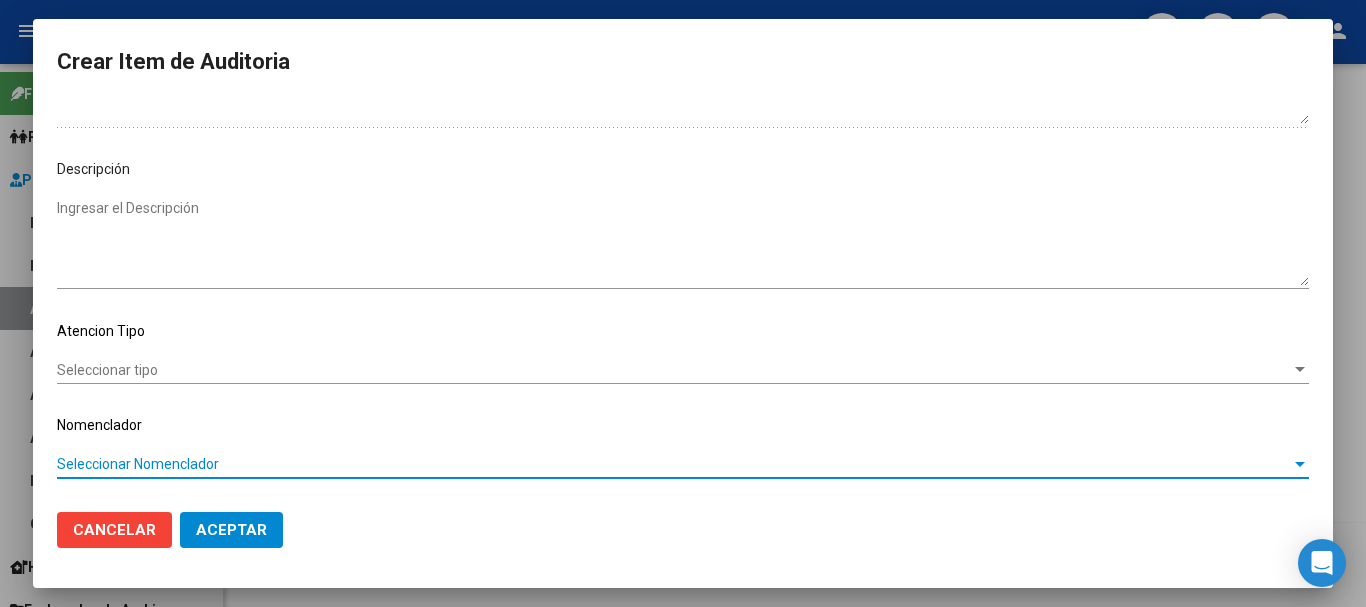 type 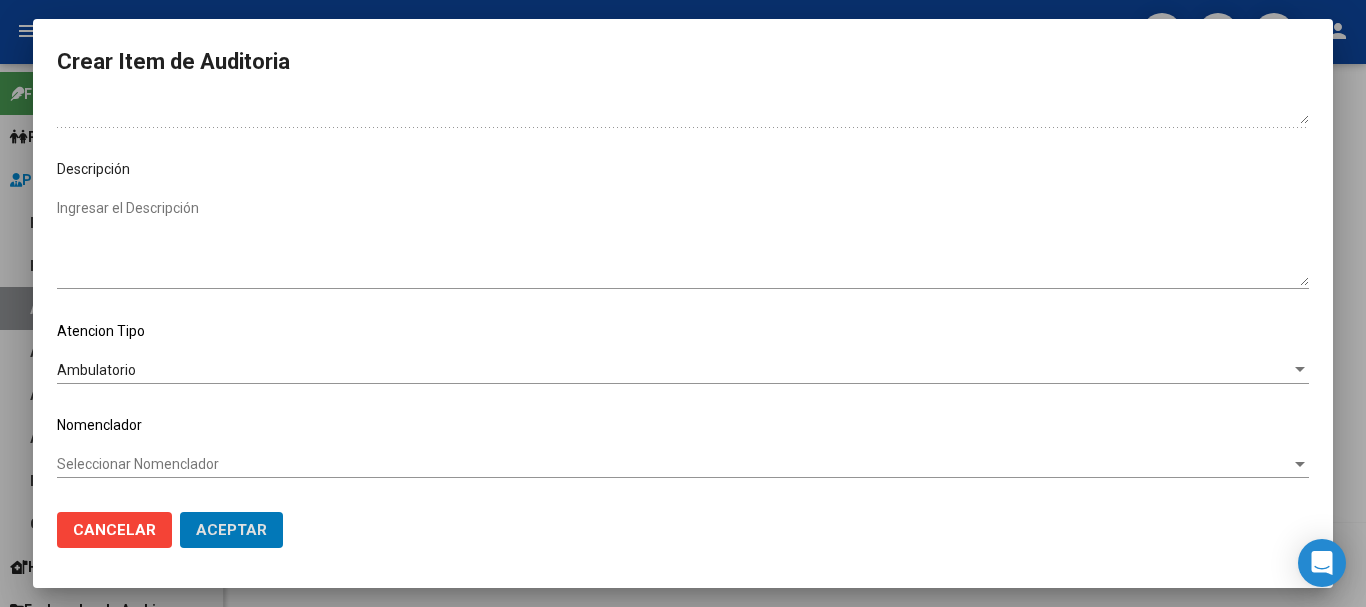type 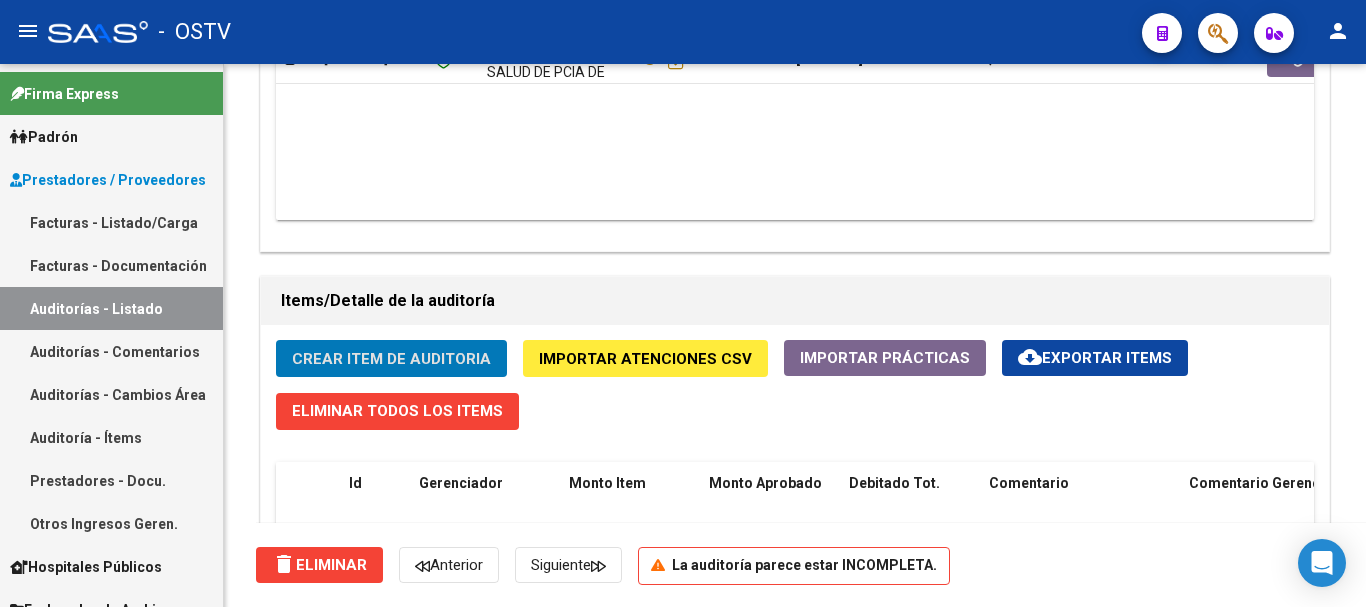 click on "Crear Item de Auditoria" 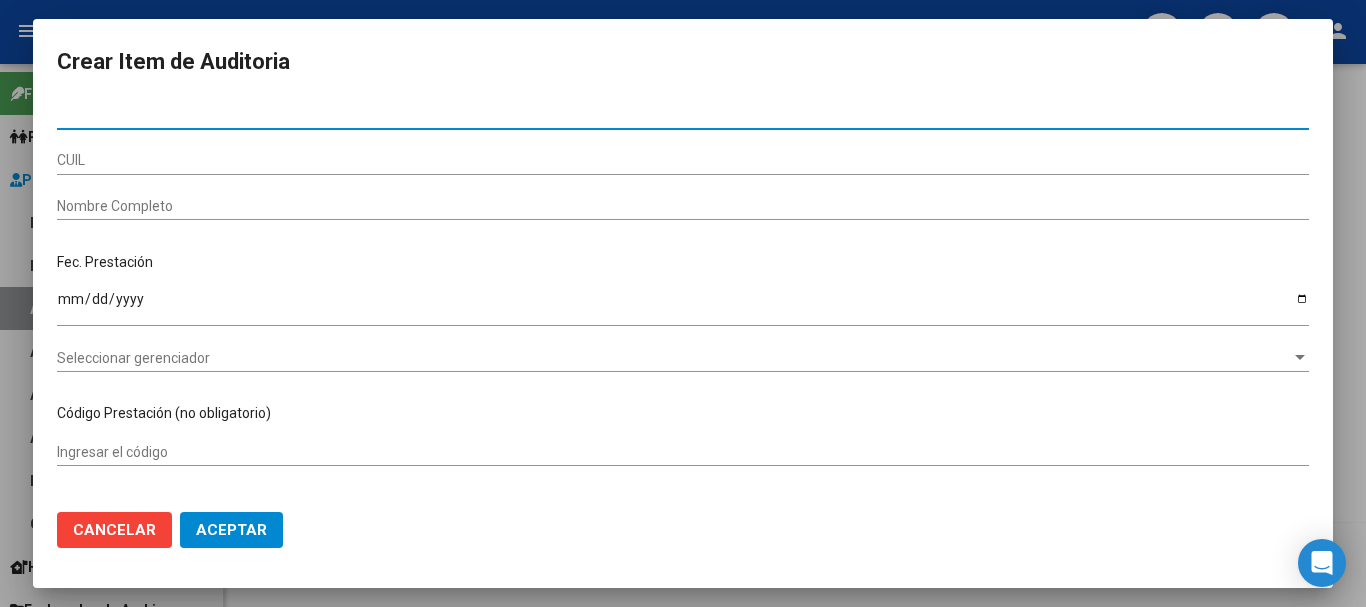 paste on "32049177" 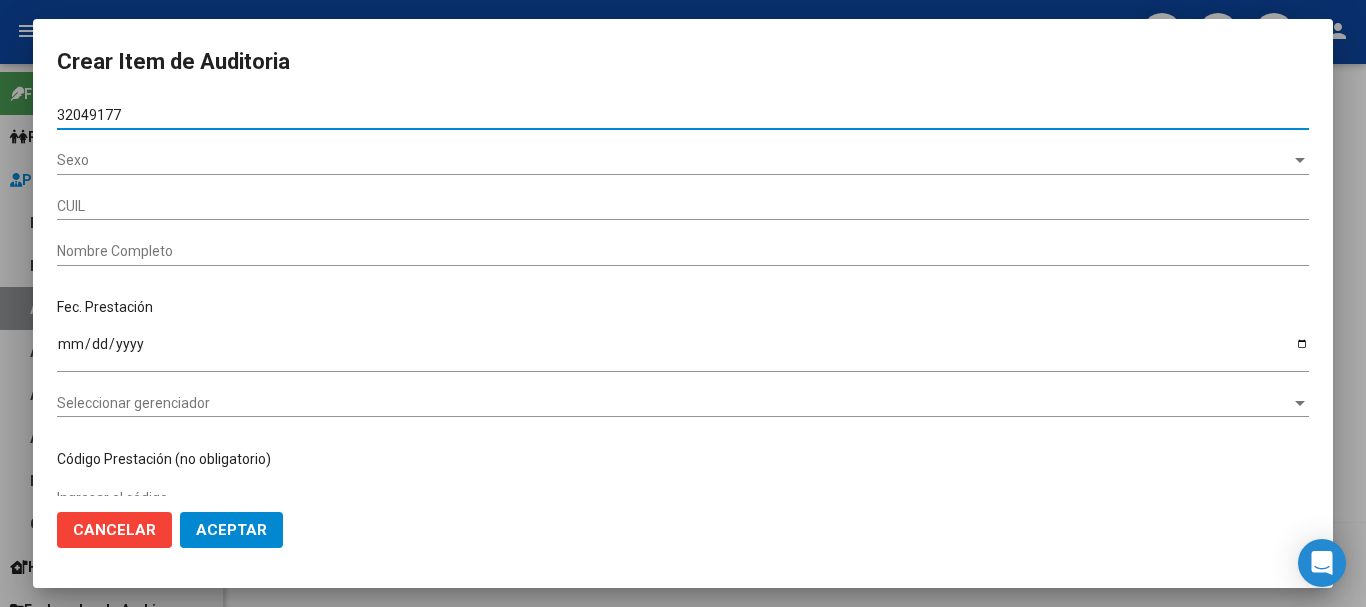 type on "32049177" 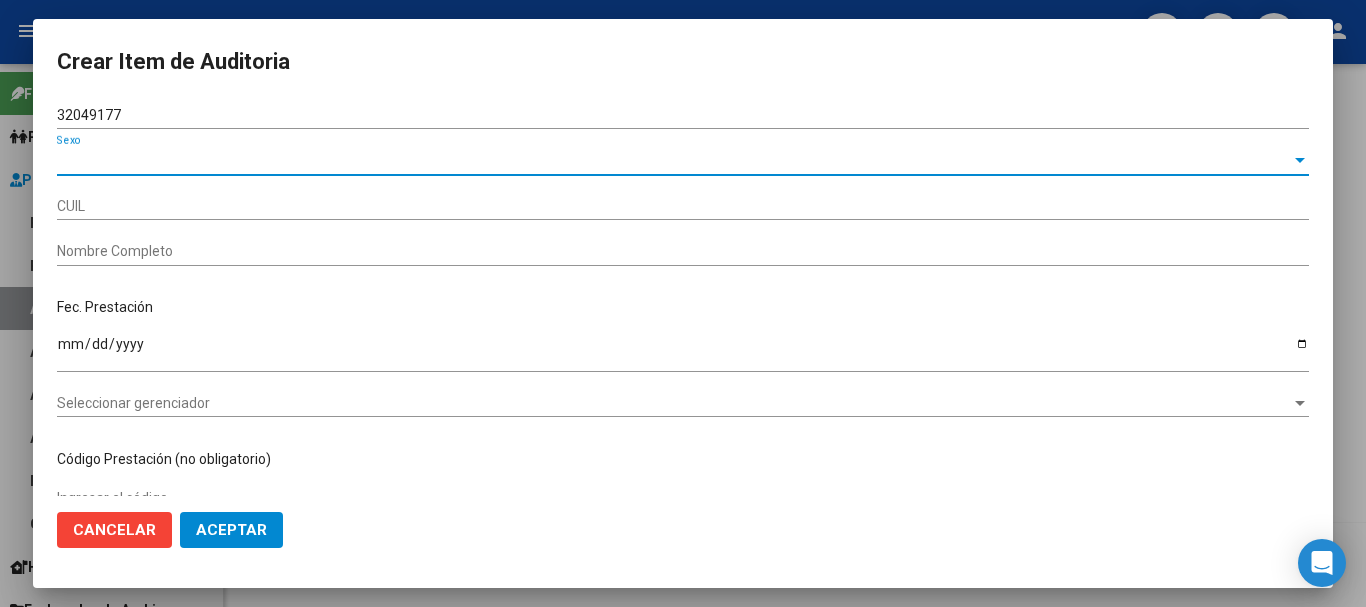 type on "[NUMBER]" 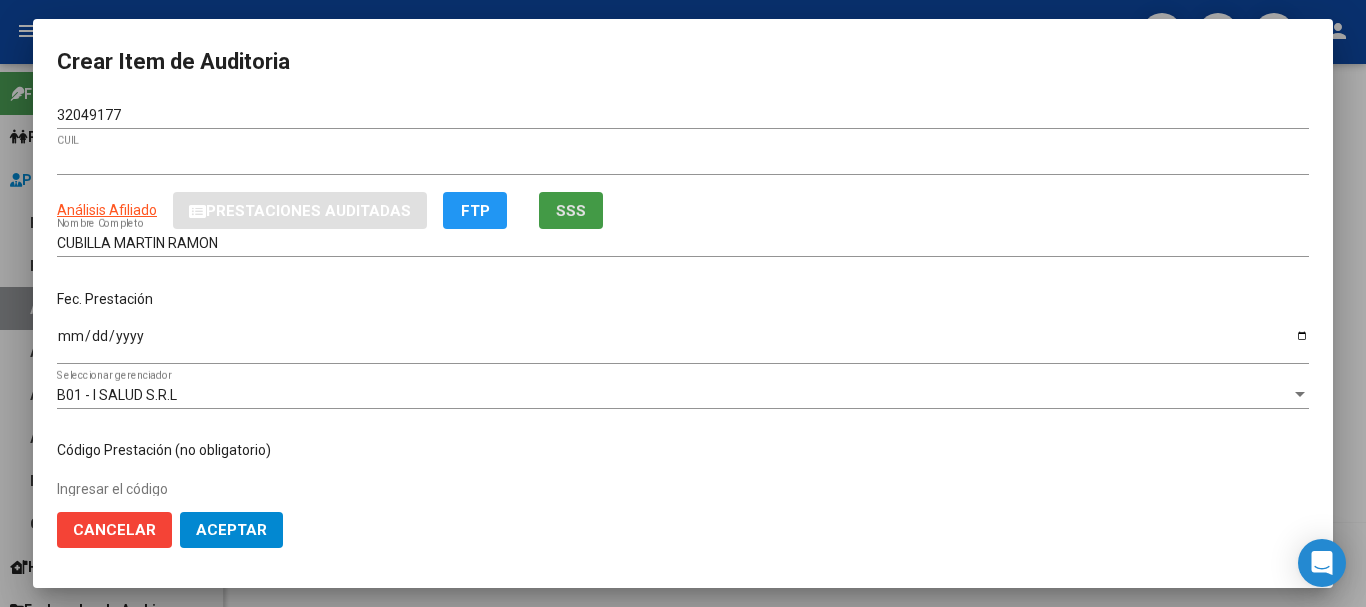 type 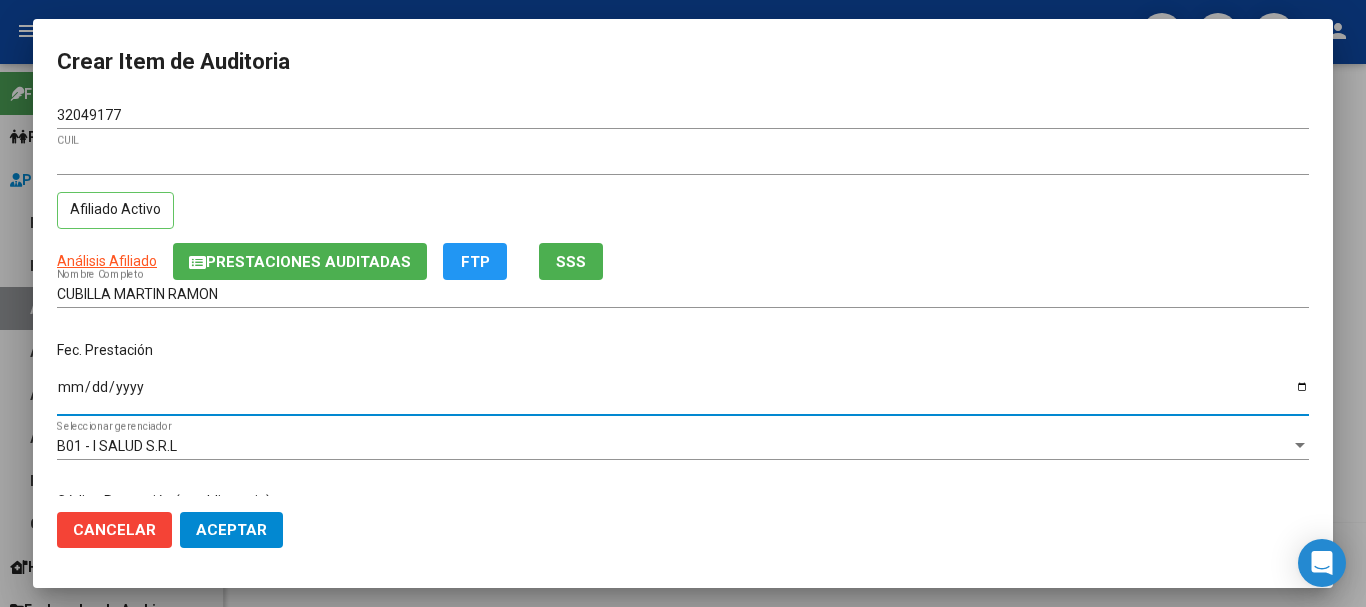 type on "[DATE]" 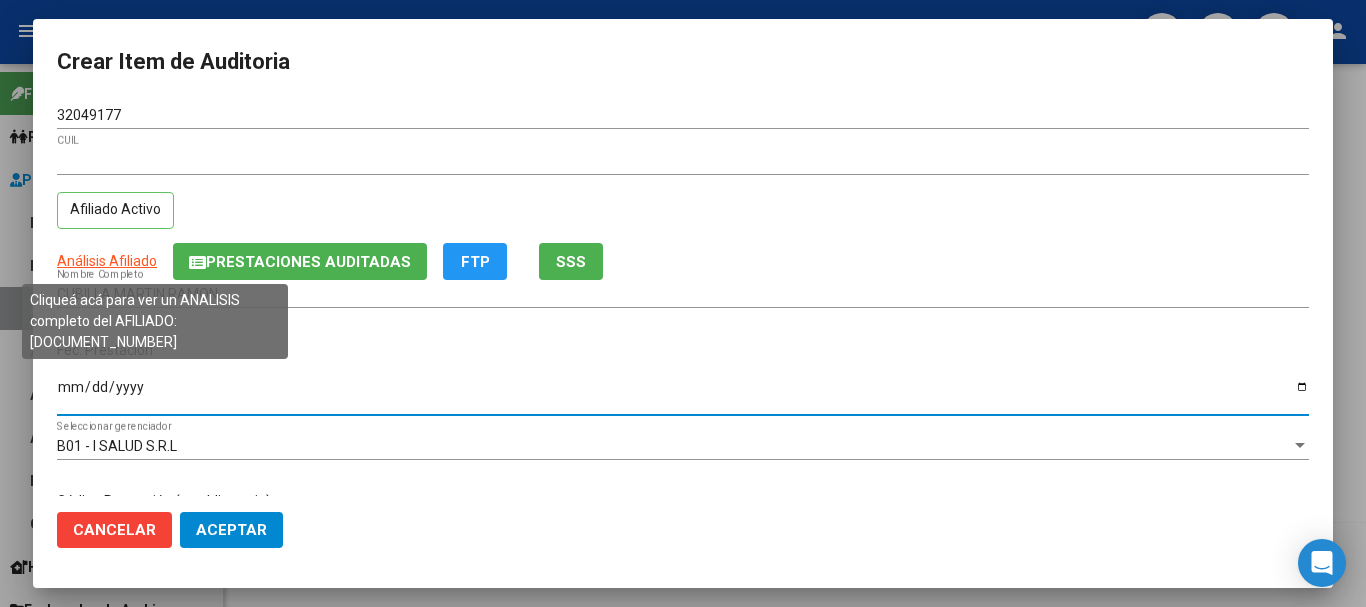 click on "Análisis Afiliado" at bounding box center [107, 261] 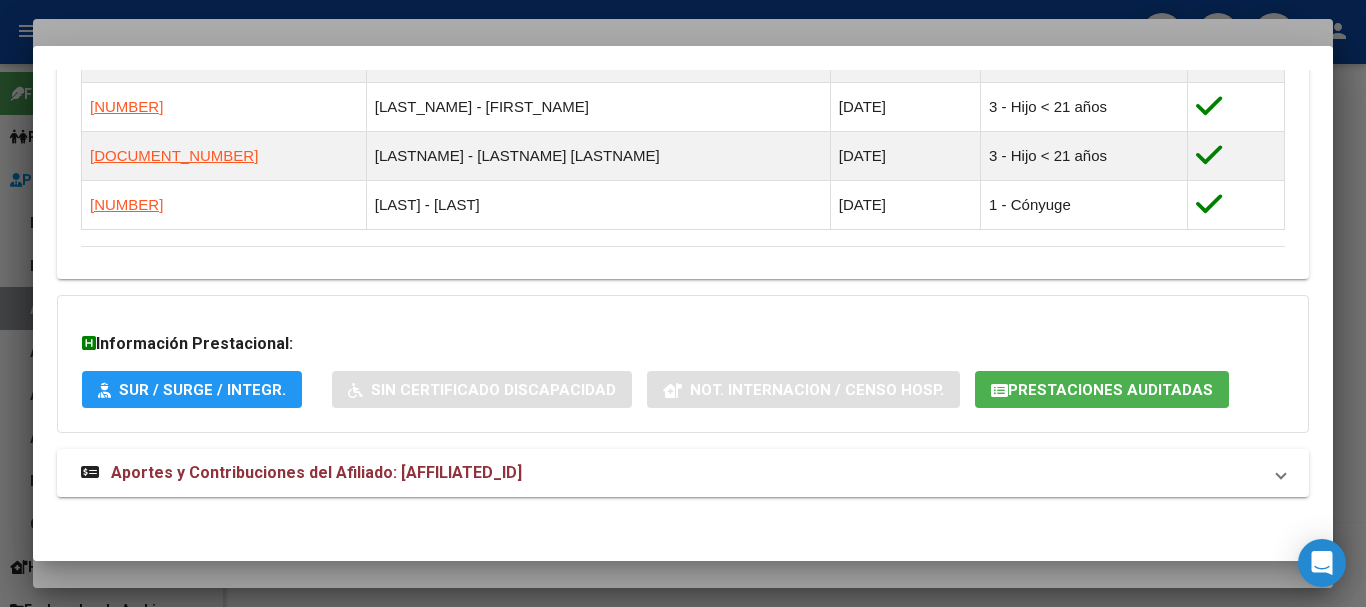 scroll, scrollTop: 1219, scrollLeft: 0, axis: vertical 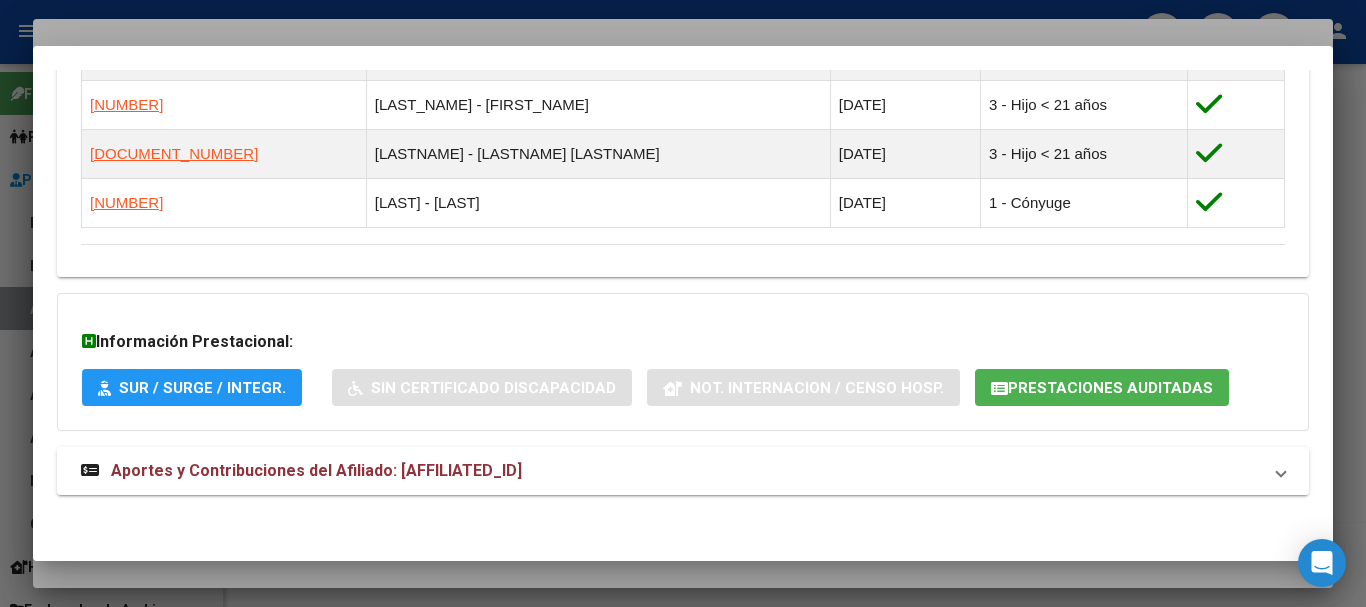 drag, startPoint x: 396, startPoint y: 461, endPoint x: 436, endPoint y: 456, distance: 40.311287 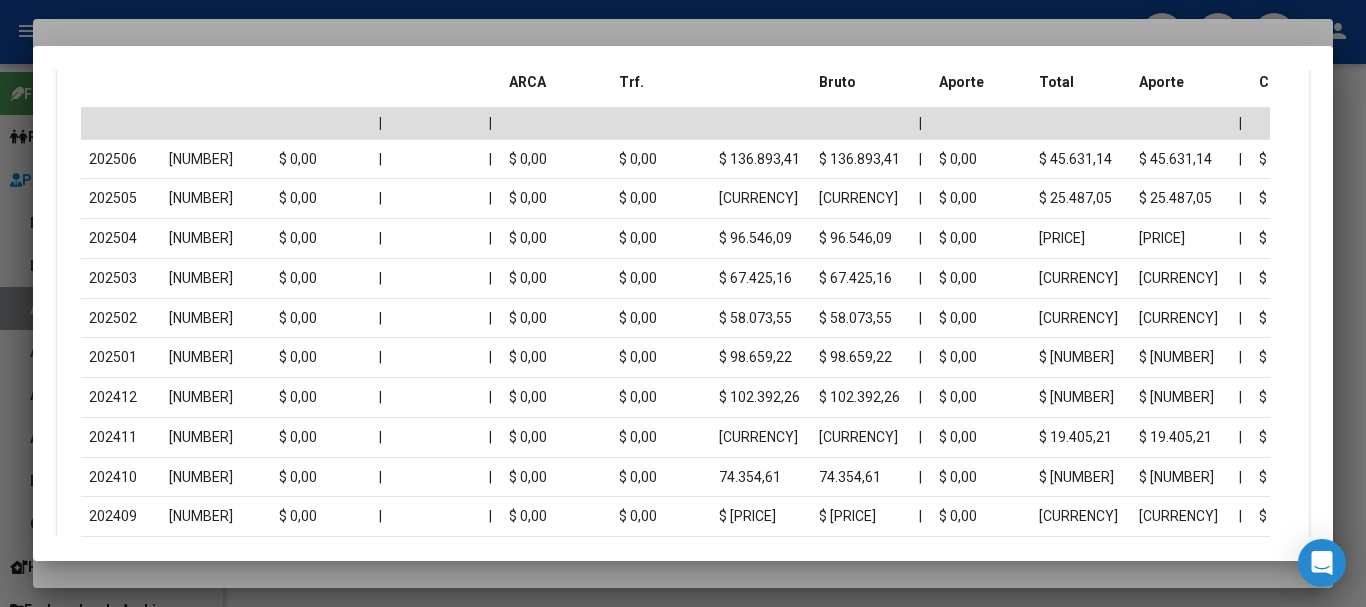scroll, scrollTop: 2097, scrollLeft: 0, axis: vertical 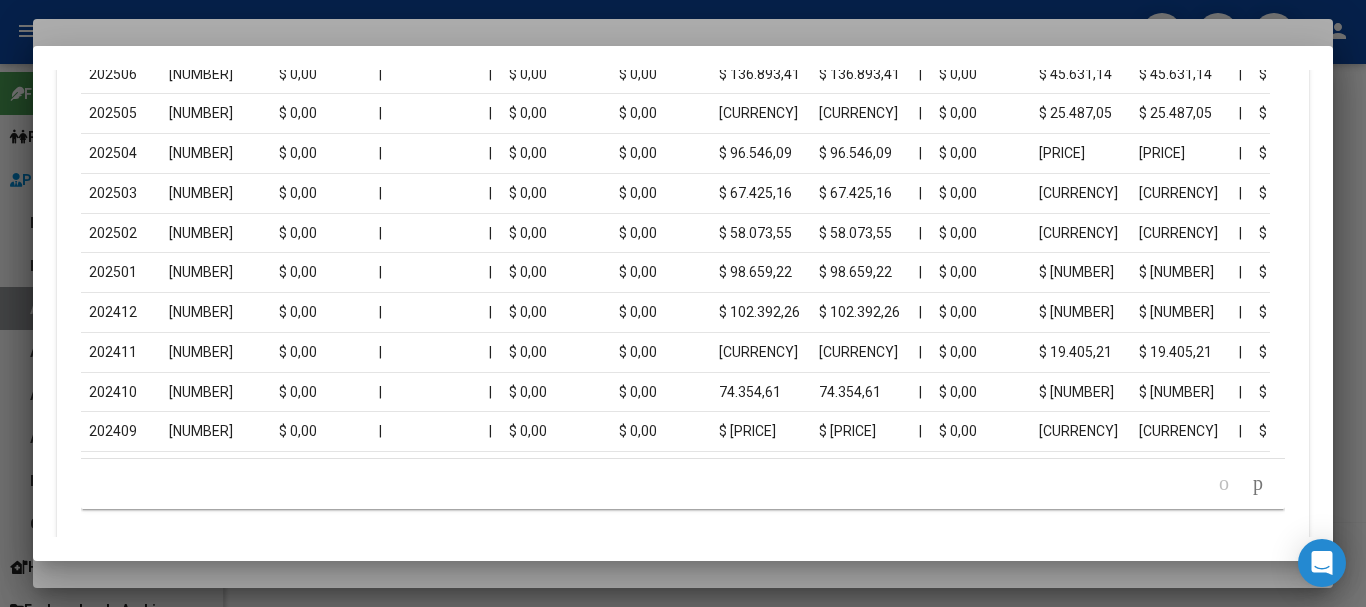 click at bounding box center (683, 303) 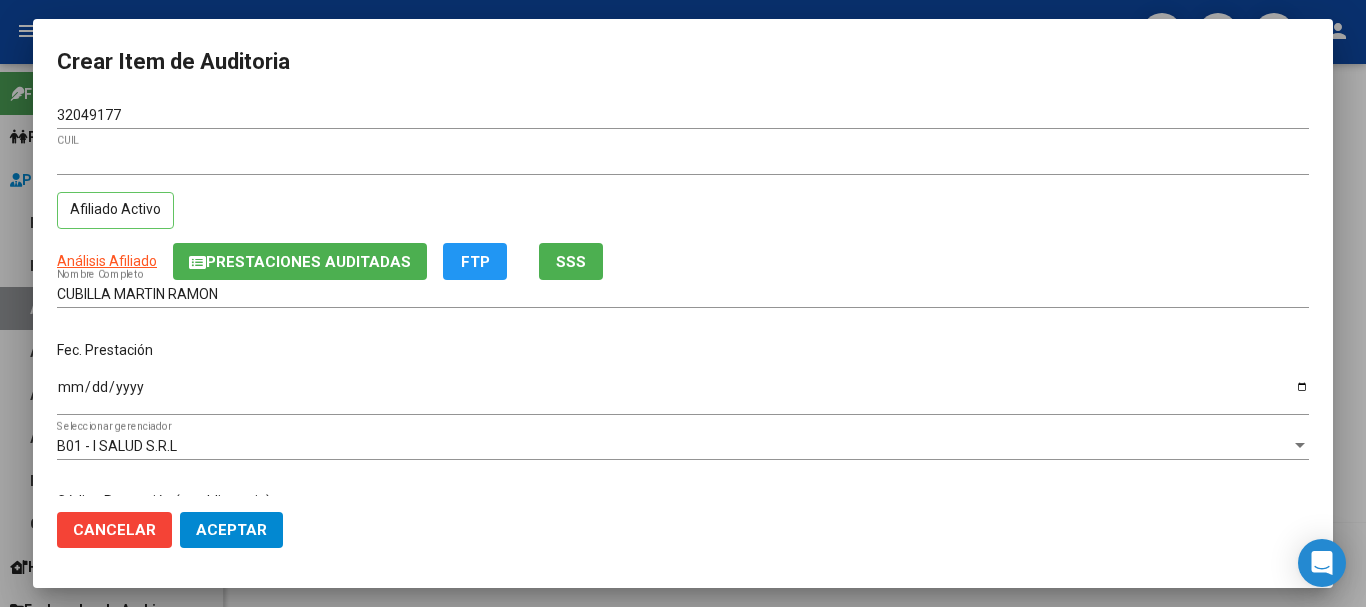 click on "[DOCUMENT_NUMBER] CUIL   Afiliado Activo" at bounding box center (683, 195) 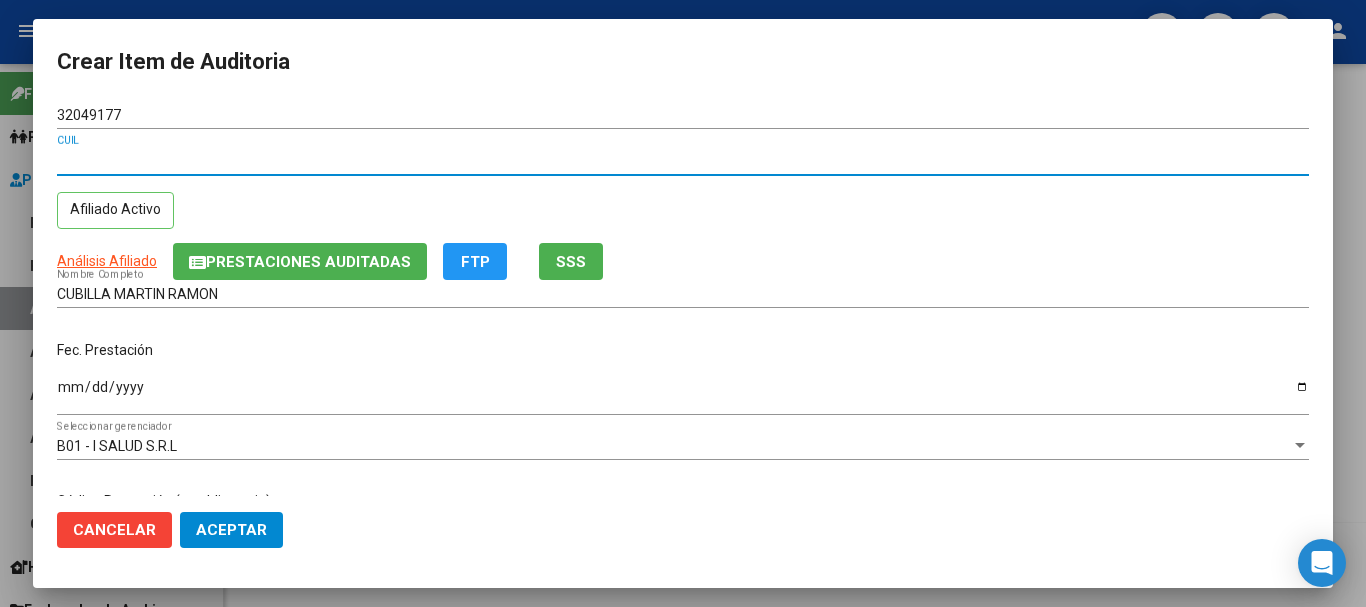 type 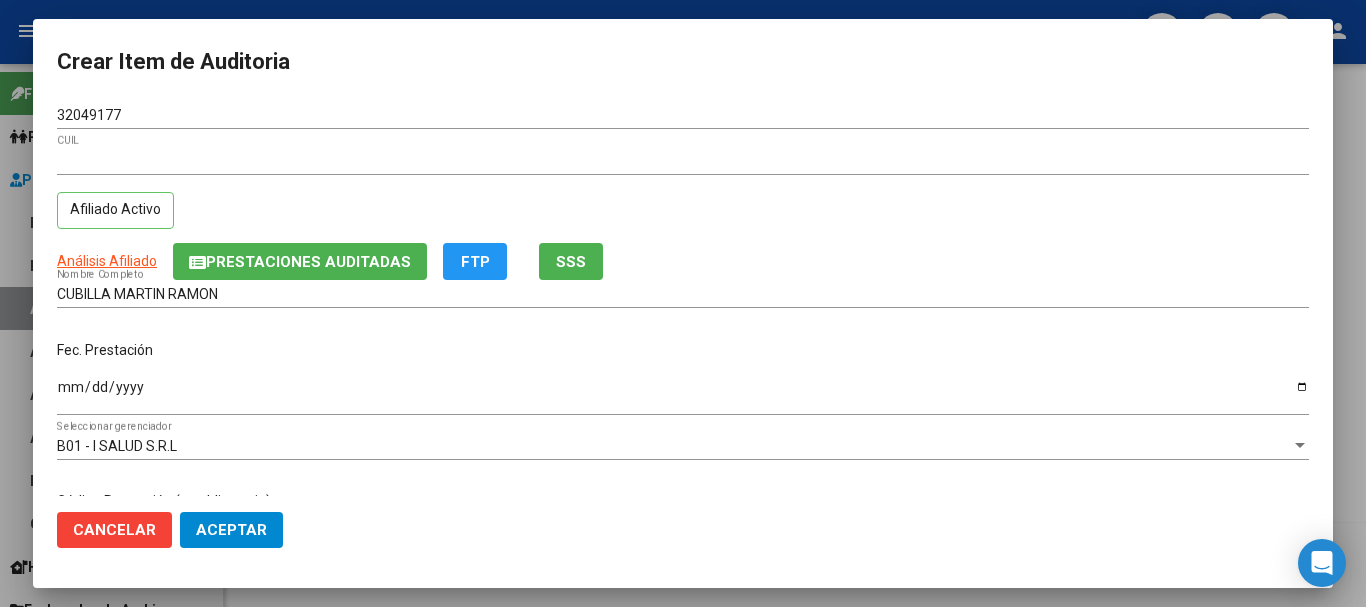 scroll, scrollTop: 242, scrollLeft: 0, axis: vertical 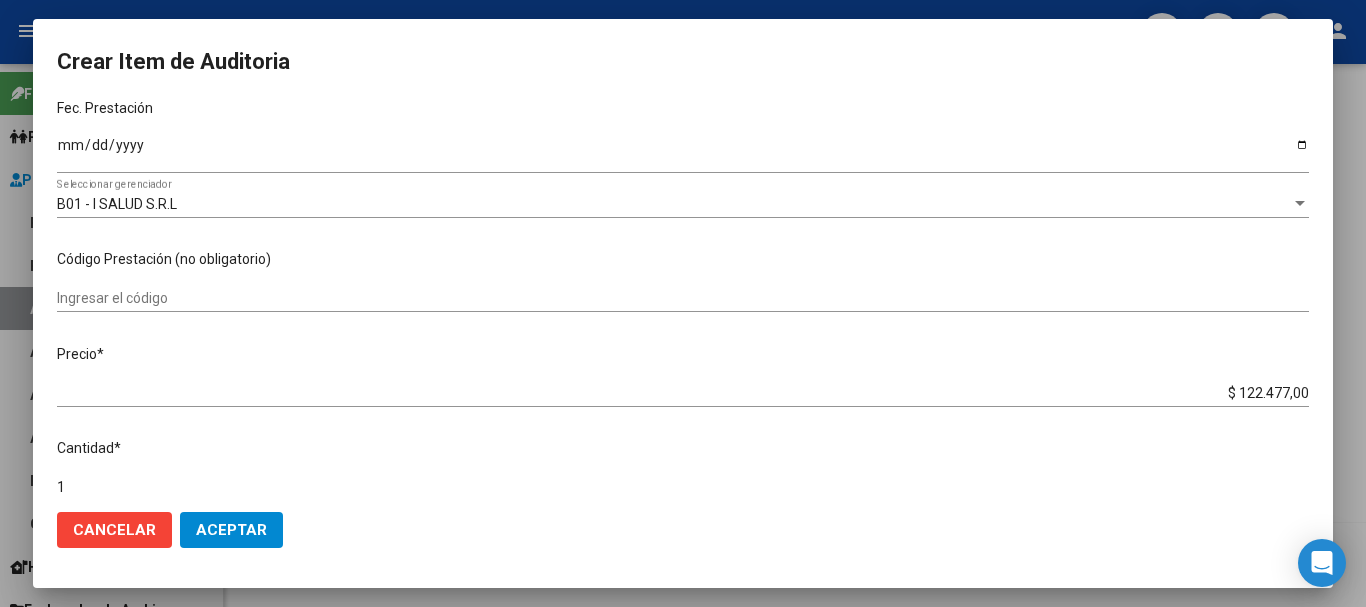 type on "$ 0,06" 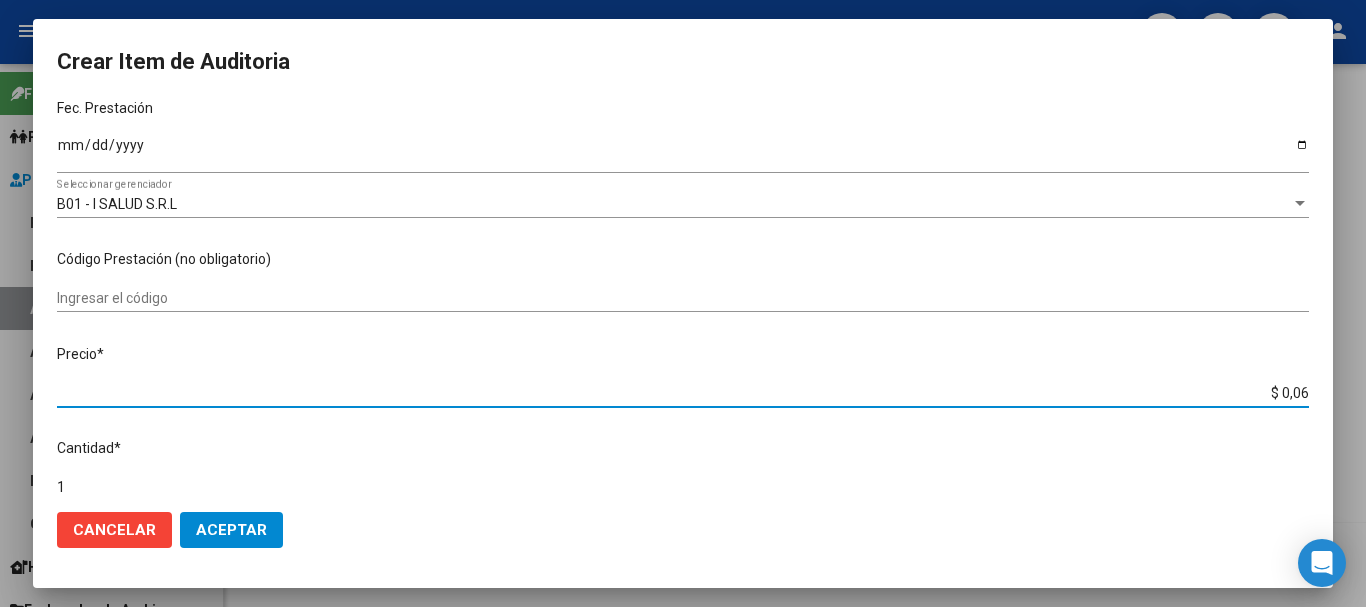type on "$ 0,66" 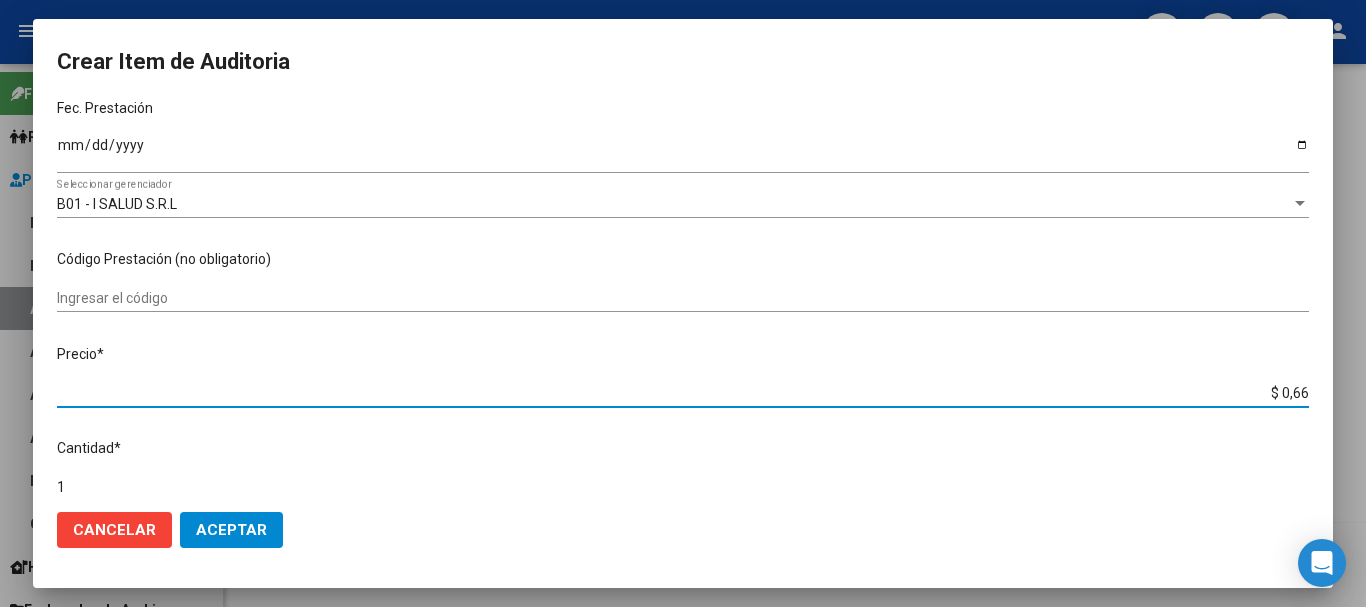 type on "6,61" 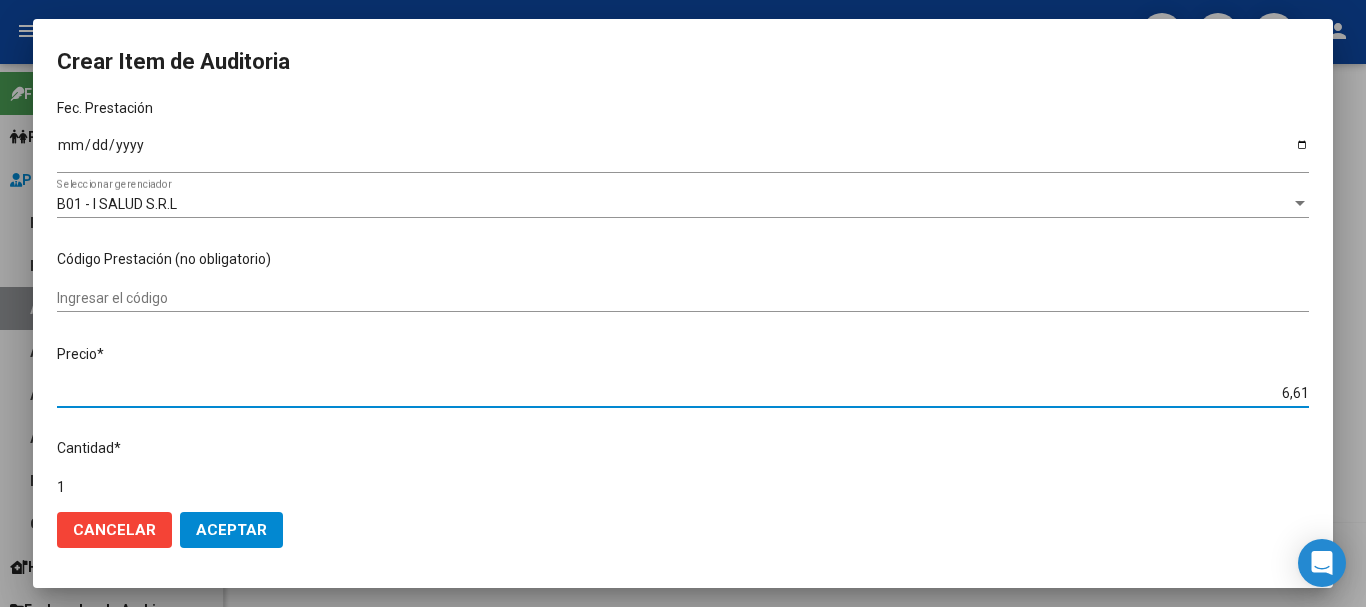 type on "$ 66,14" 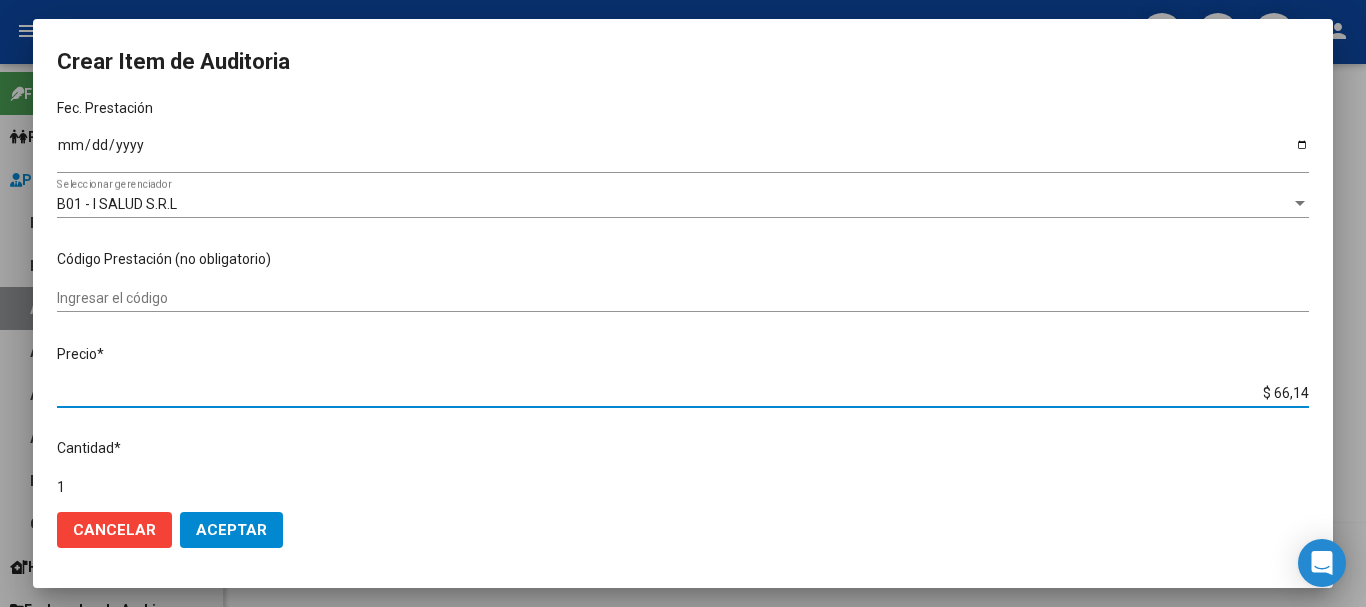type on "[PRICE]" 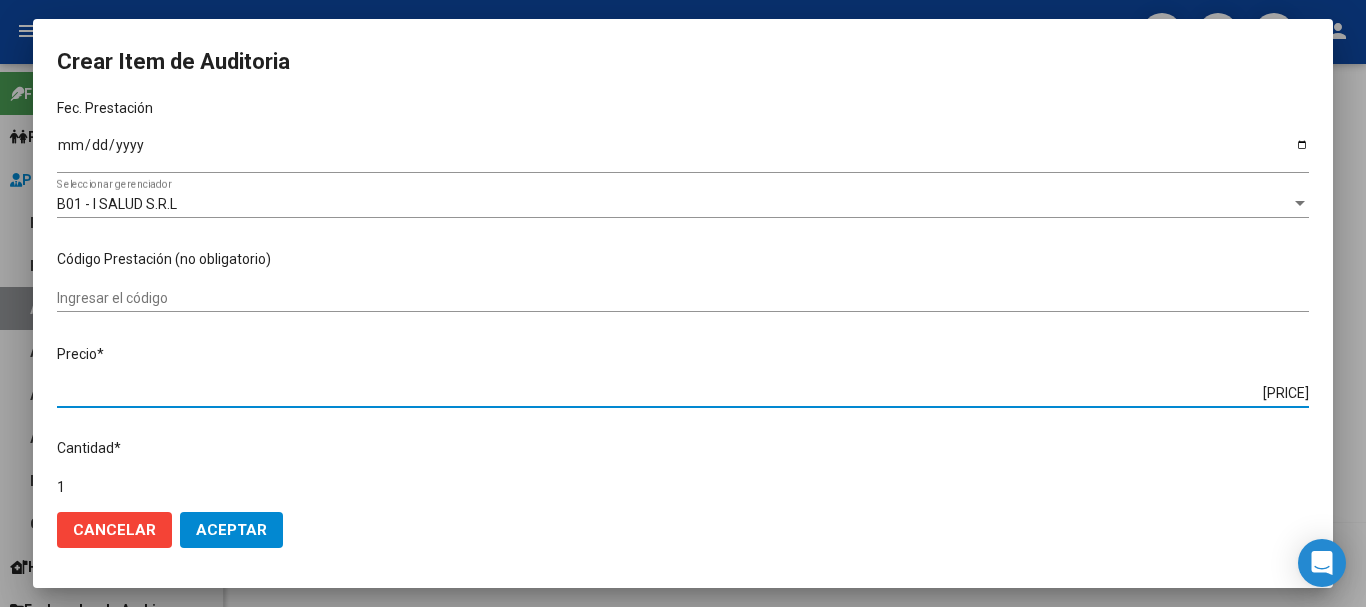 type on "$ [PRICE]" 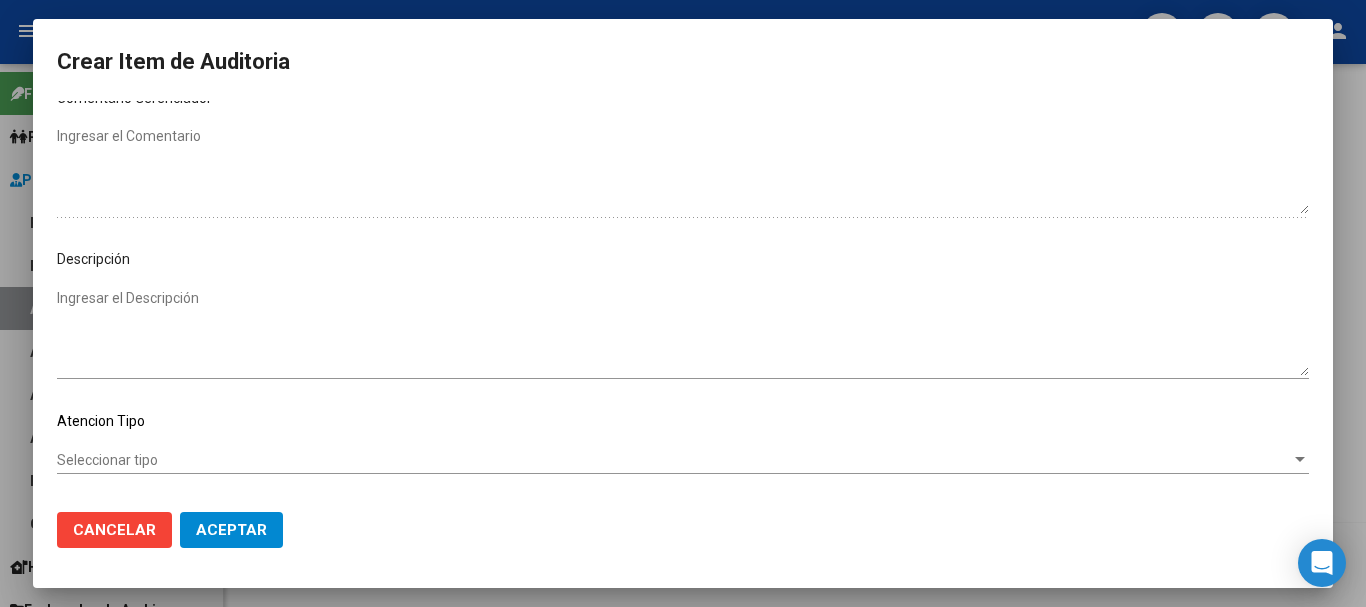 scroll, scrollTop: 1128, scrollLeft: 0, axis: vertical 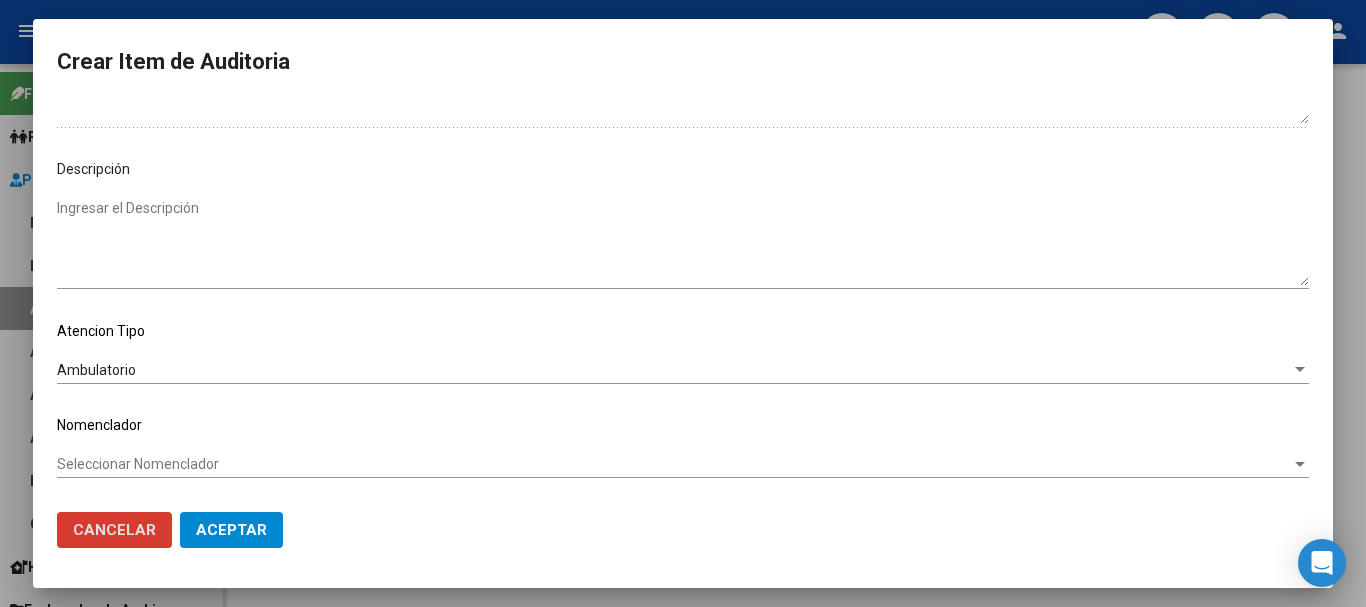 type 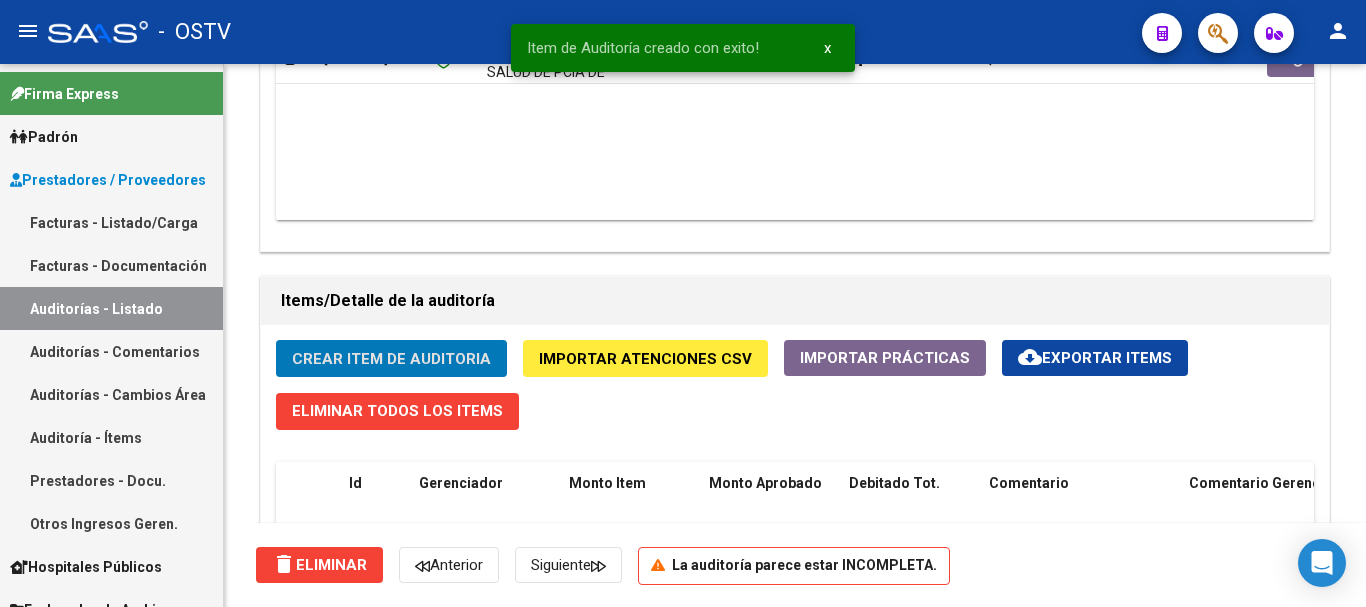 click on "Crear Item de Auditoria" 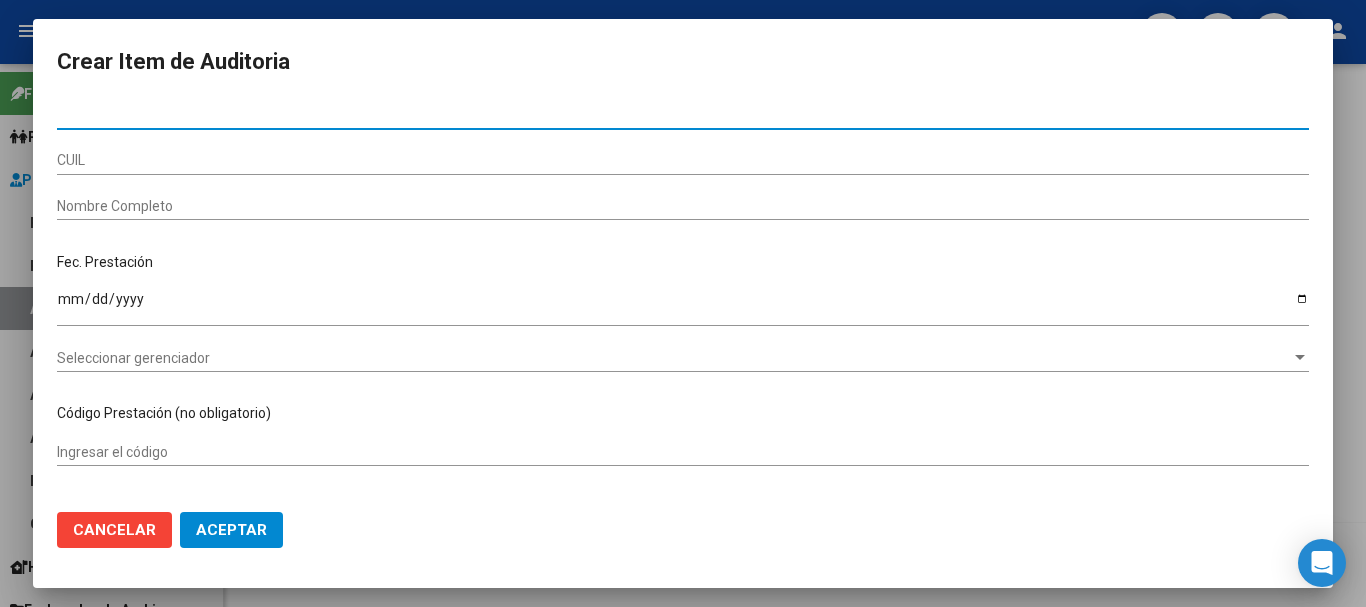 paste on "[DOCUMENT_NUMBER]" 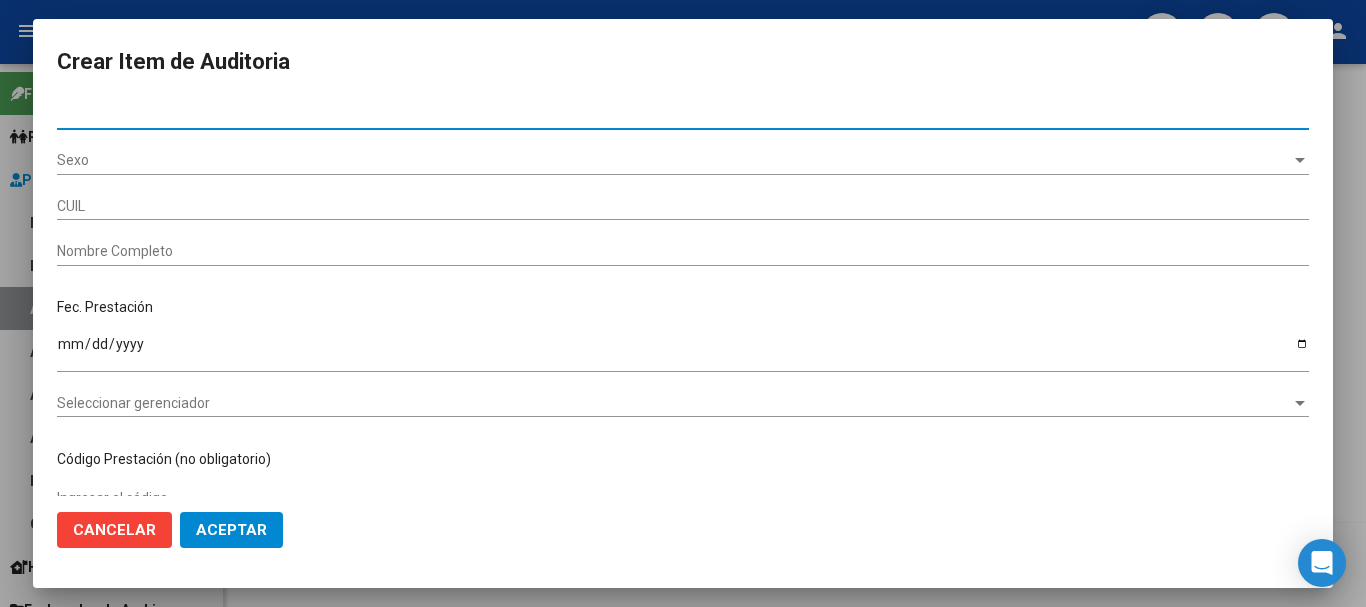 type on "[DOCUMENT_NUMBER]" 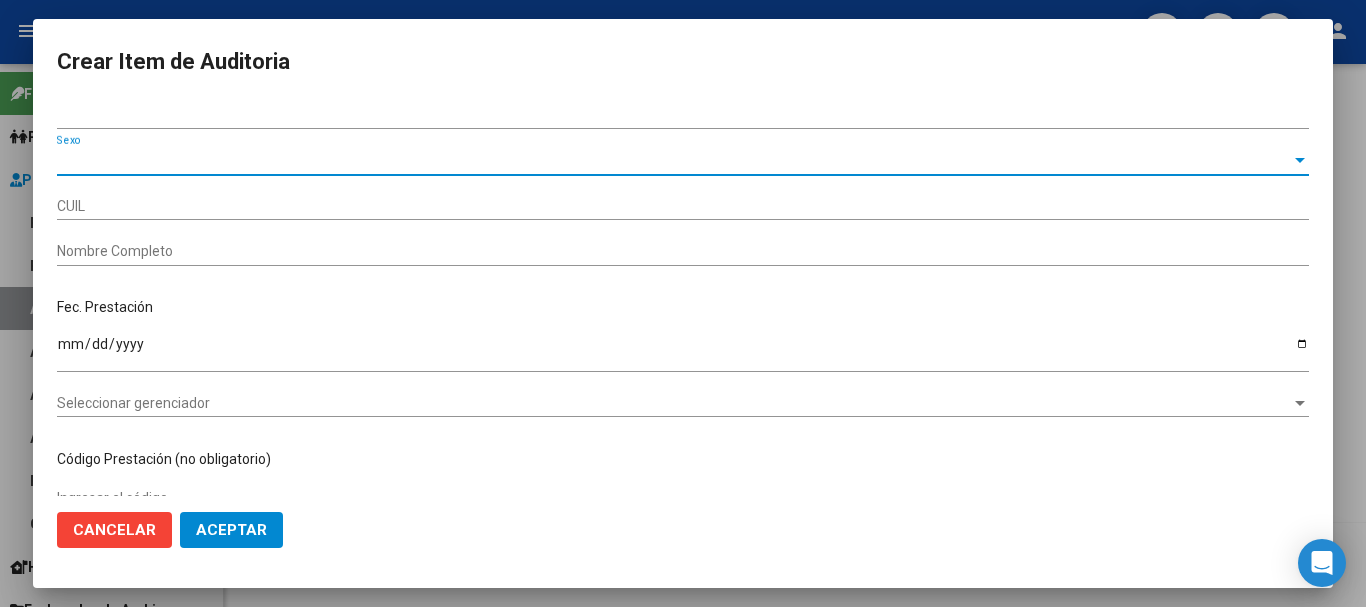 type on "[NUMBER]" 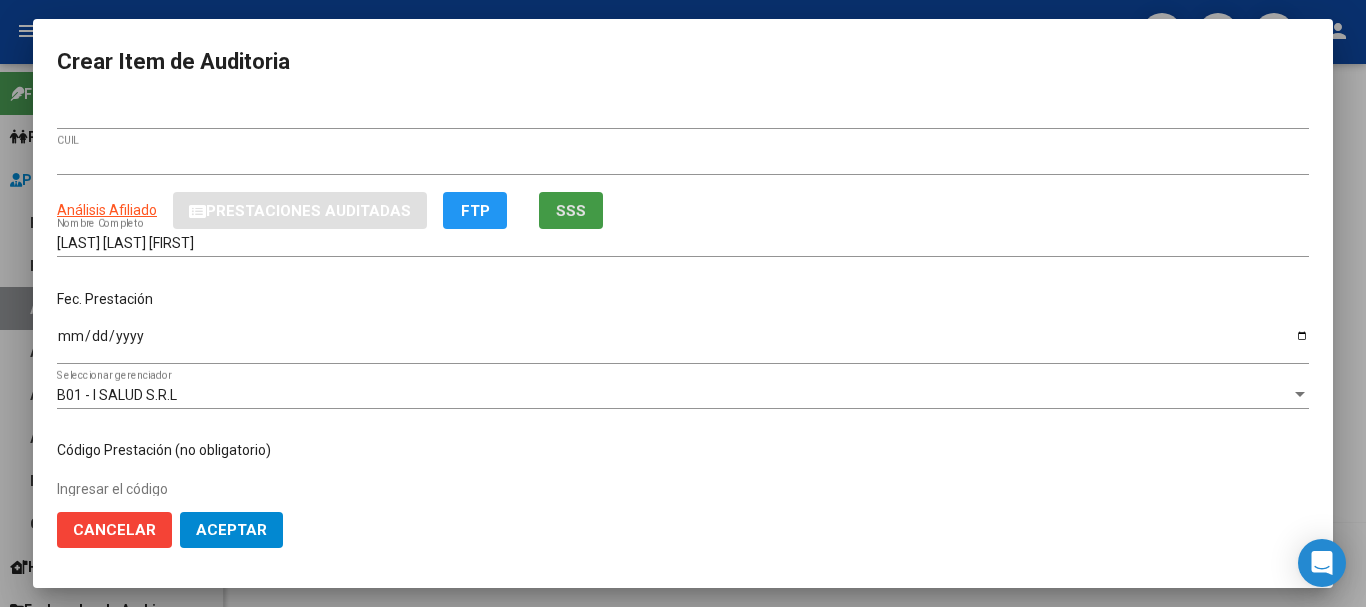 type 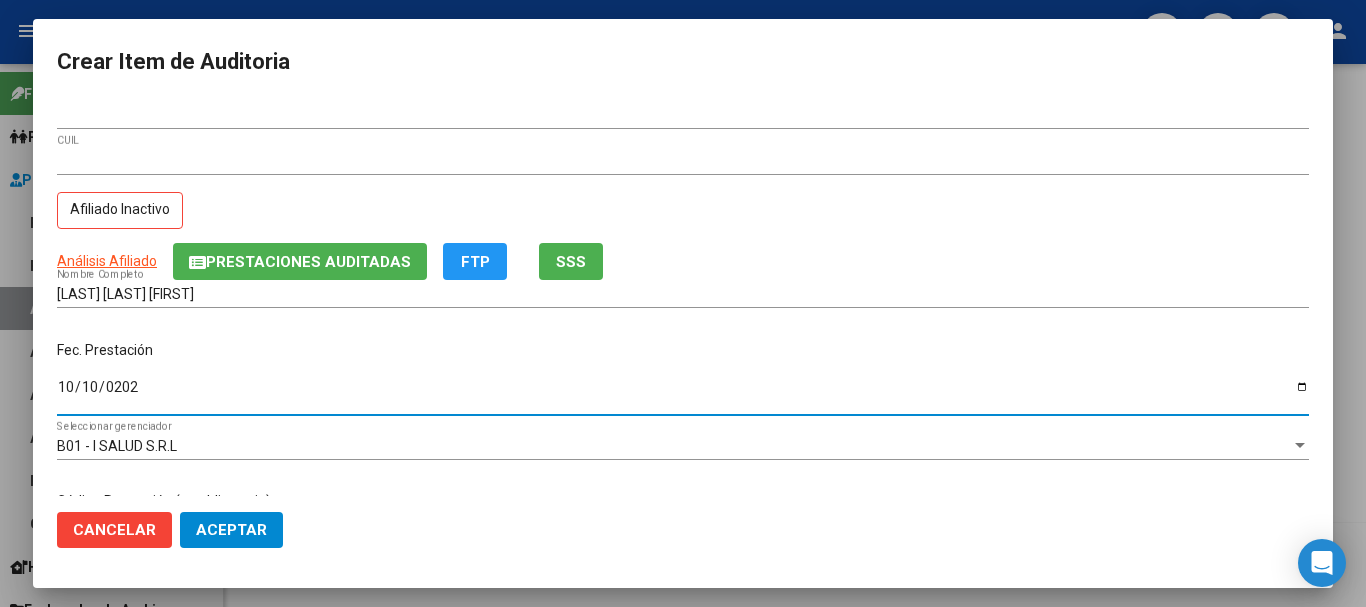 type on "[DATE]" 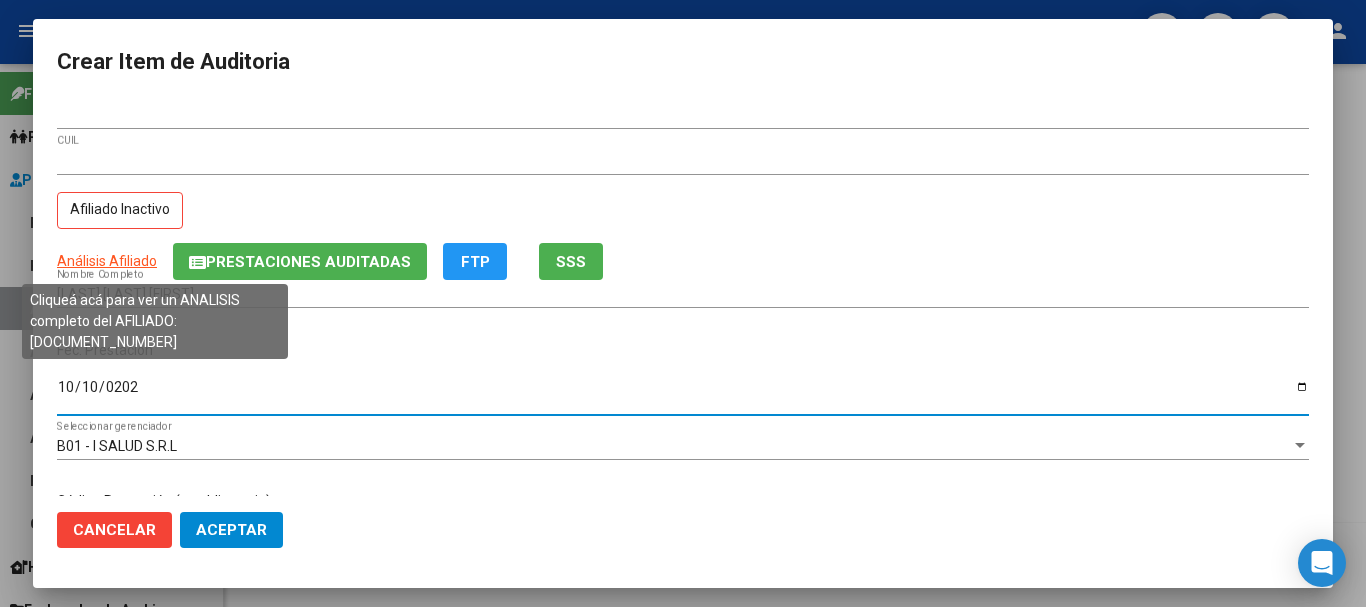 click on "Análisis Afiliado" at bounding box center (107, 261) 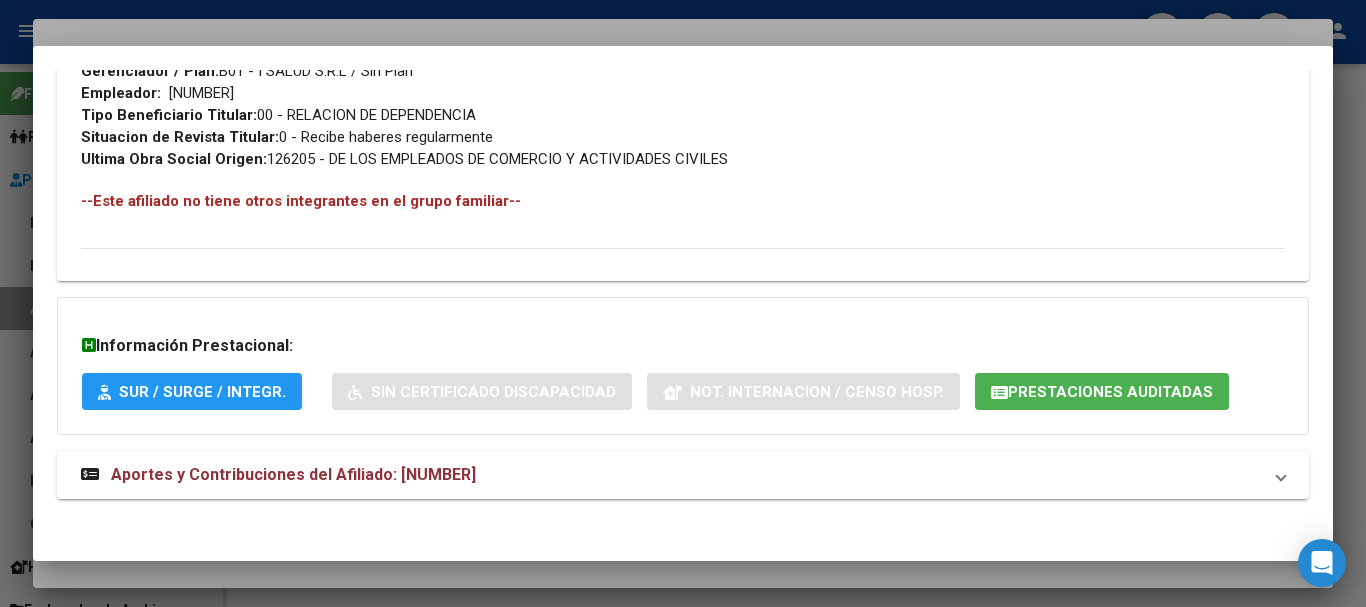 scroll, scrollTop: 1065, scrollLeft: 0, axis: vertical 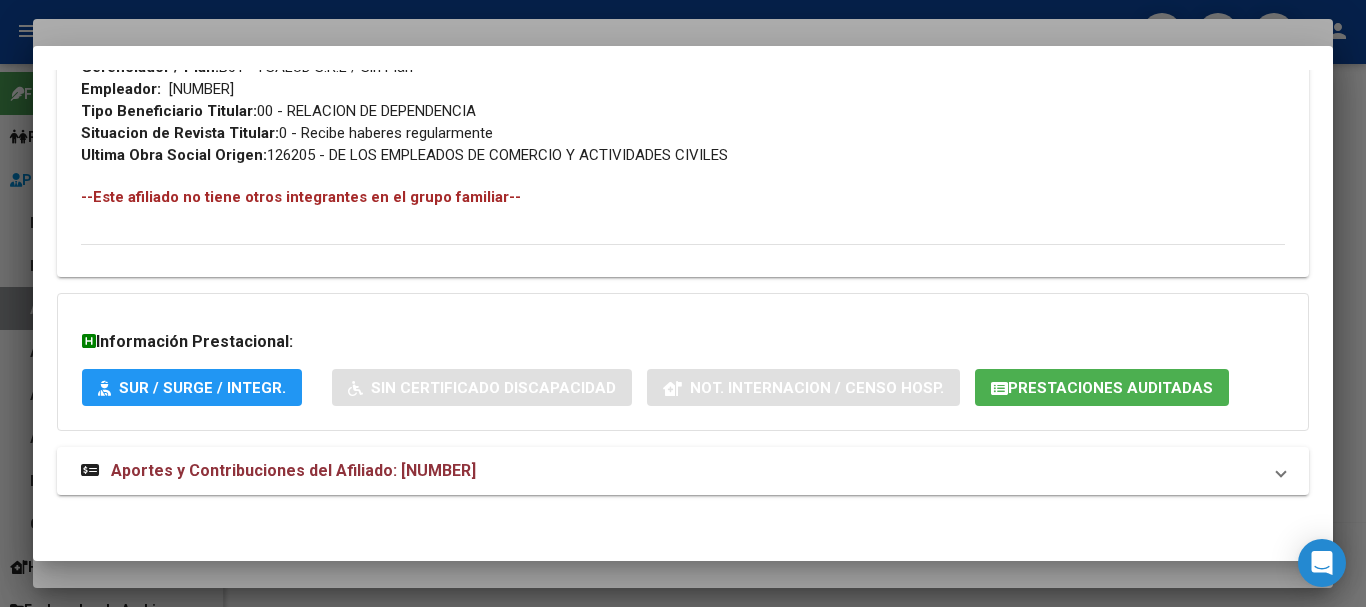 drag, startPoint x: 449, startPoint y: 470, endPoint x: 527, endPoint y: 419, distance: 93.193344 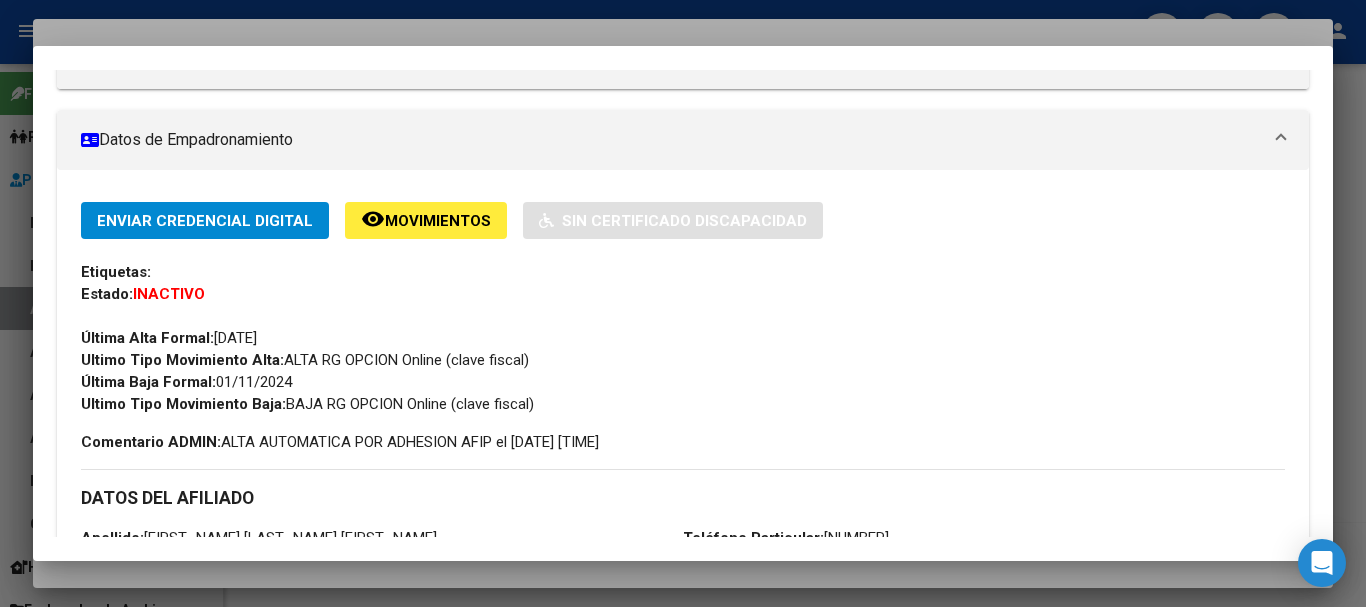 scroll, scrollTop: 0, scrollLeft: 0, axis: both 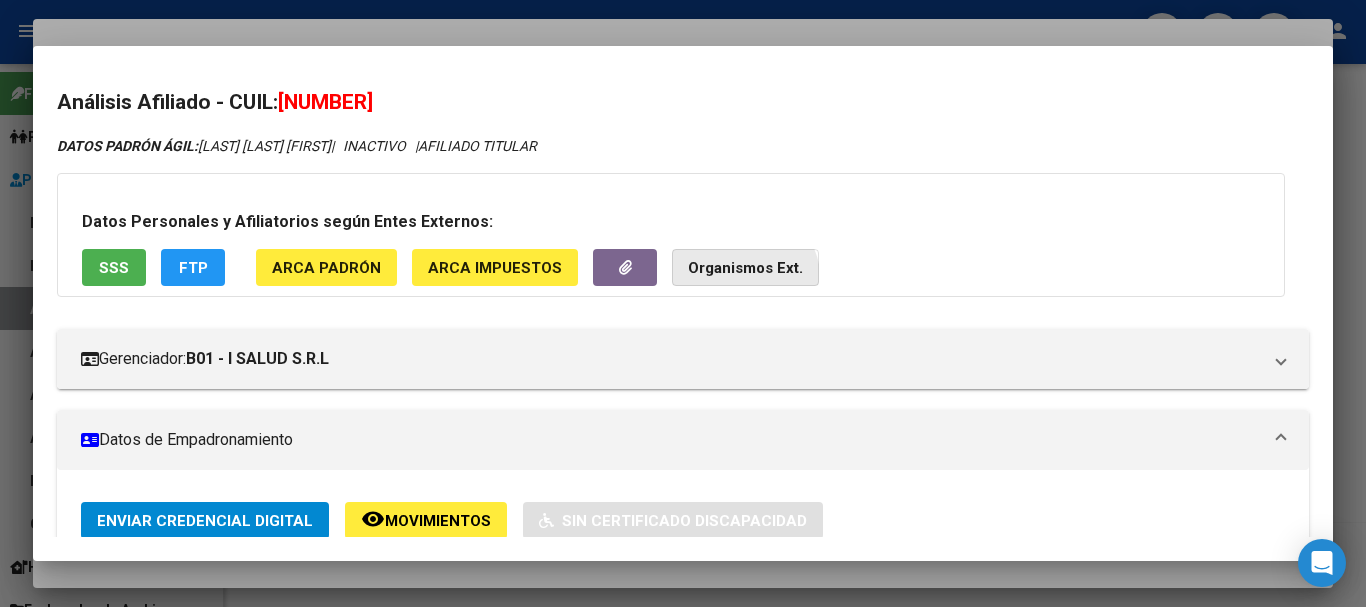 click on "Organismos Ext." 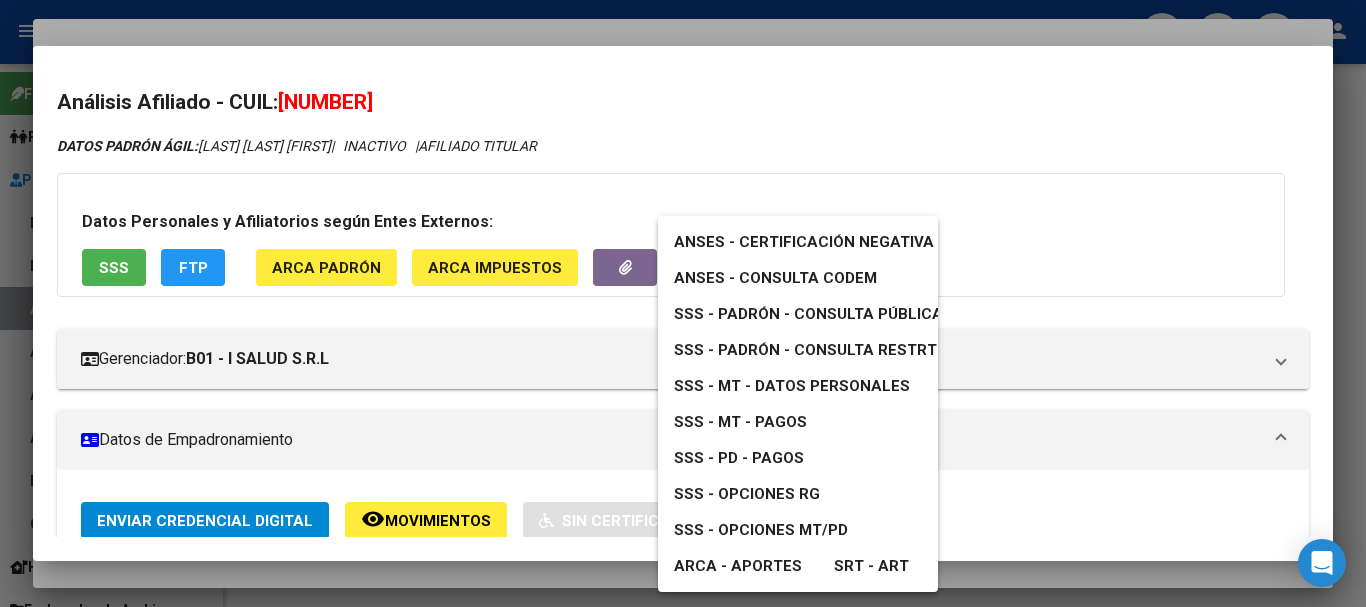 click on "SSS - Opciones RG" at bounding box center (747, 494) 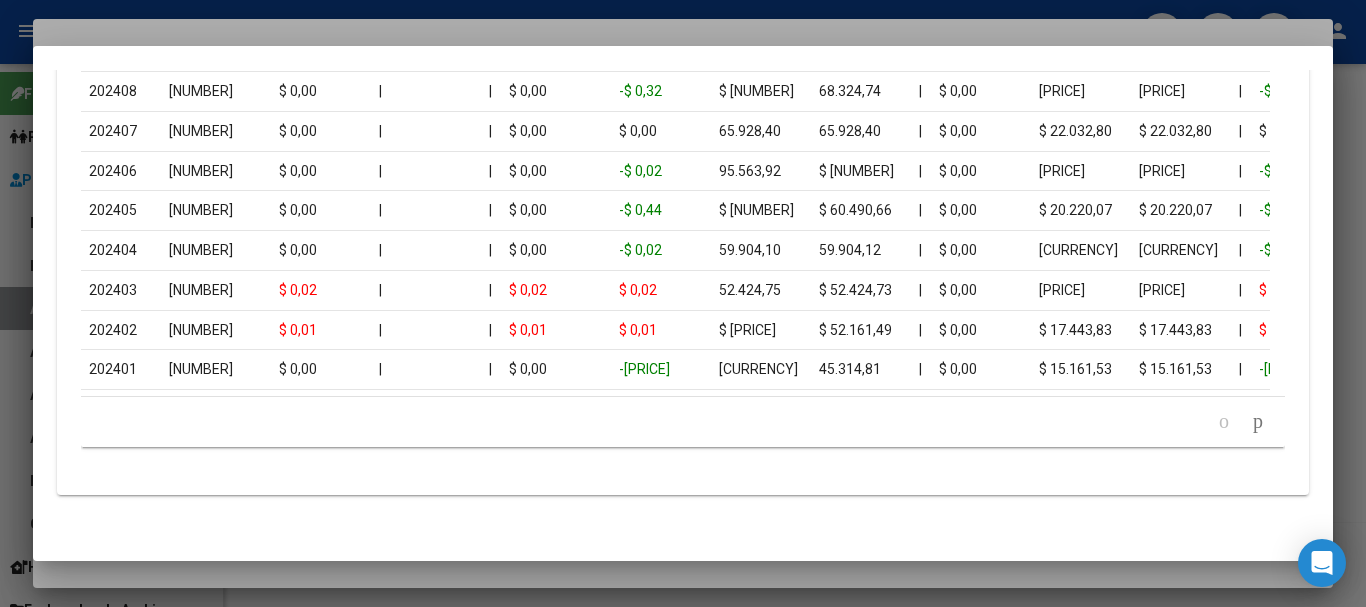 scroll, scrollTop: 1430, scrollLeft: 0, axis: vertical 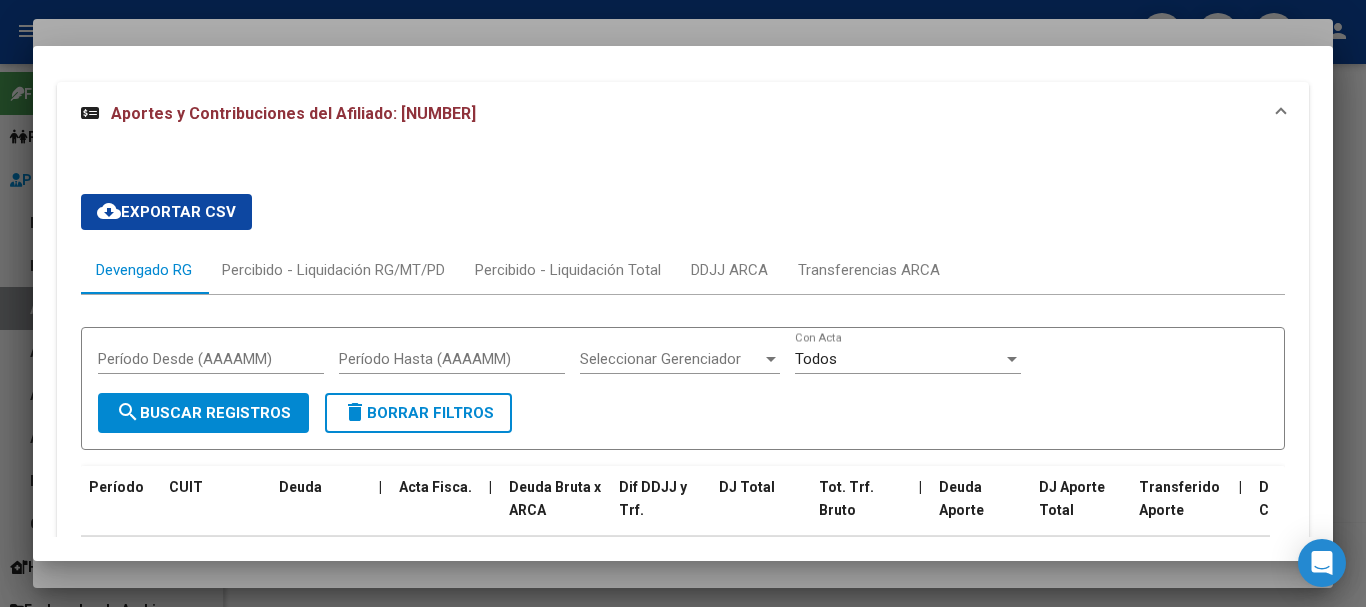 click at bounding box center [683, 303] 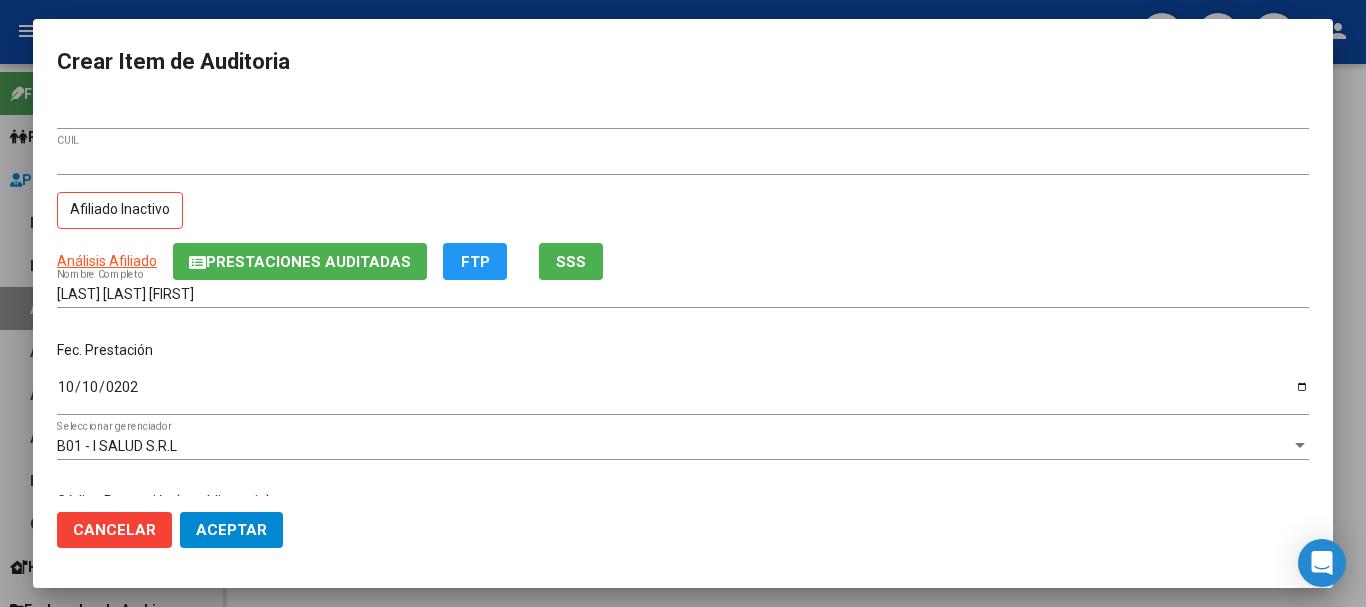 click on "[NUMBER] CUIL   Afiliado Inactivo" at bounding box center (683, 195) 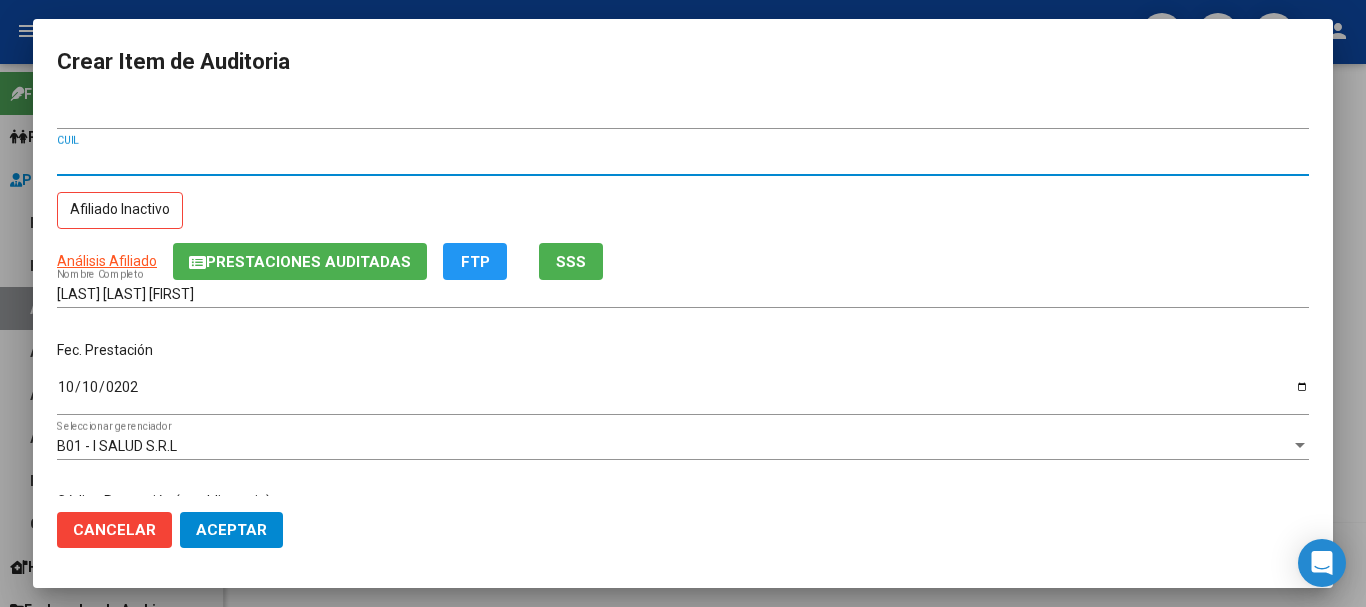 type 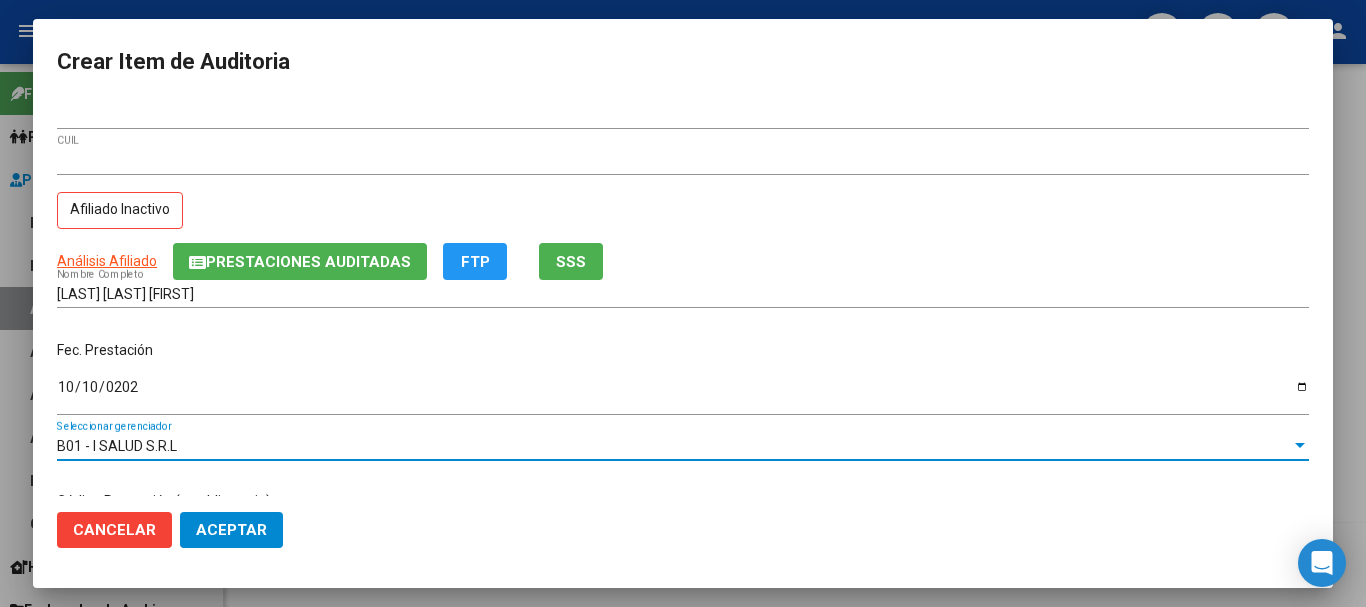 scroll, scrollTop: 242, scrollLeft: 0, axis: vertical 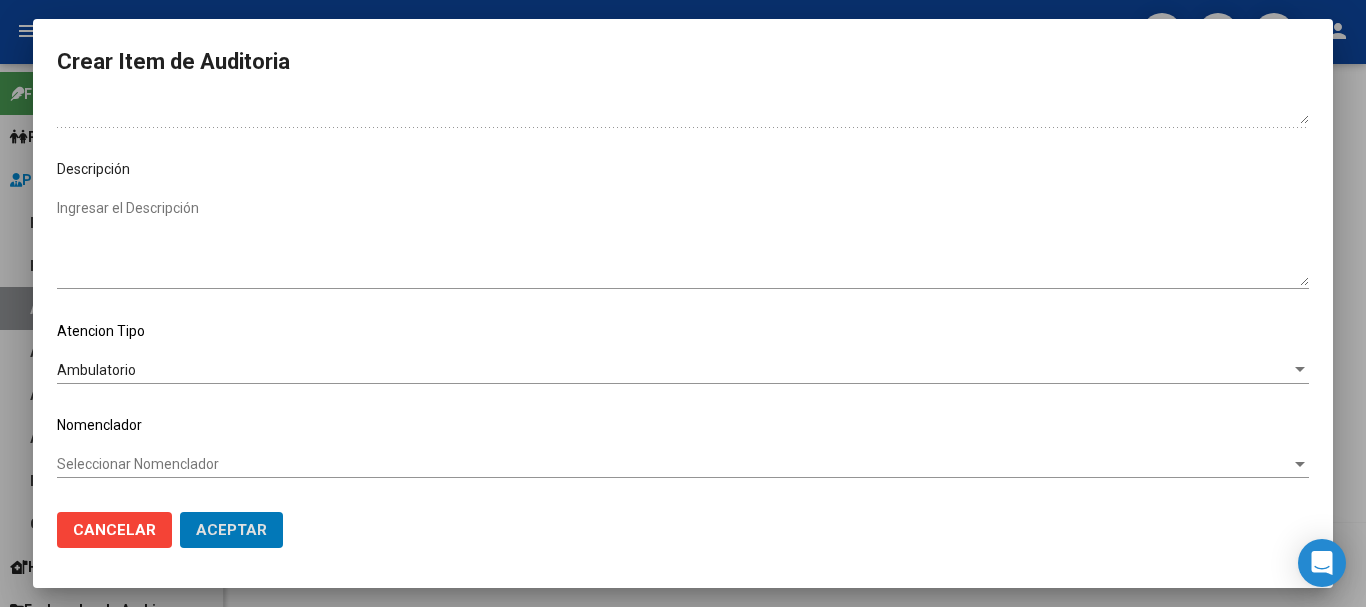 click on "Aceptar" 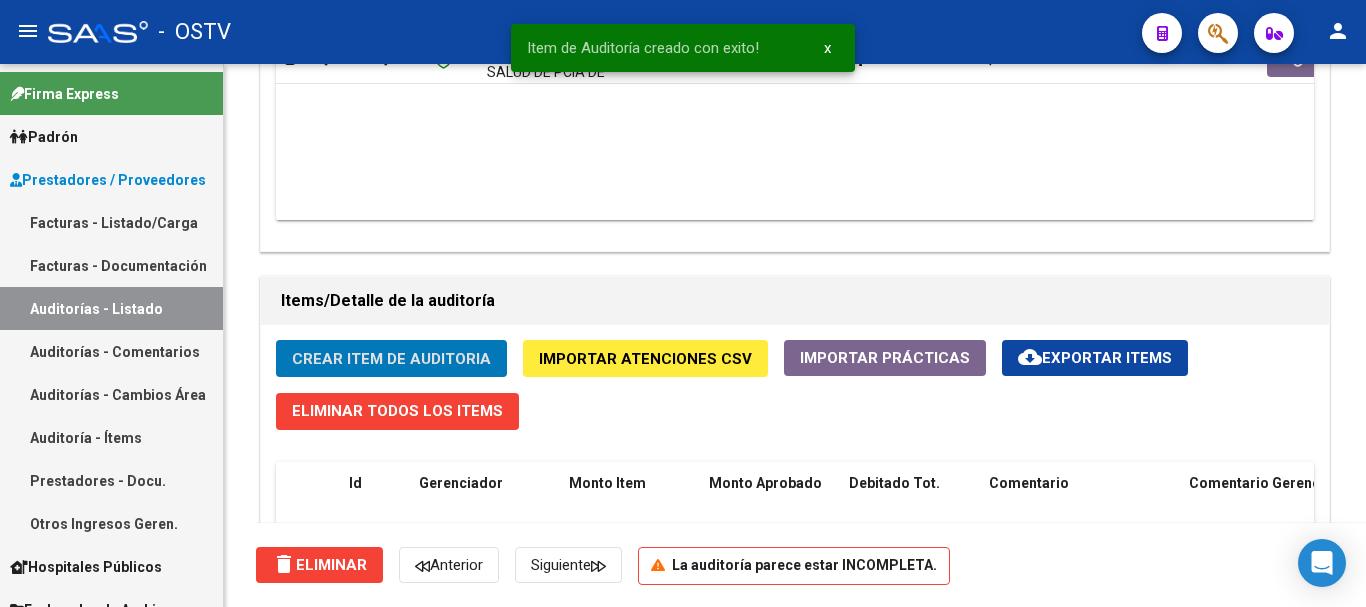 click on "Crear Item de Auditoria" 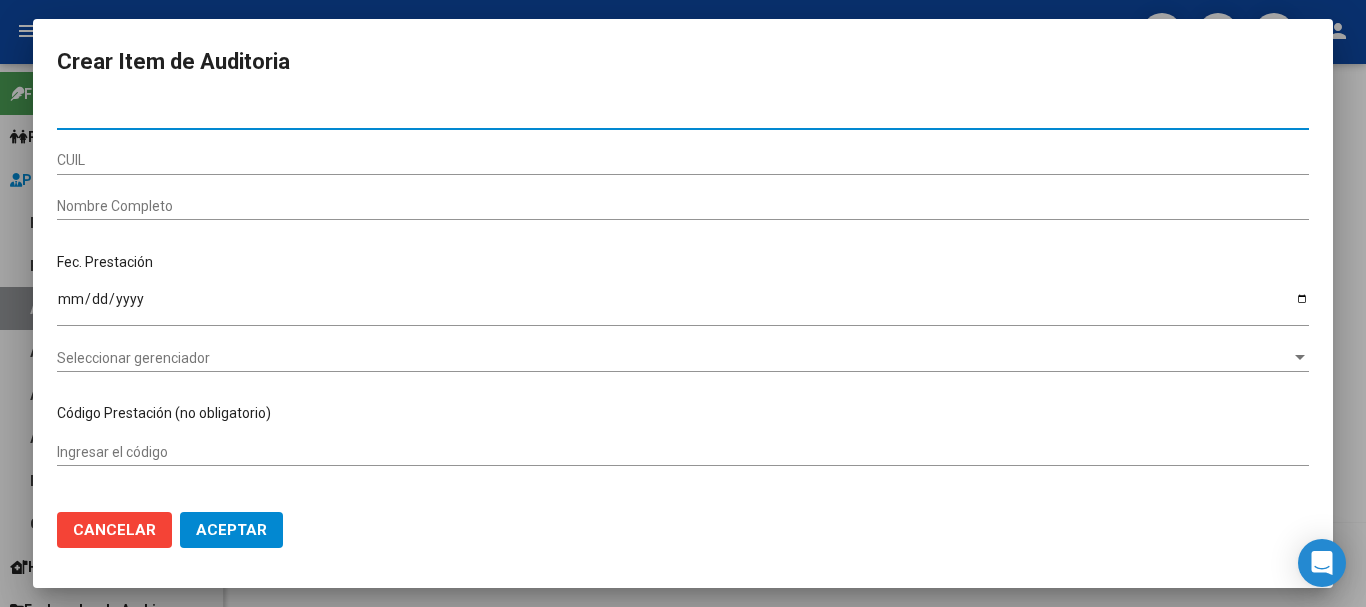 paste on "[DOCUMENT_NUMBER]" 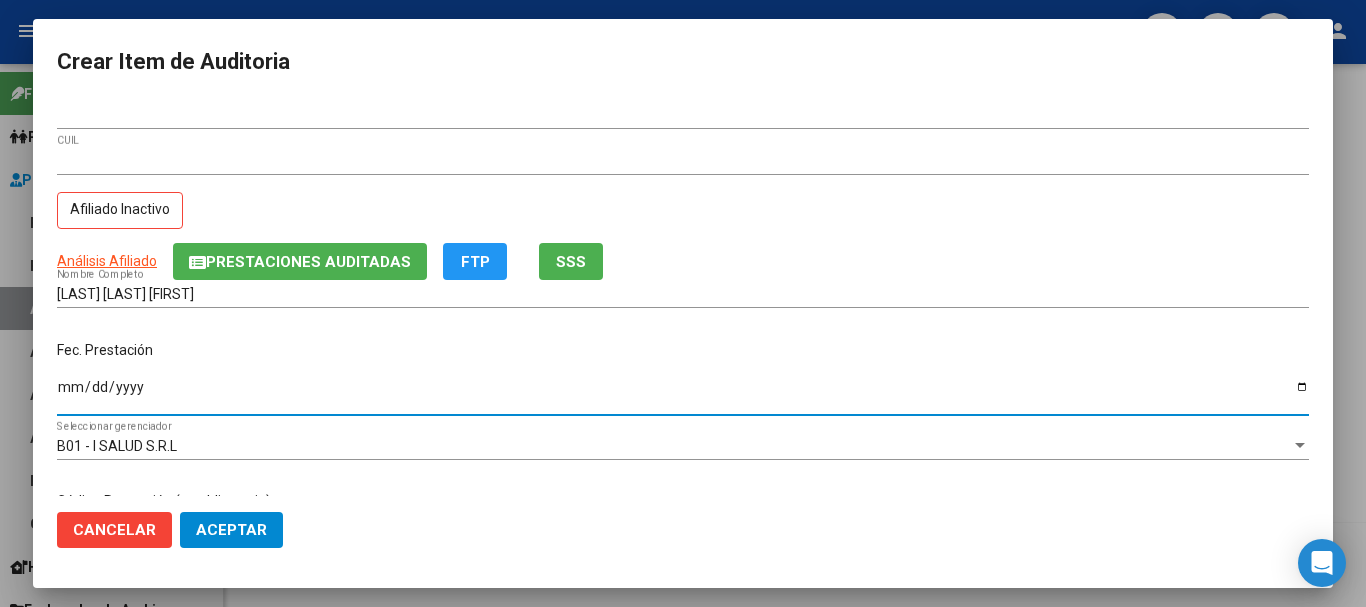 click on "Prestaciones Auditadas" 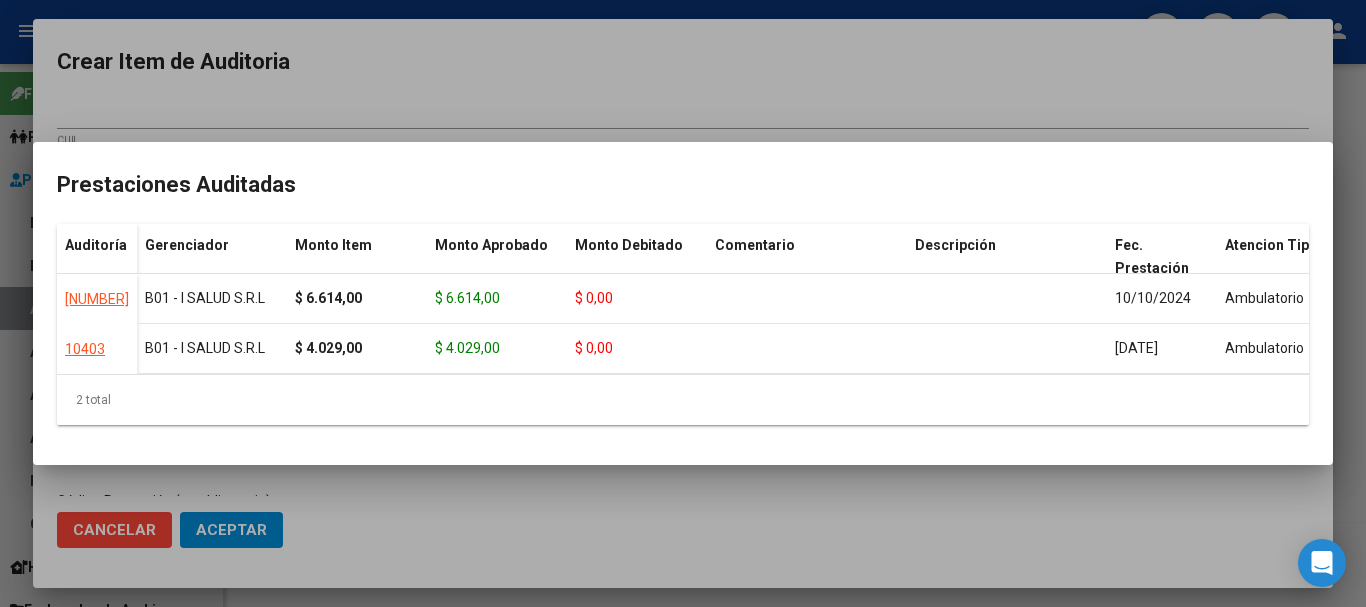 click at bounding box center [683, 303] 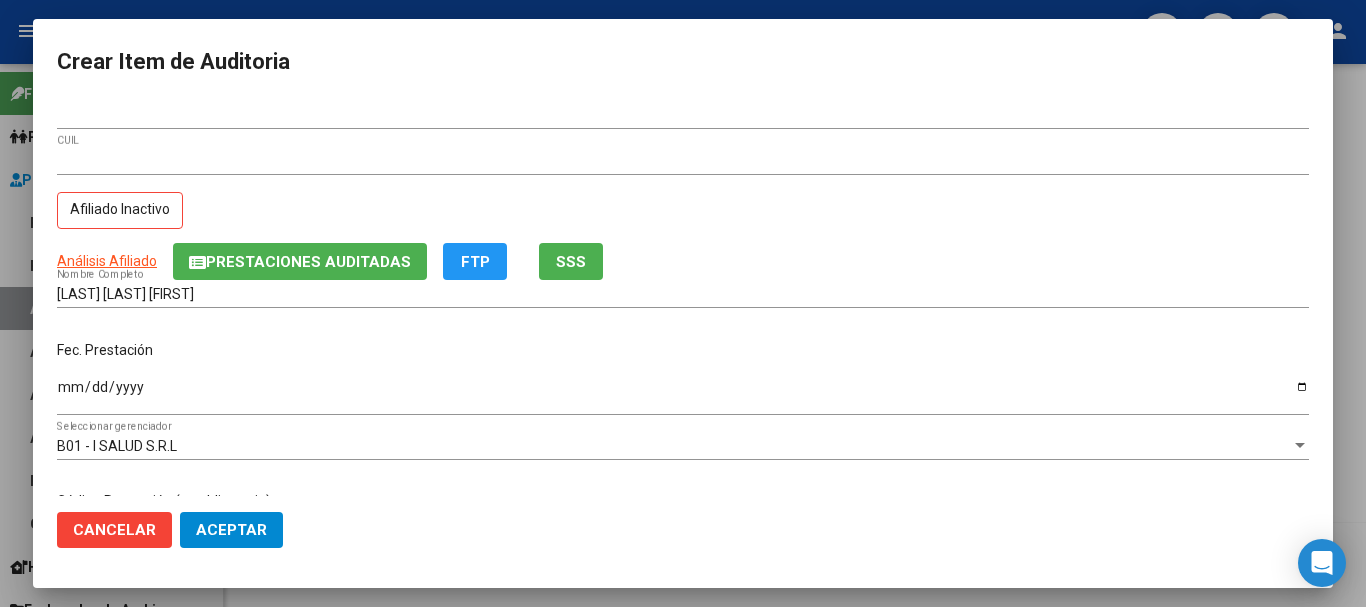 click on "[NUMBER] Nro Documento" at bounding box center [683, 123] 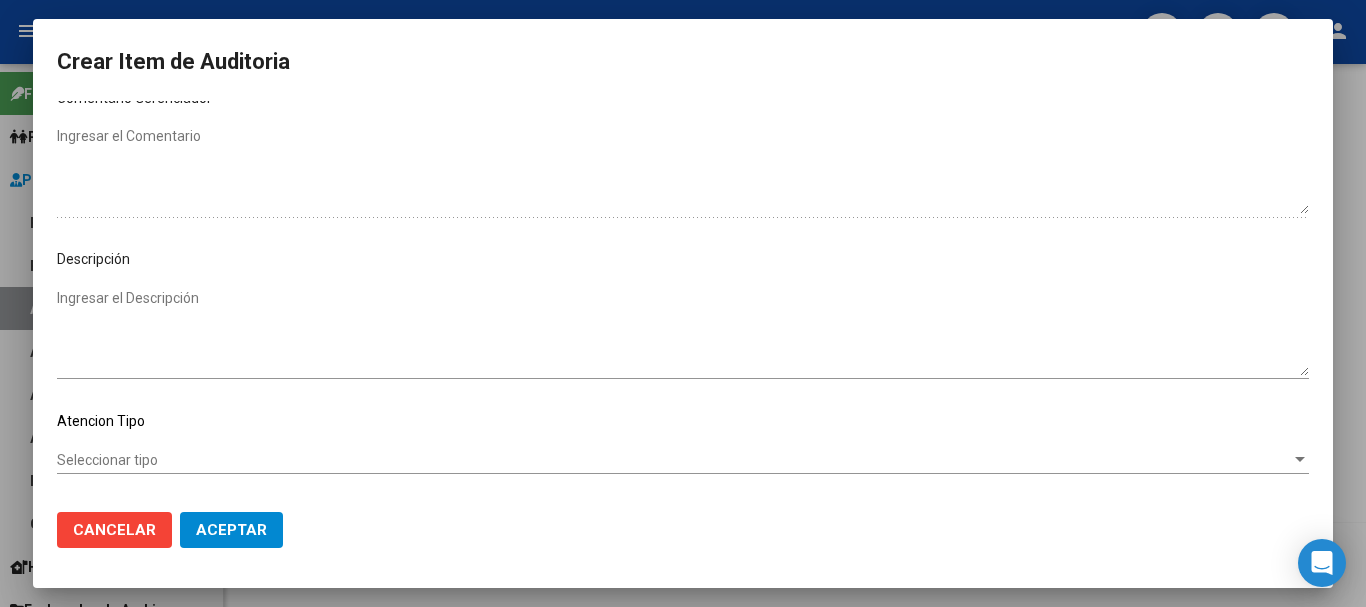 scroll, scrollTop: 1128, scrollLeft: 0, axis: vertical 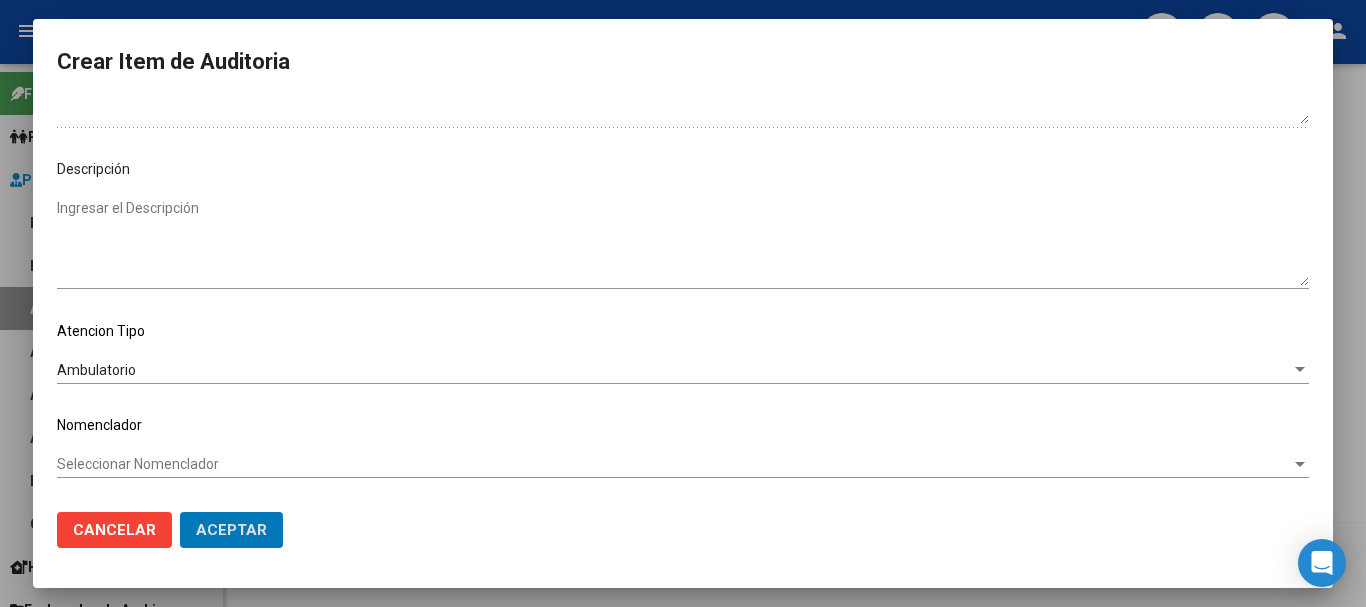 click on "Aceptar" 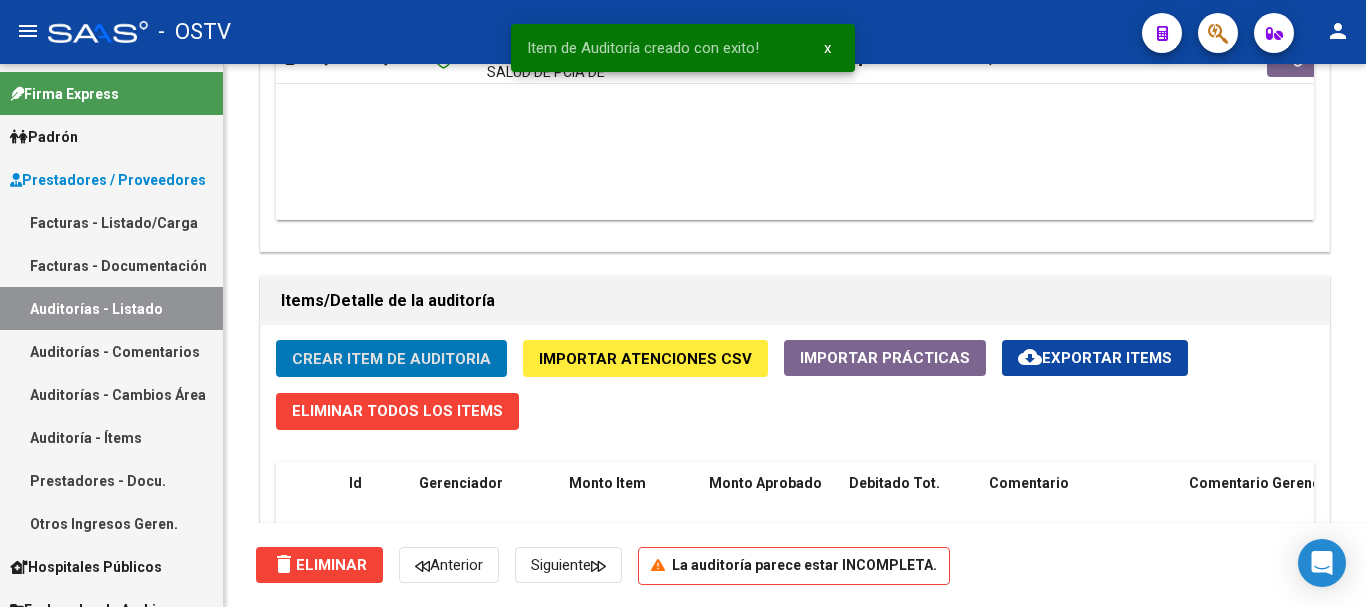 click on "Crear Item de Auditoria" 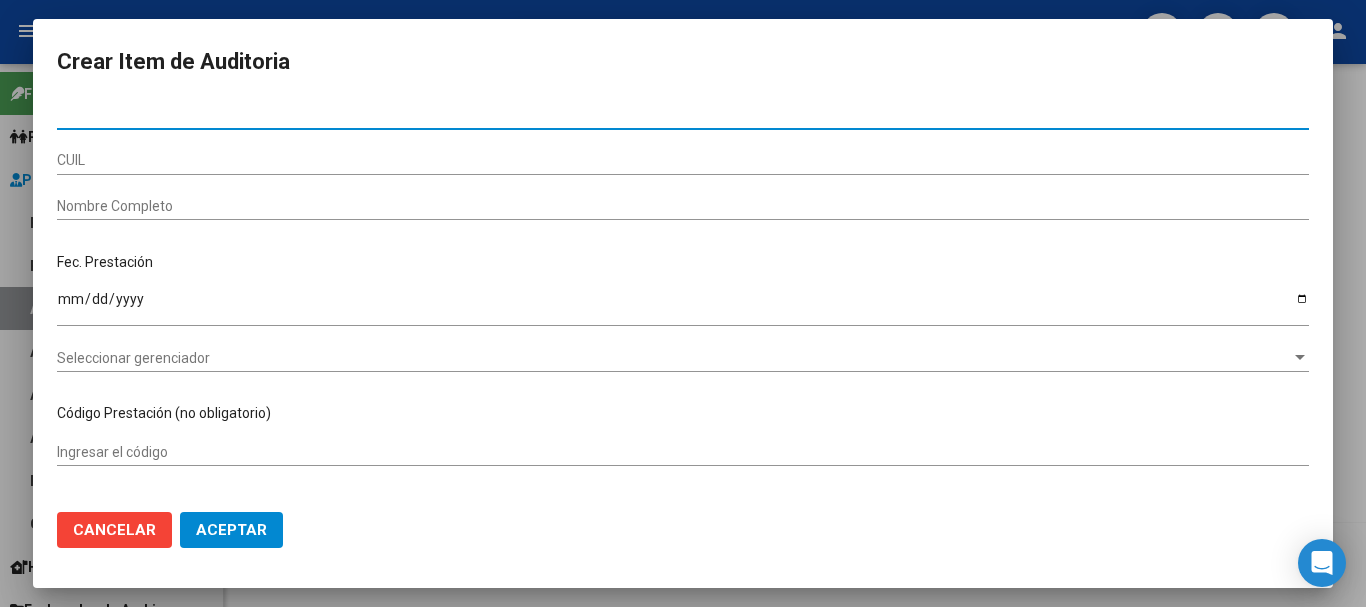 paste on "[NUMBER]" 